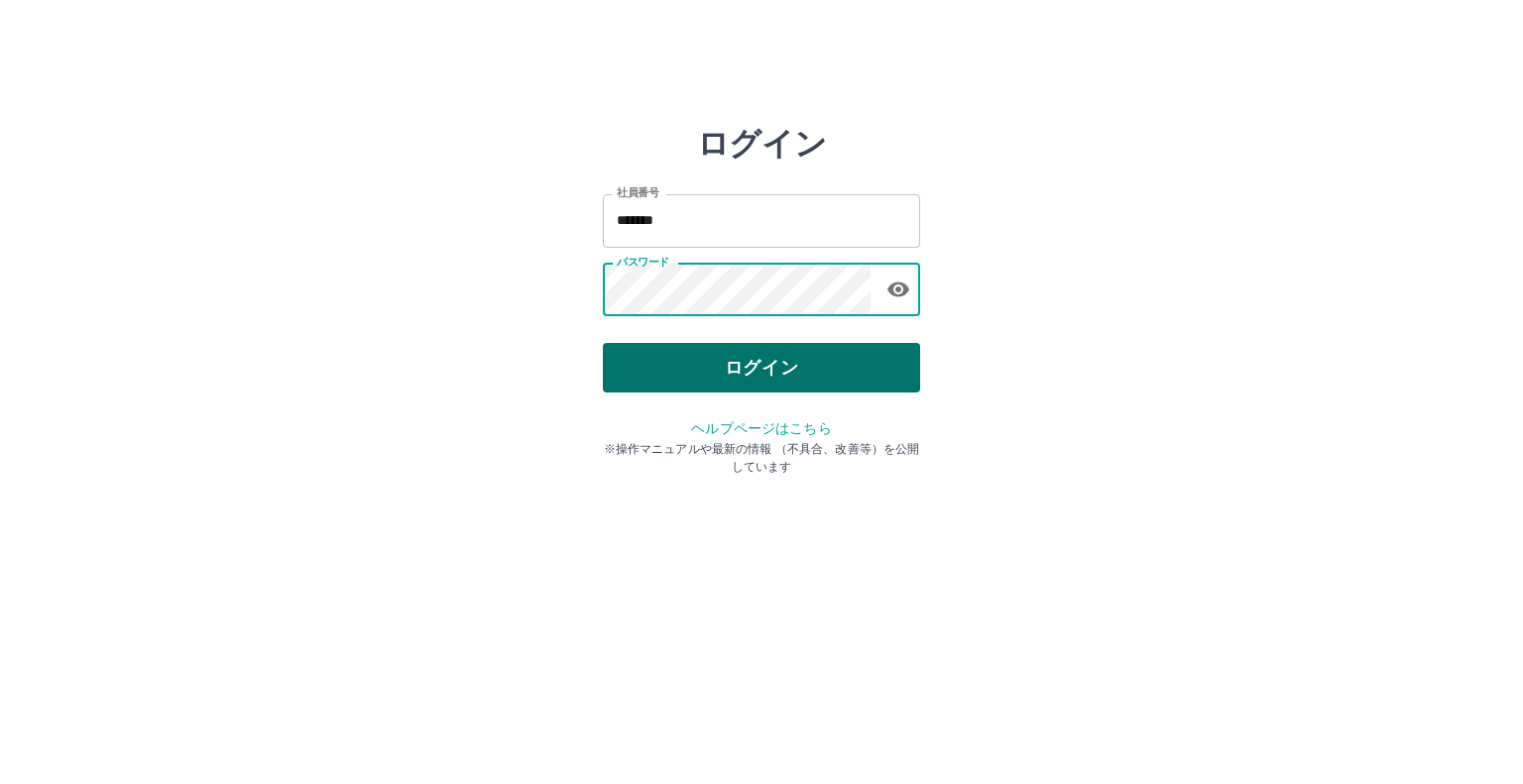 scroll, scrollTop: 0, scrollLeft: 0, axis: both 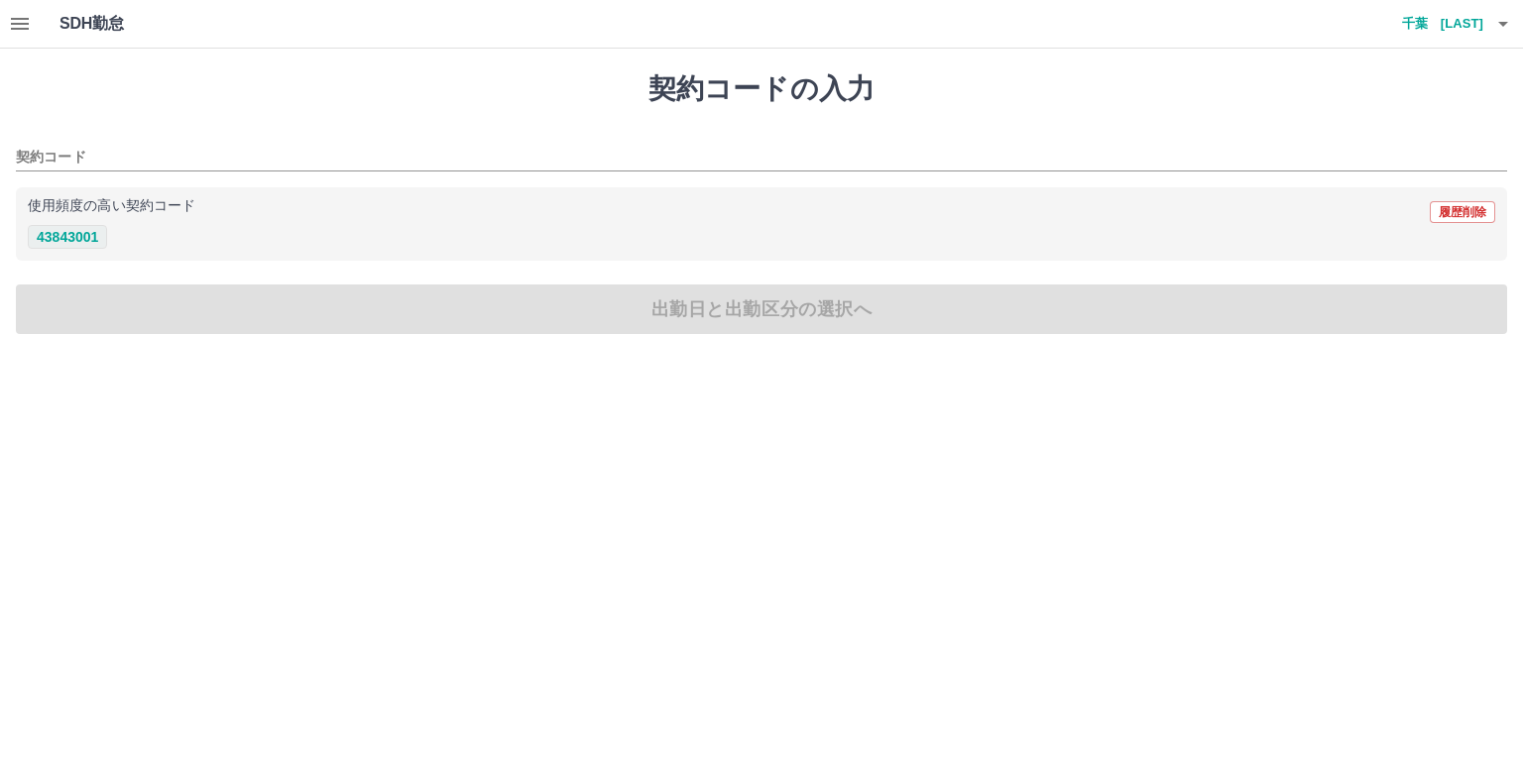 click on "43843001" at bounding box center (67, 237) 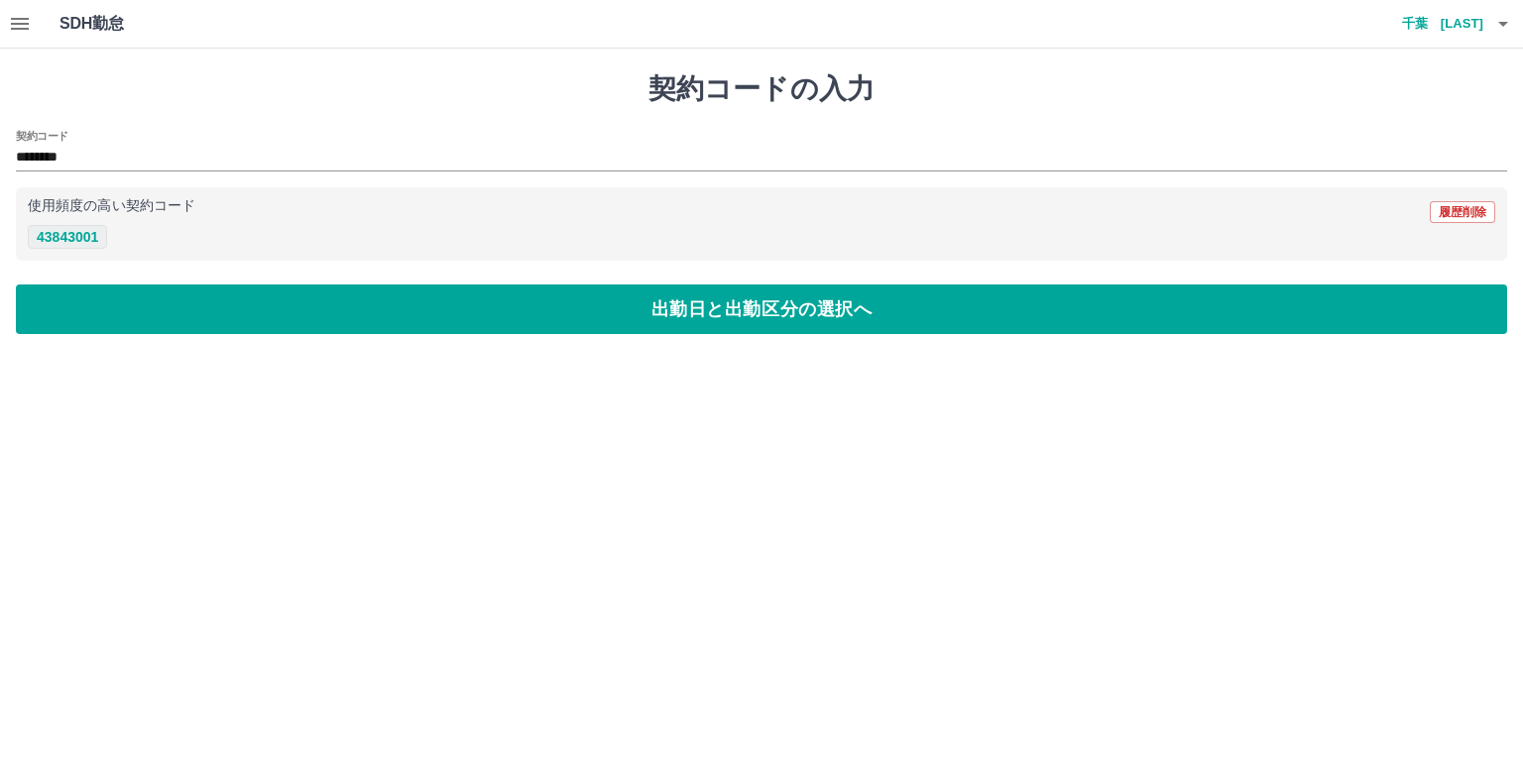type on "********" 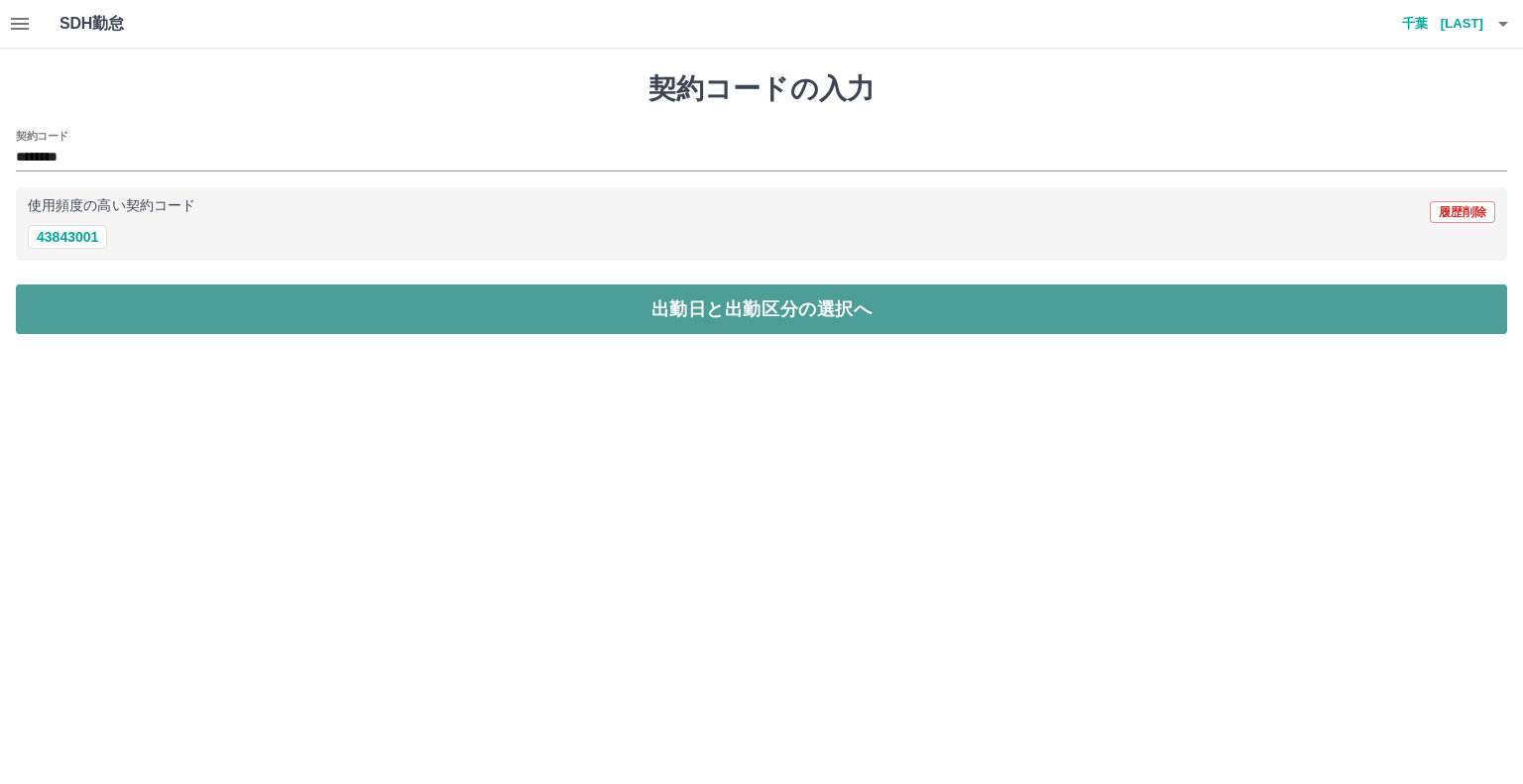 click on "出勤日と出勤区分の選択へ" at bounding box center [762, 309] 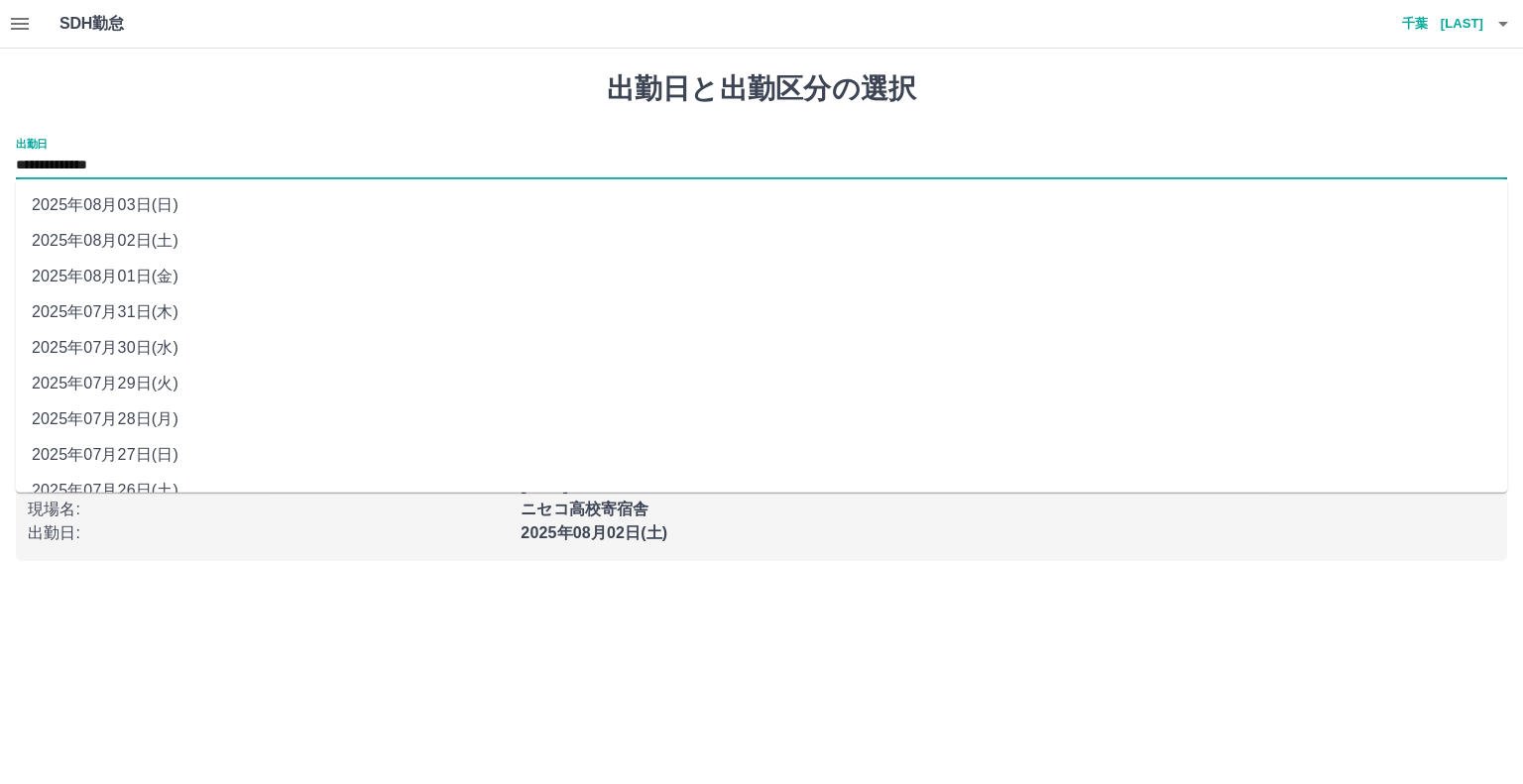 drag, startPoint x: 161, startPoint y: 166, endPoint x: 151, endPoint y: 175, distance: 13.453624 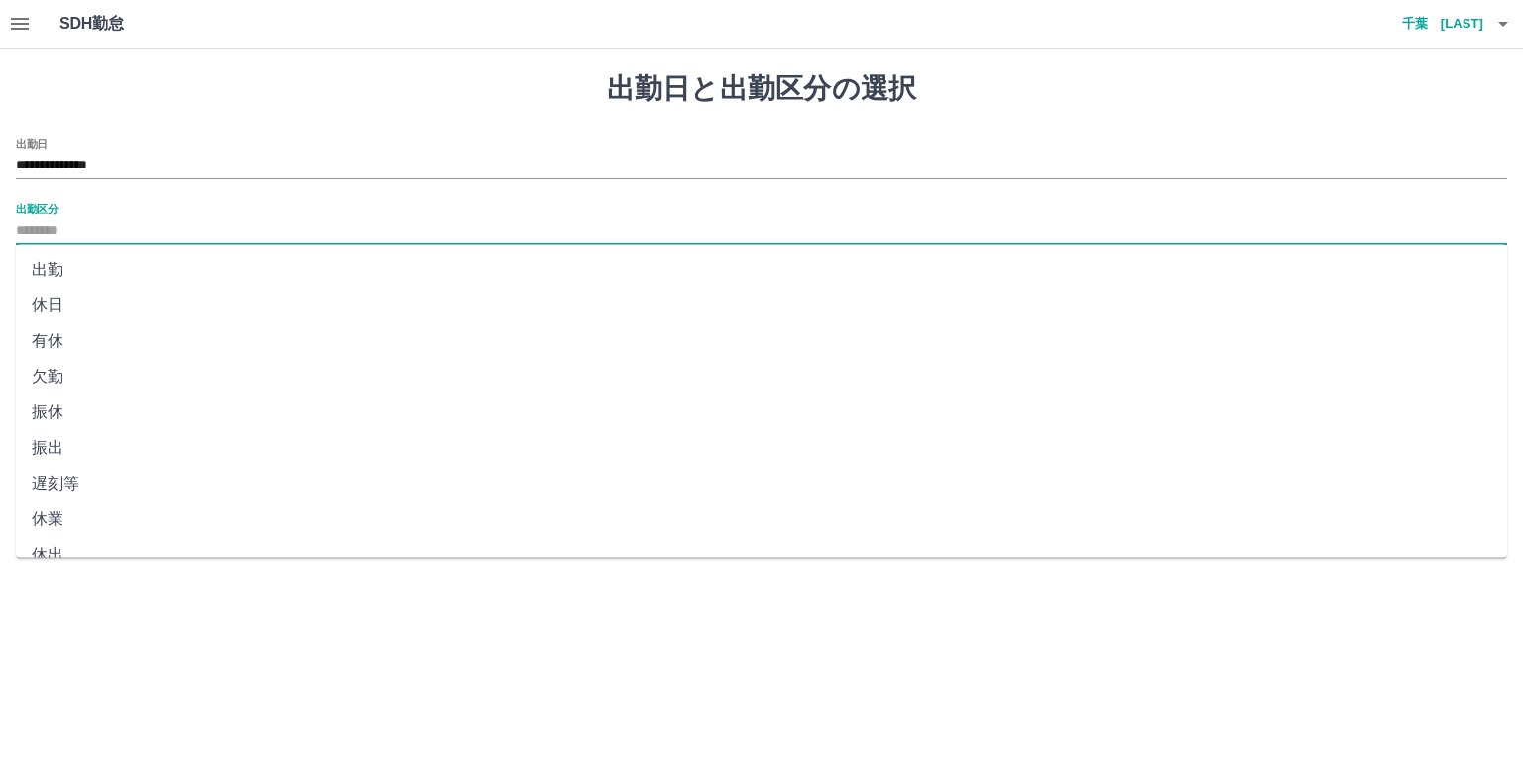 click on "出勤区分" at bounding box center (762, 231) 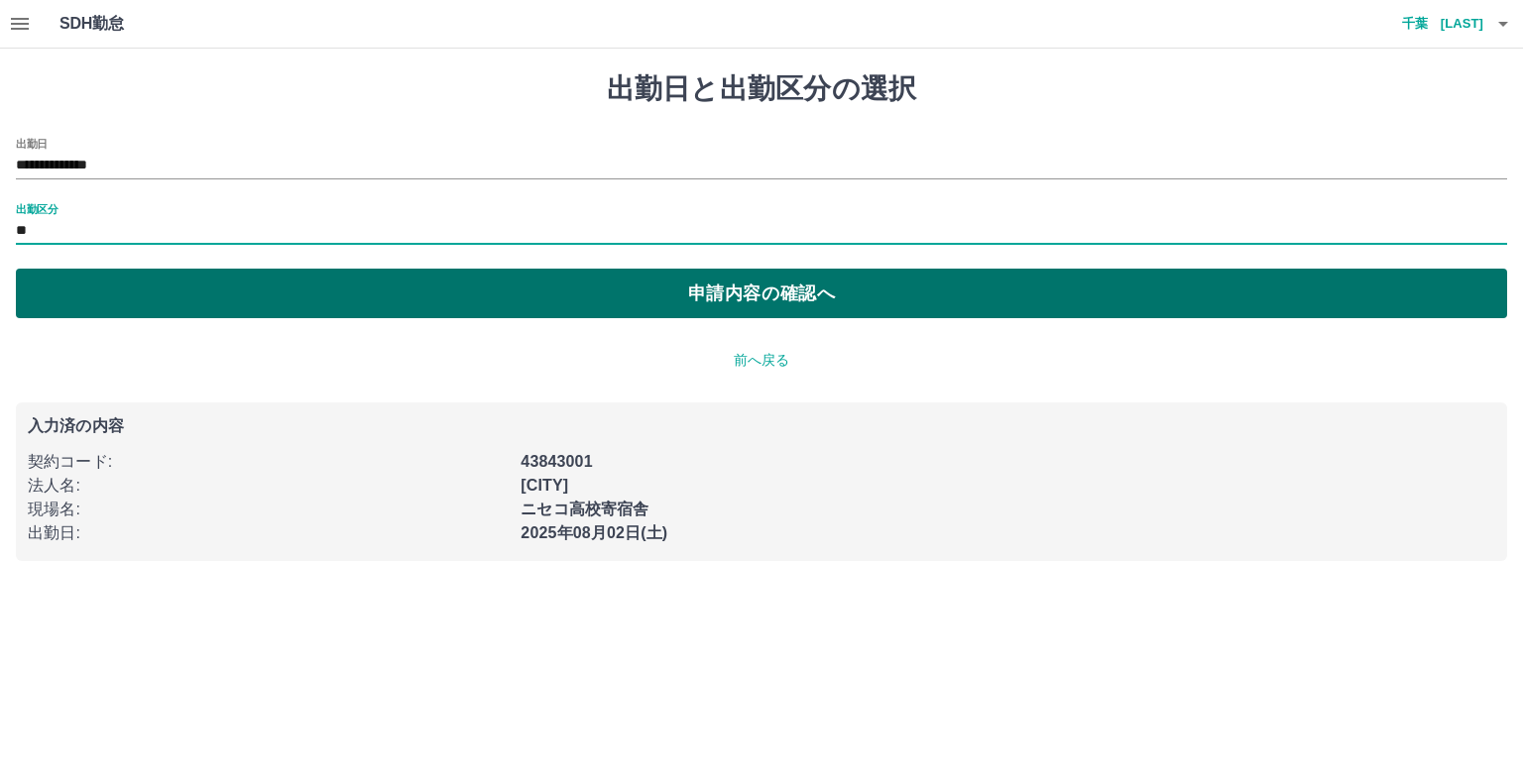 click on "申請内容の確認へ" at bounding box center (762, 293) 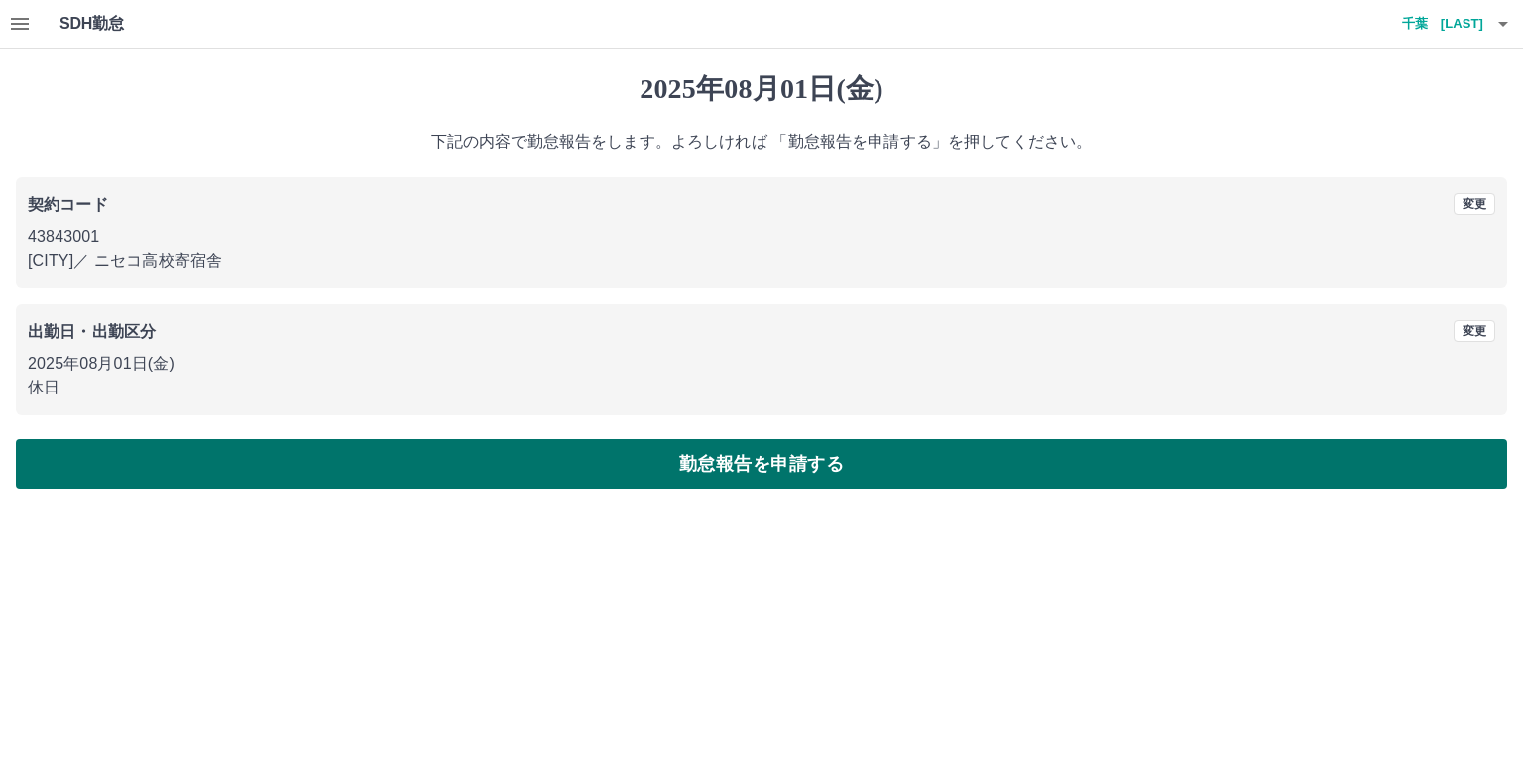 click on "勤怠報告を申請する" at bounding box center (762, 464) 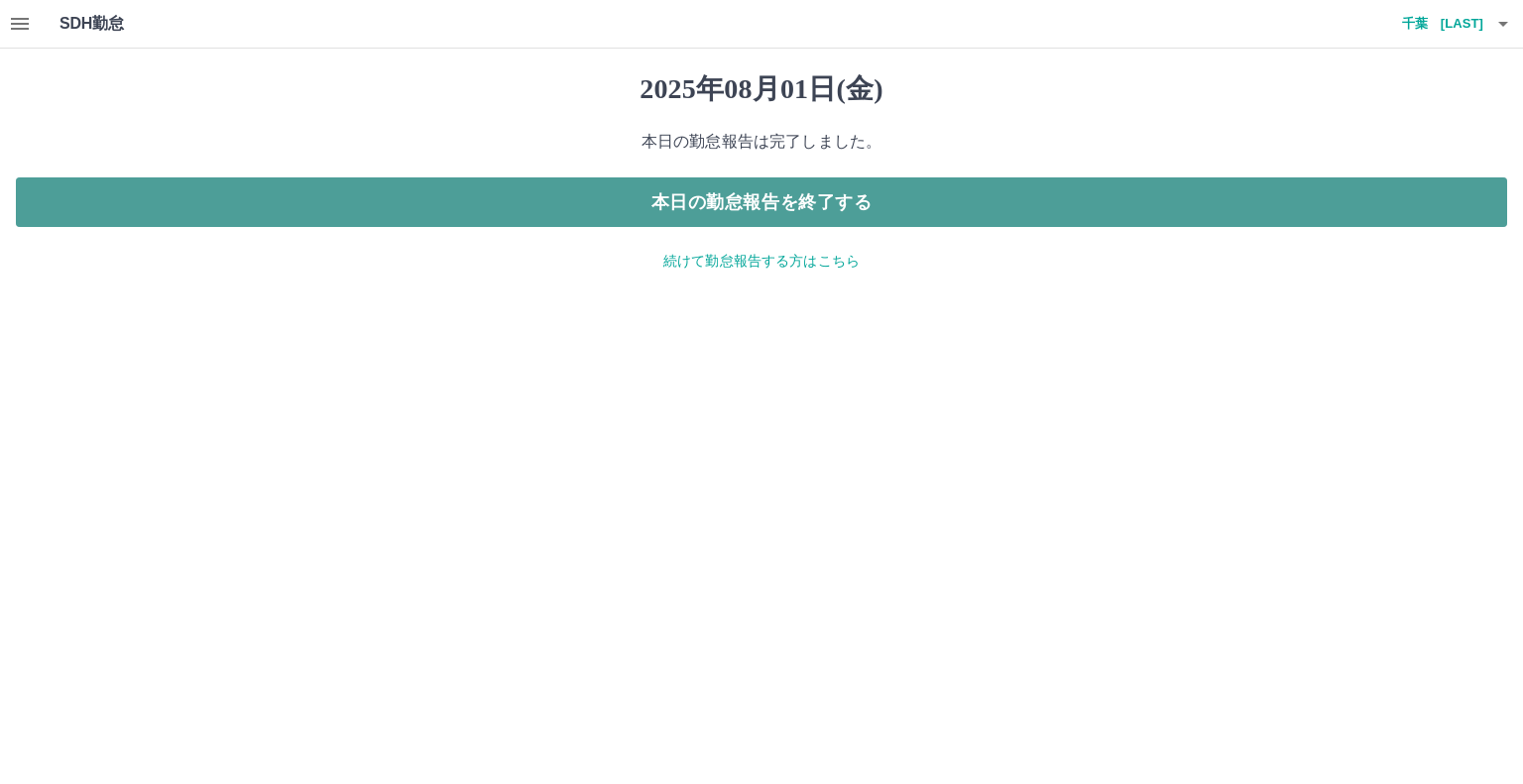 click on "本日の勤怠報告を終了する" at bounding box center [762, 202] 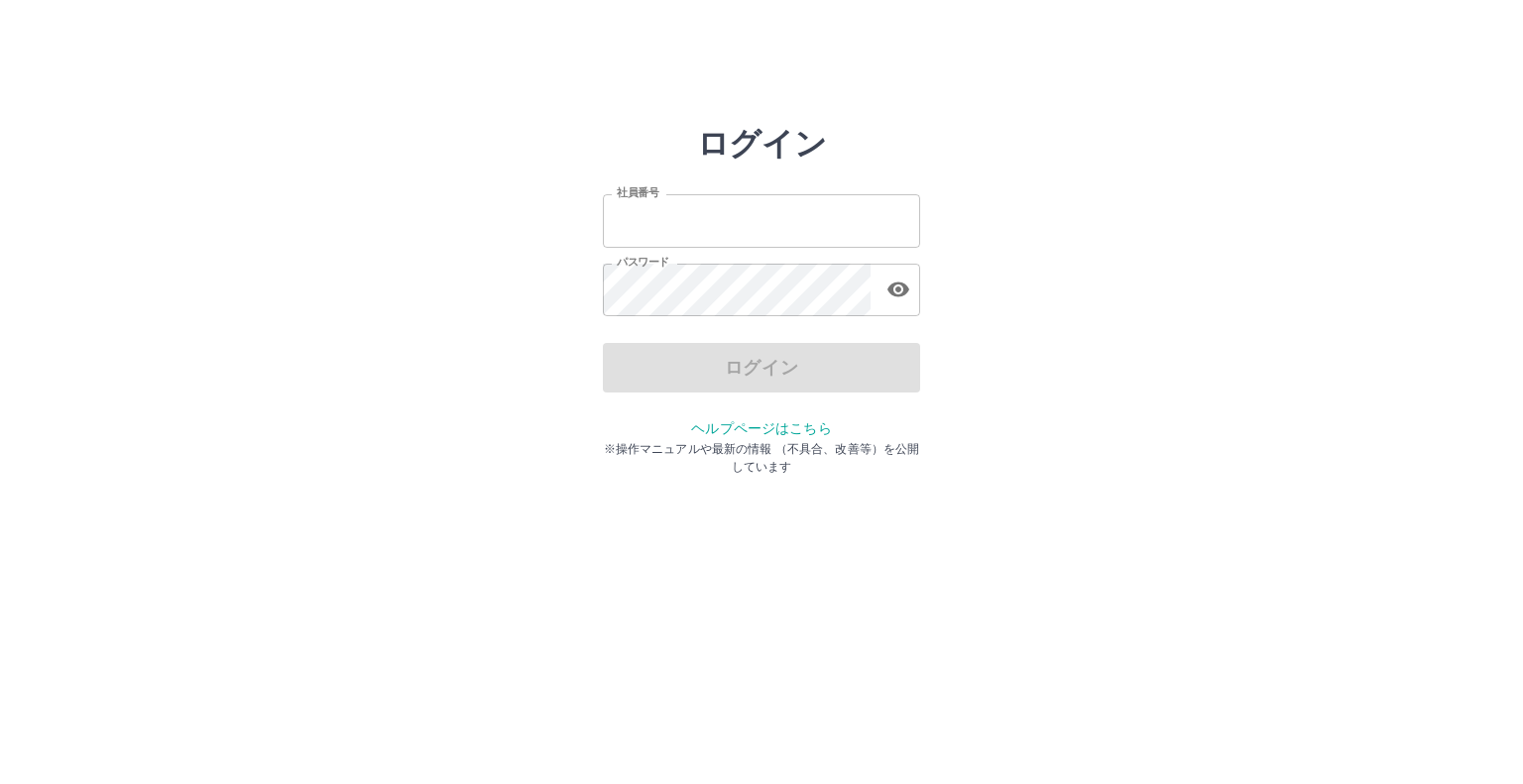 scroll, scrollTop: 0, scrollLeft: 0, axis: both 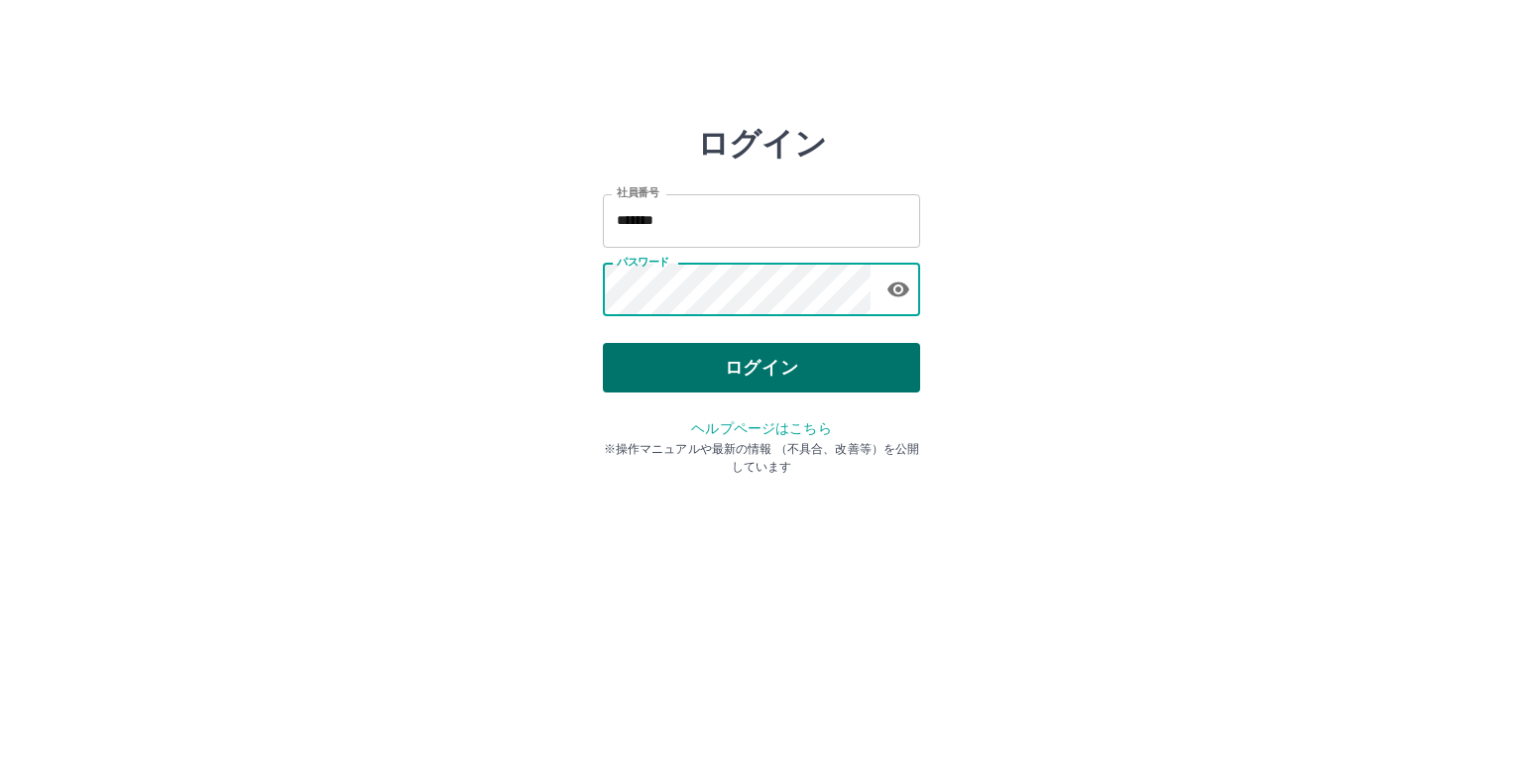 click on "ログイン" at bounding box center [762, 368] 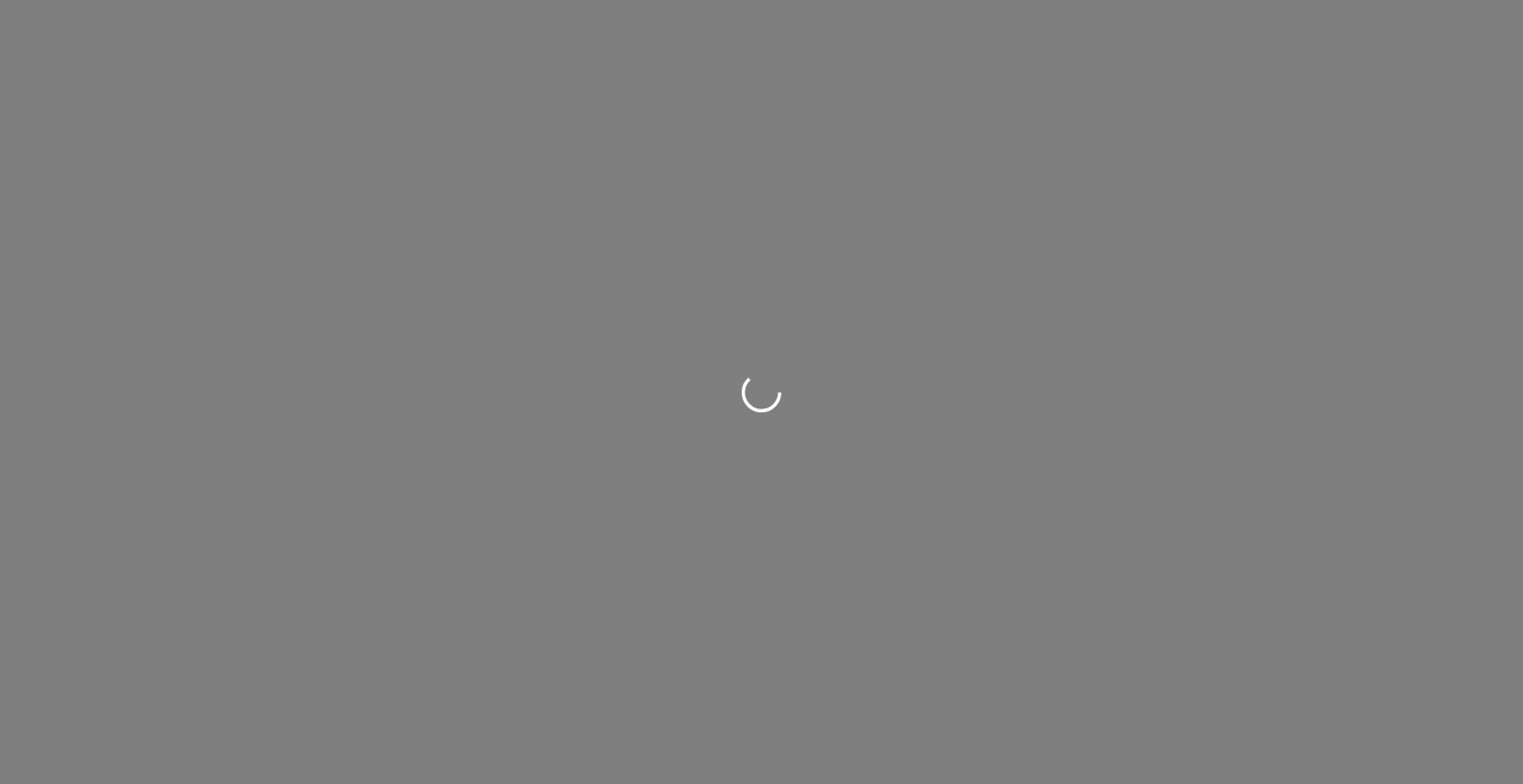 scroll, scrollTop: 0, scrollLeft: 0, axis: both 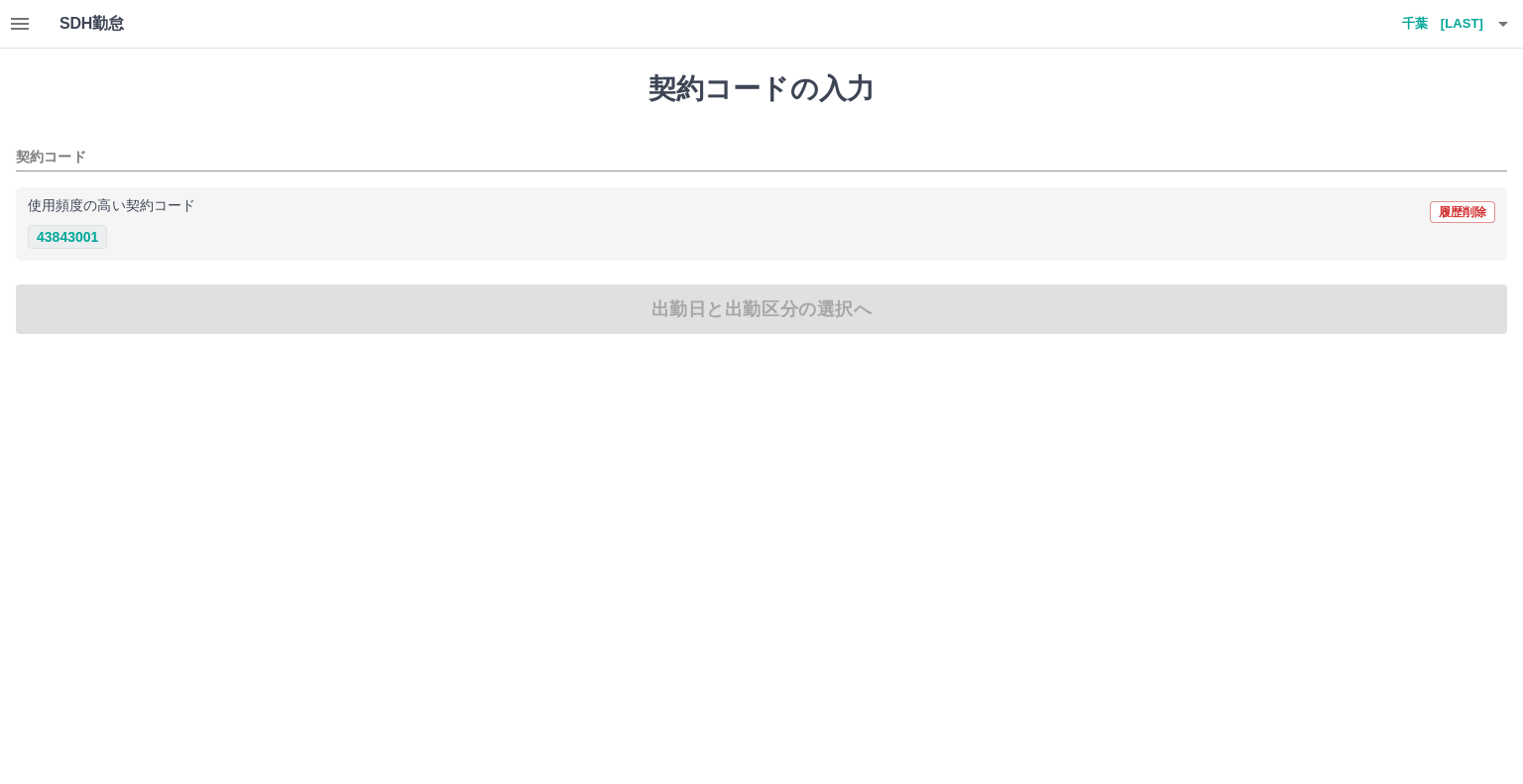 click on "43843001" at bounding box center [67, 237] 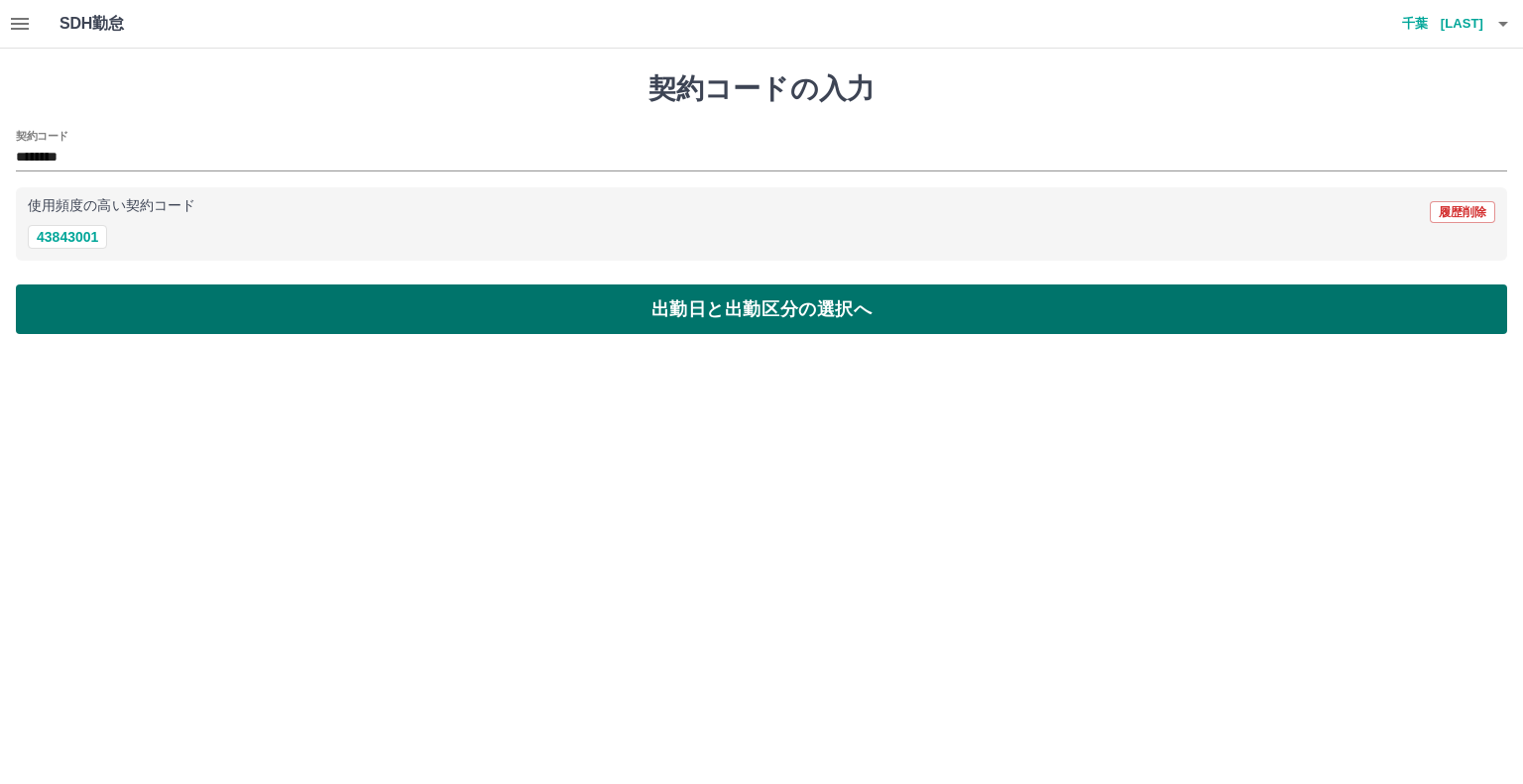 click on "出勤日と出勤区分の選択へ" at bounding box center [762, 309] 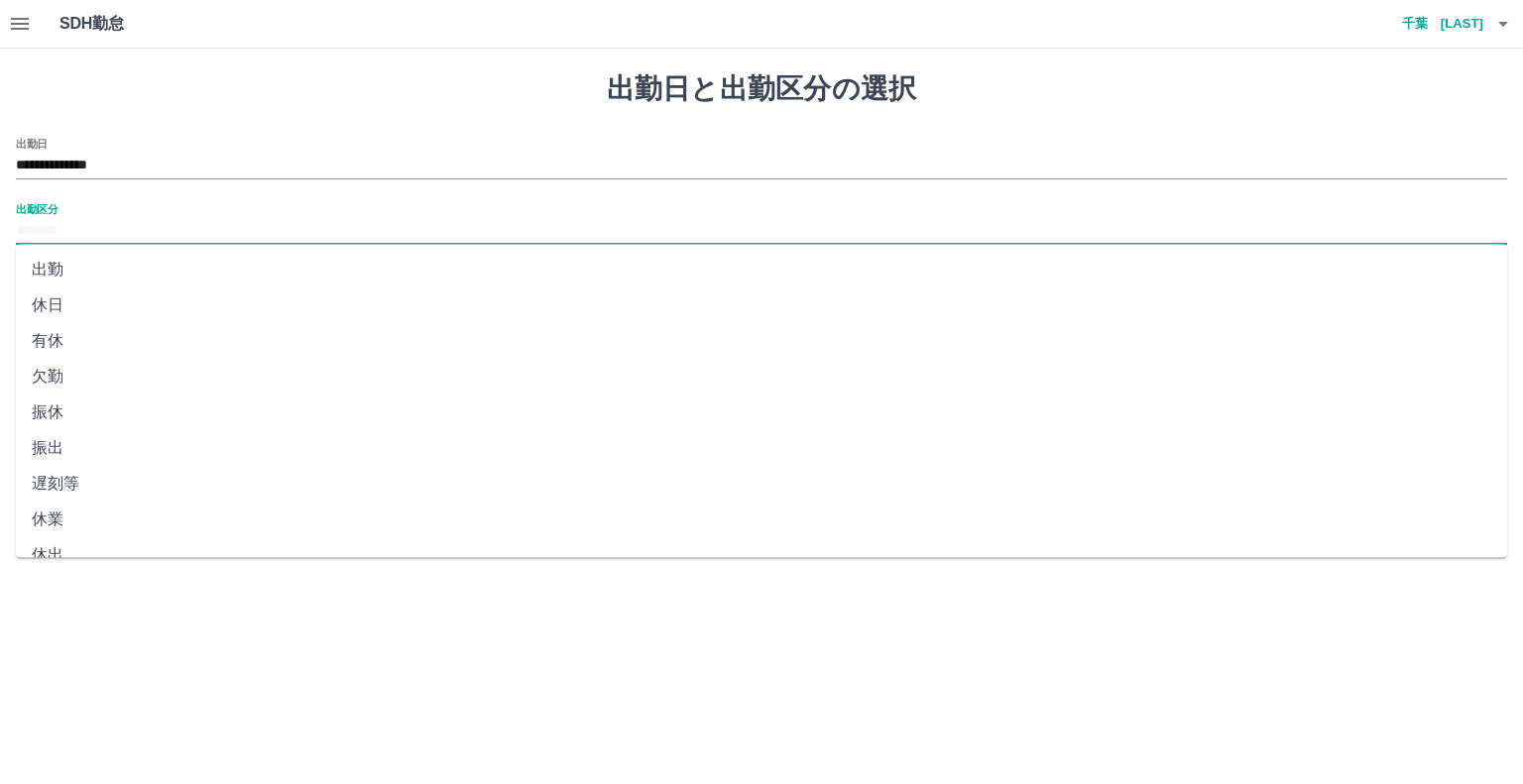 drag, startPoint x: 90, startPoint y: 234, endPoint x: 88, endPoint y: 257, distance: 23.086793 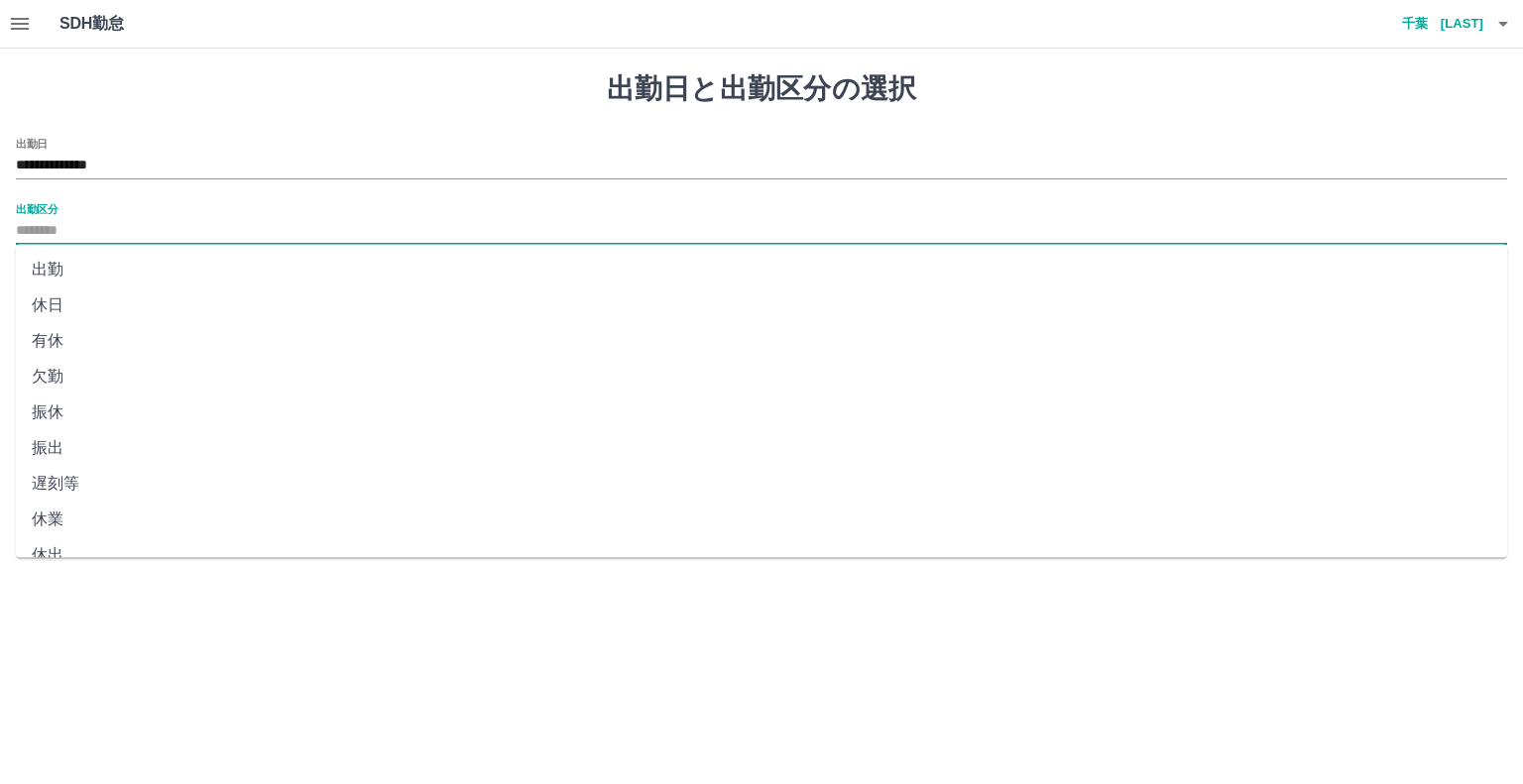 click on "出勤区分" at bounding box center (762, 231) 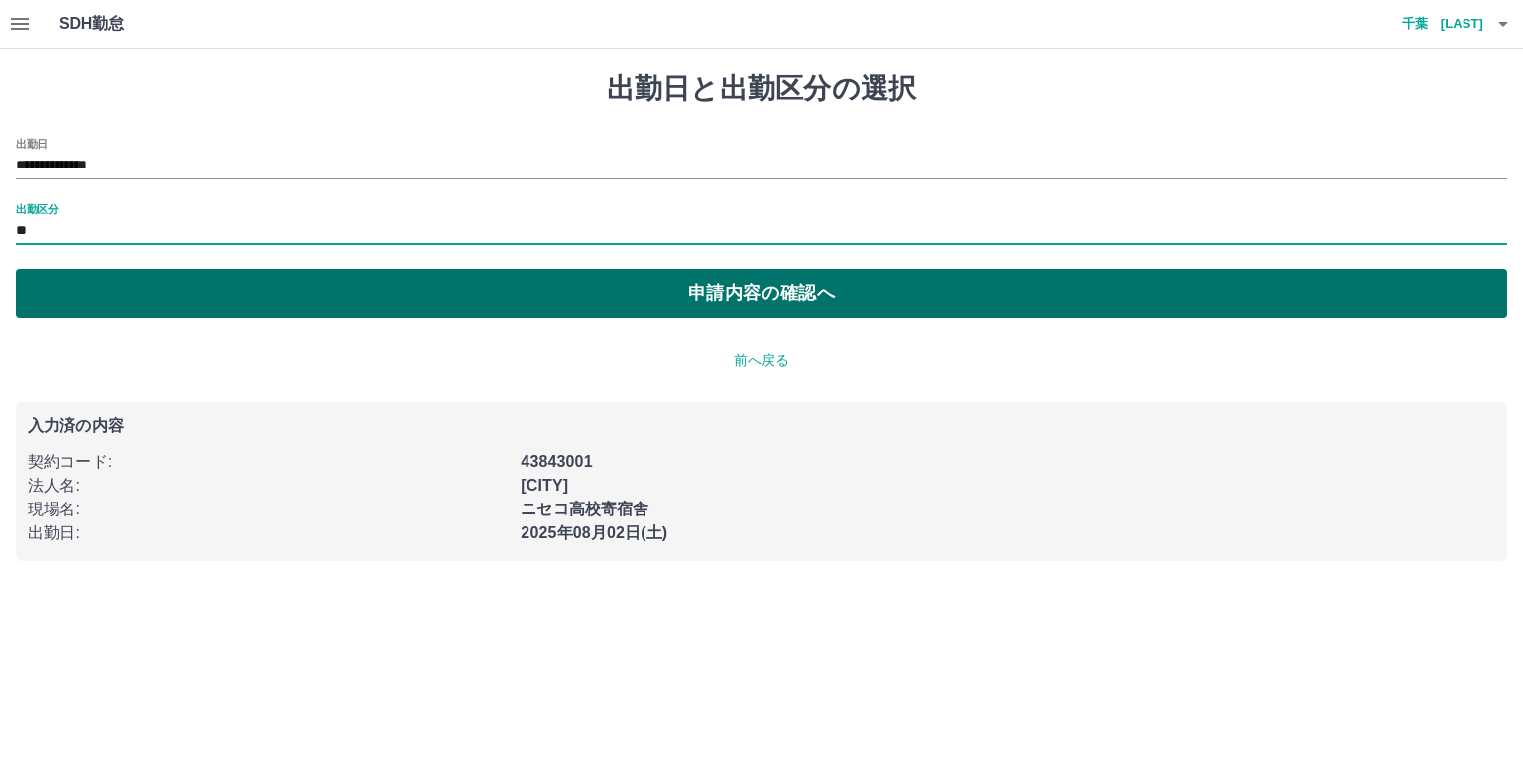 click on "申請内容の確認へ" at bounding box center (762, 293) 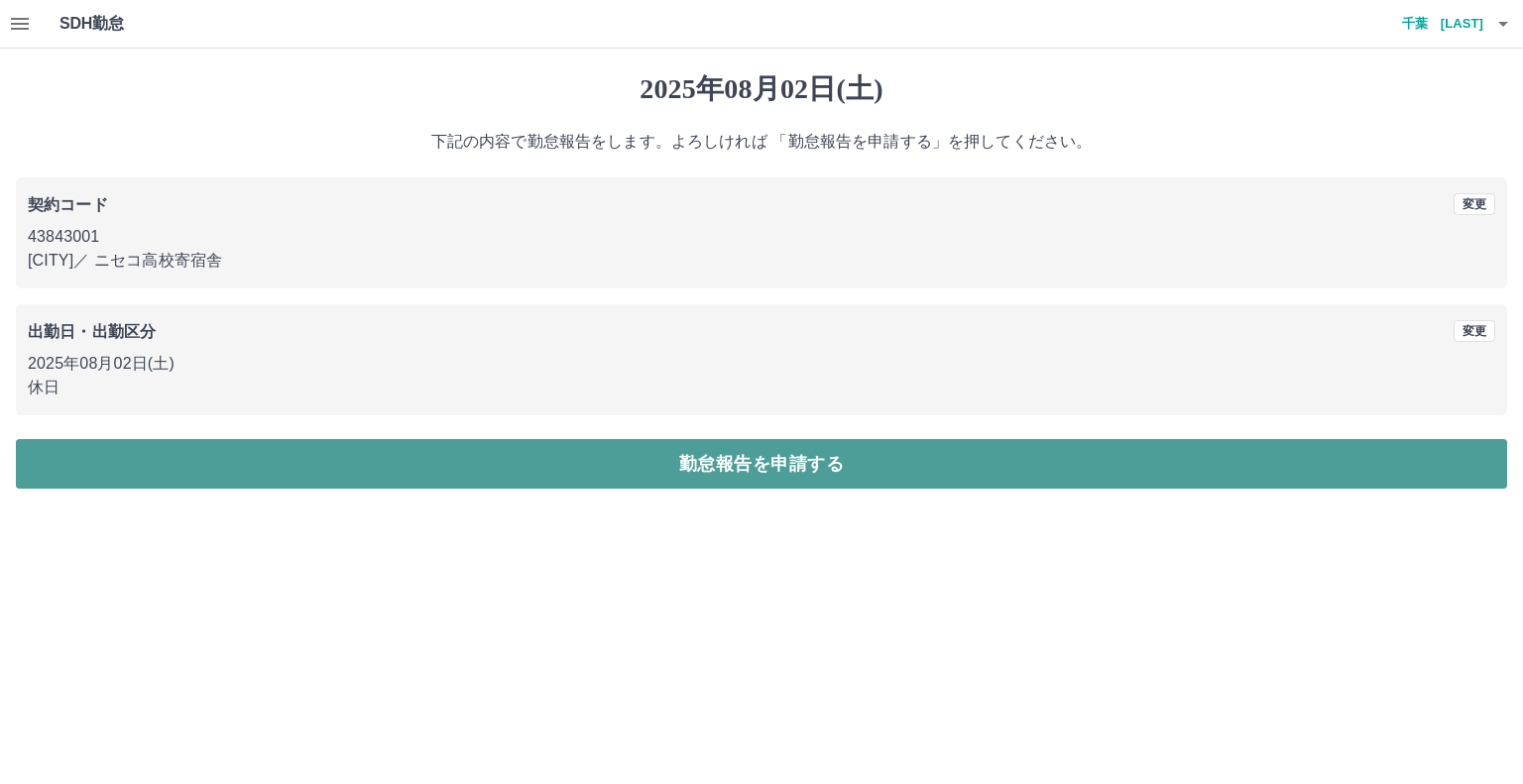 click on "勤怠報告を申請する" at bounding box center (762, 464) 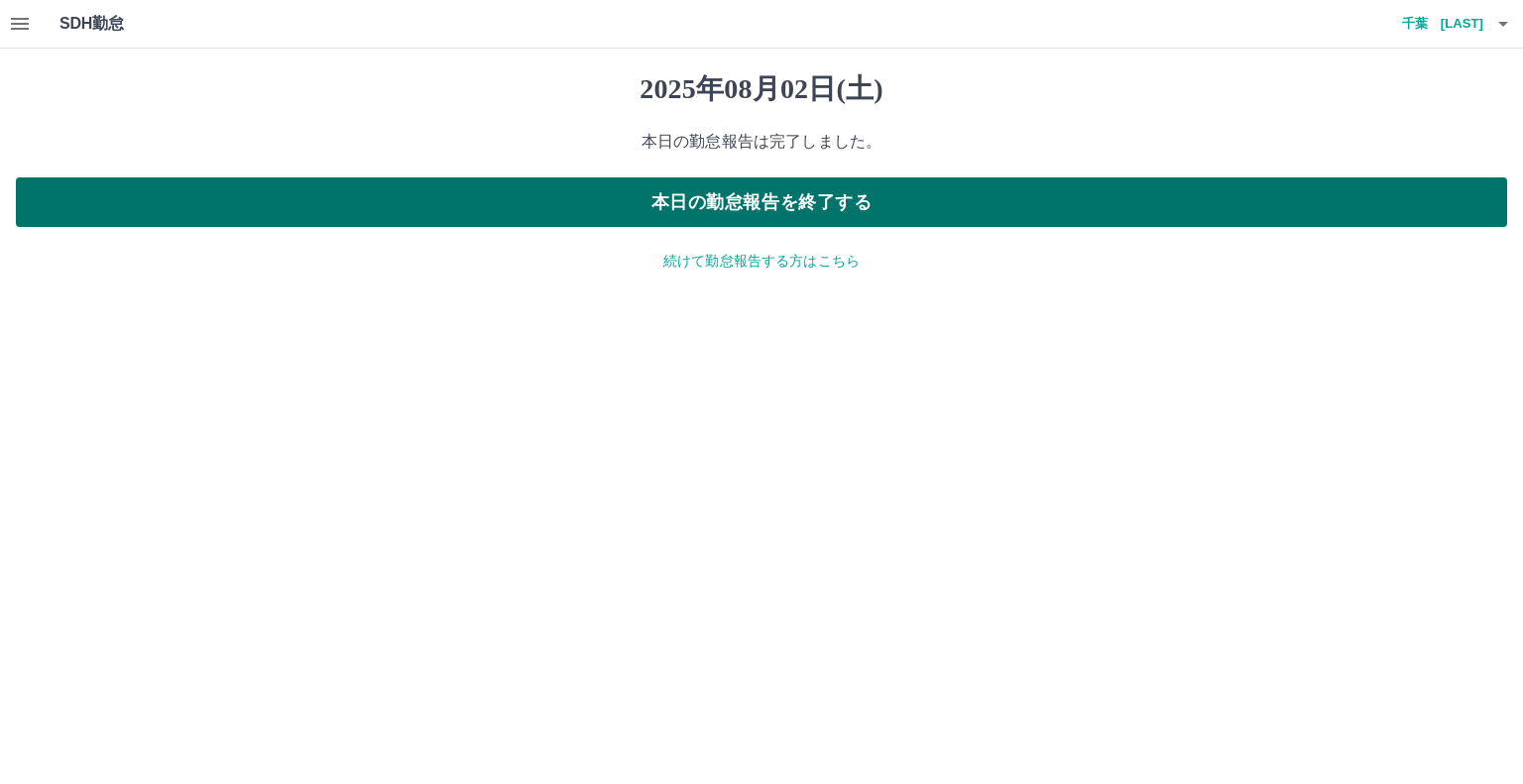 click on "本日の勤怠報告を終了する" at bounding box center (762, 202) 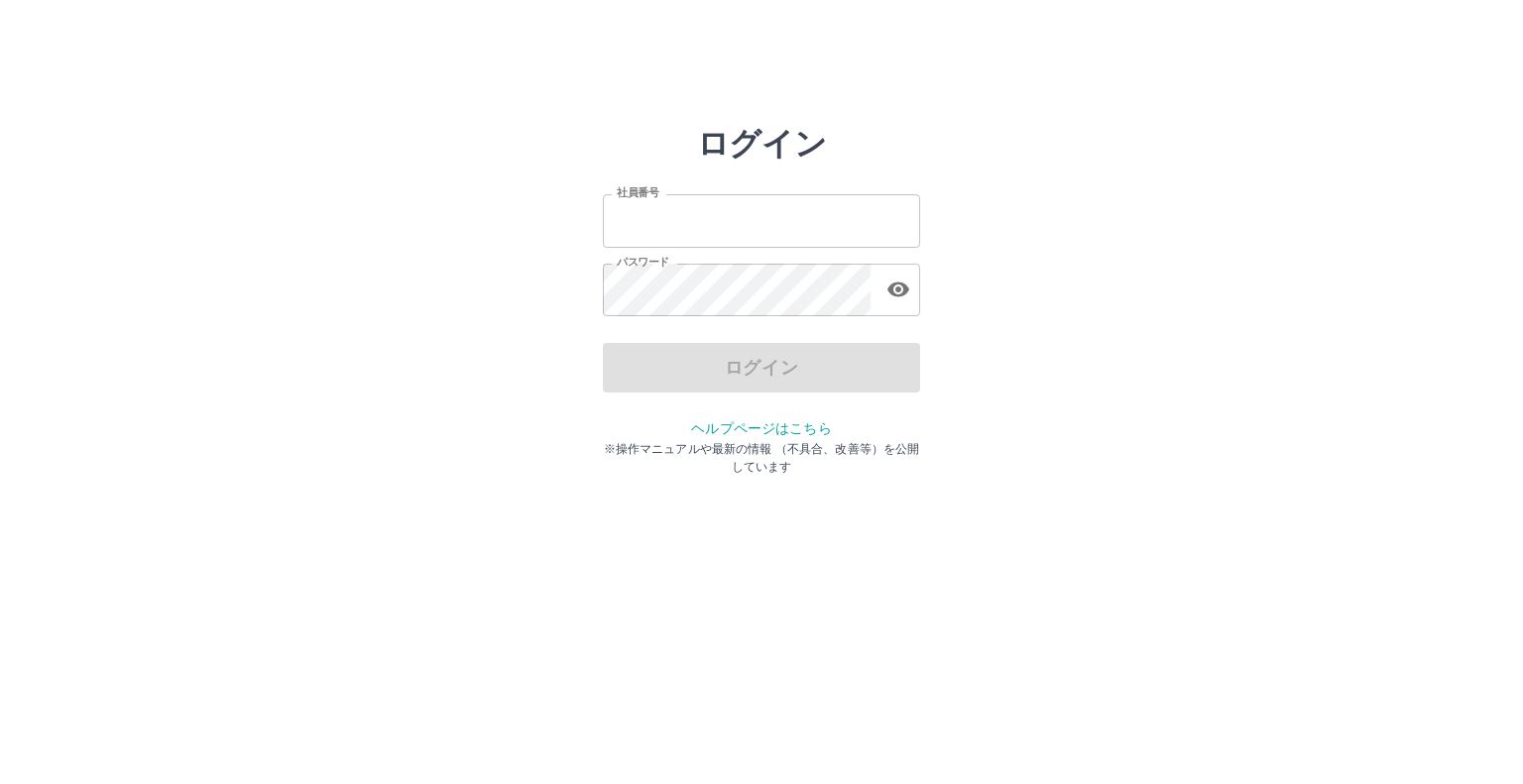 scroll, scrollTop: 0, scrollLeft: 0, axis: both 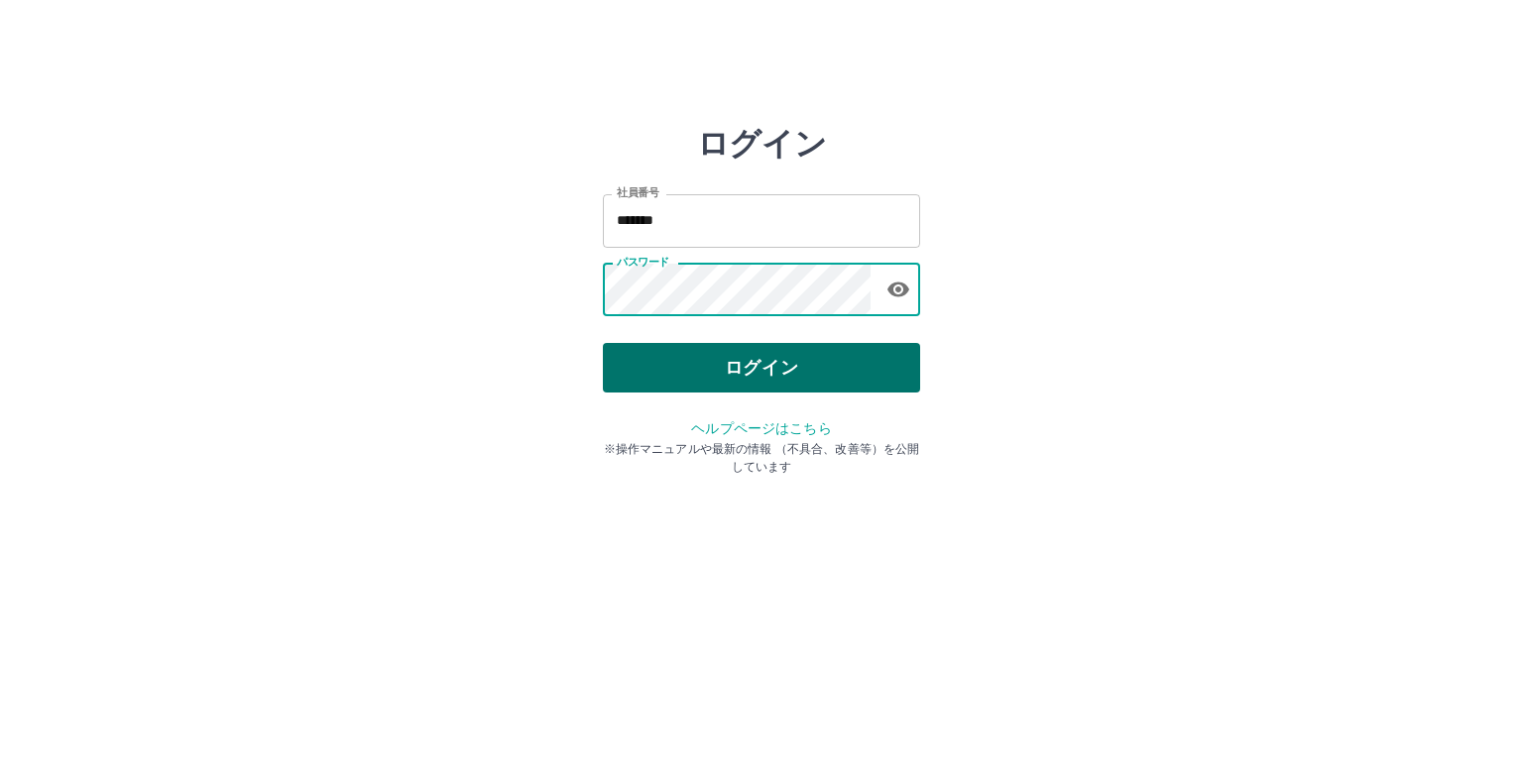 click on "ログイン" at bounding box center [762, 368] 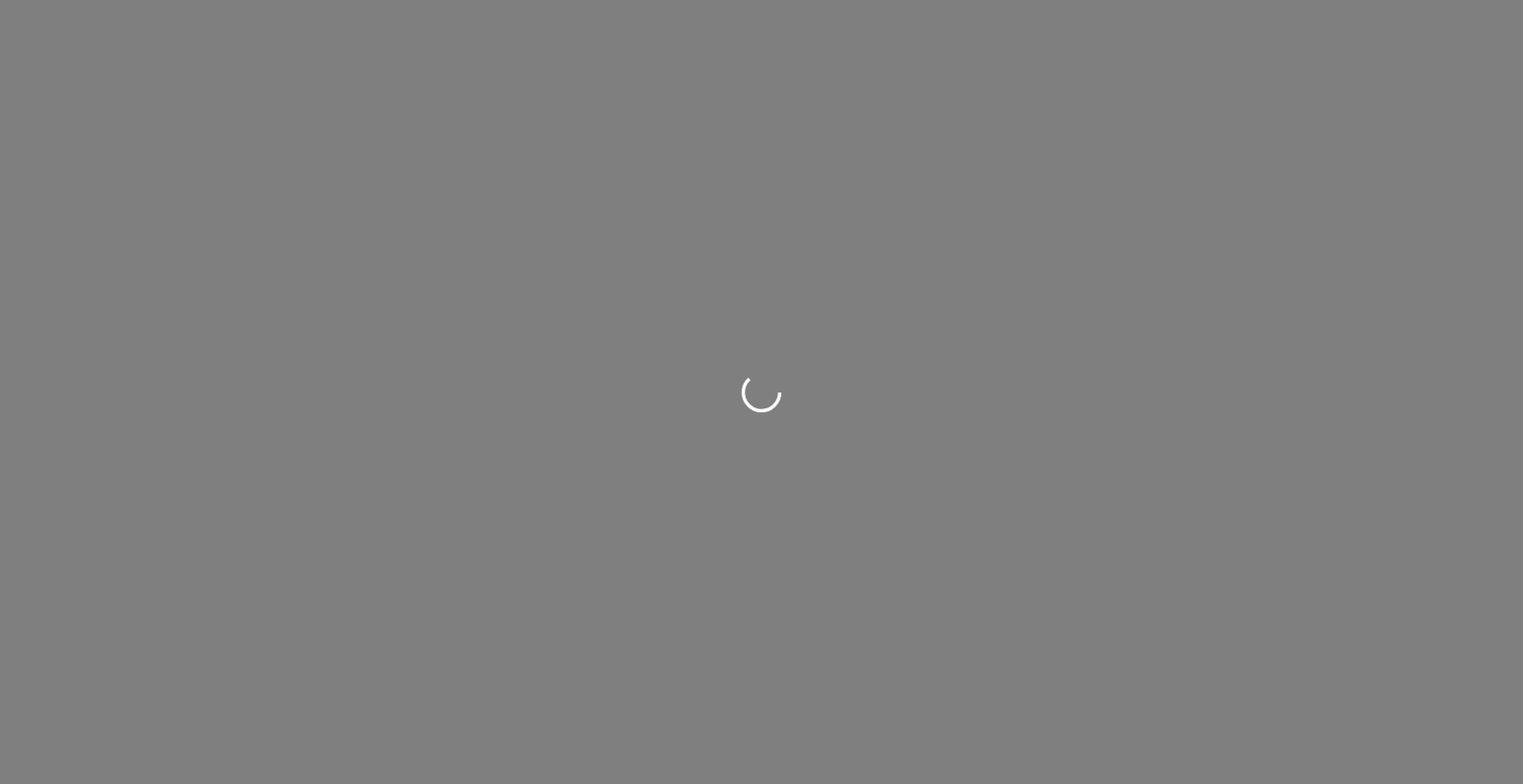 scroll, scrollTop: 0, scrollLeft: 0, axis: both 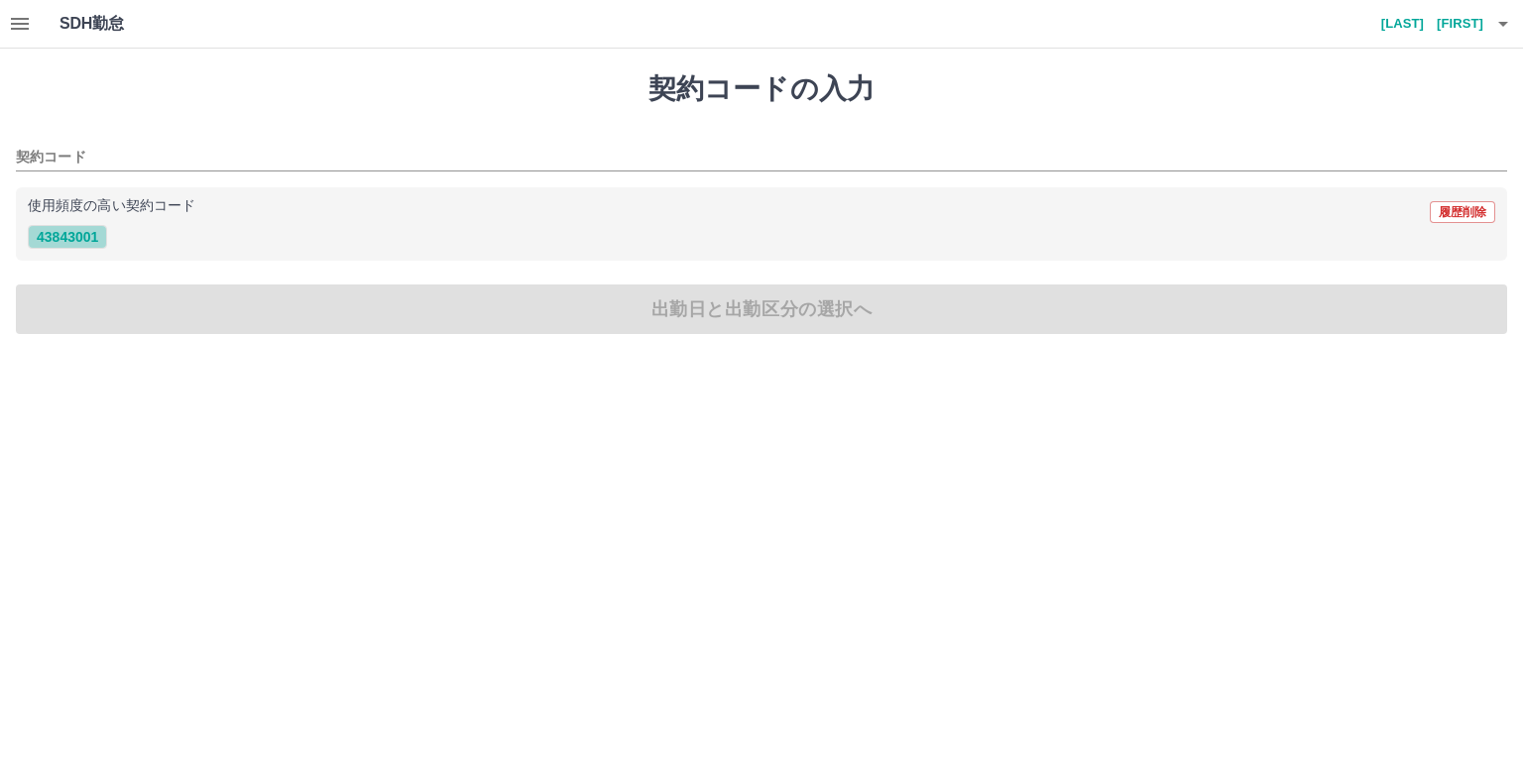 click on "43843001" at bounding box center [67, 237] 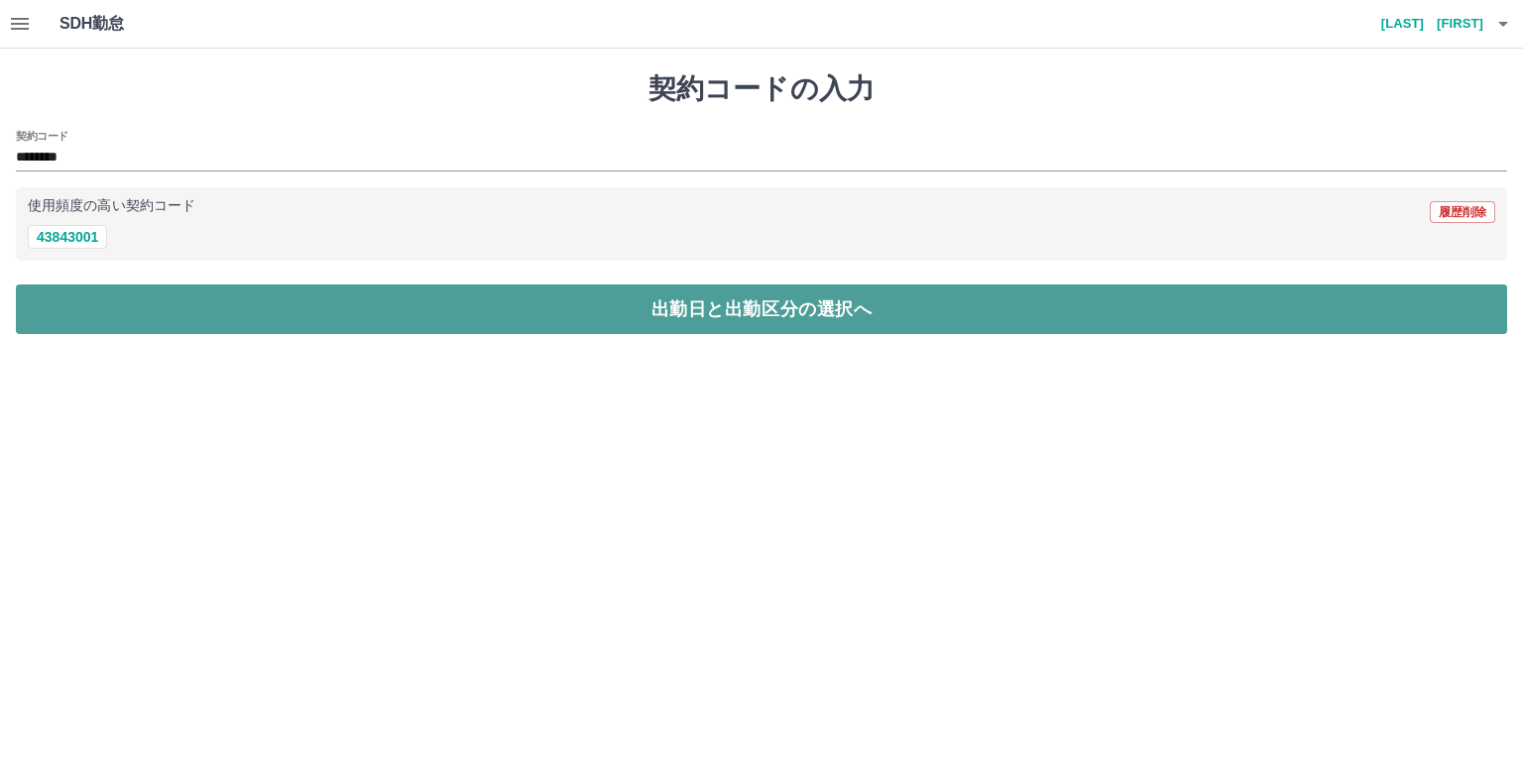 click on "出勤日と出勤区分の選択へ" at bounding box center [762, 309] 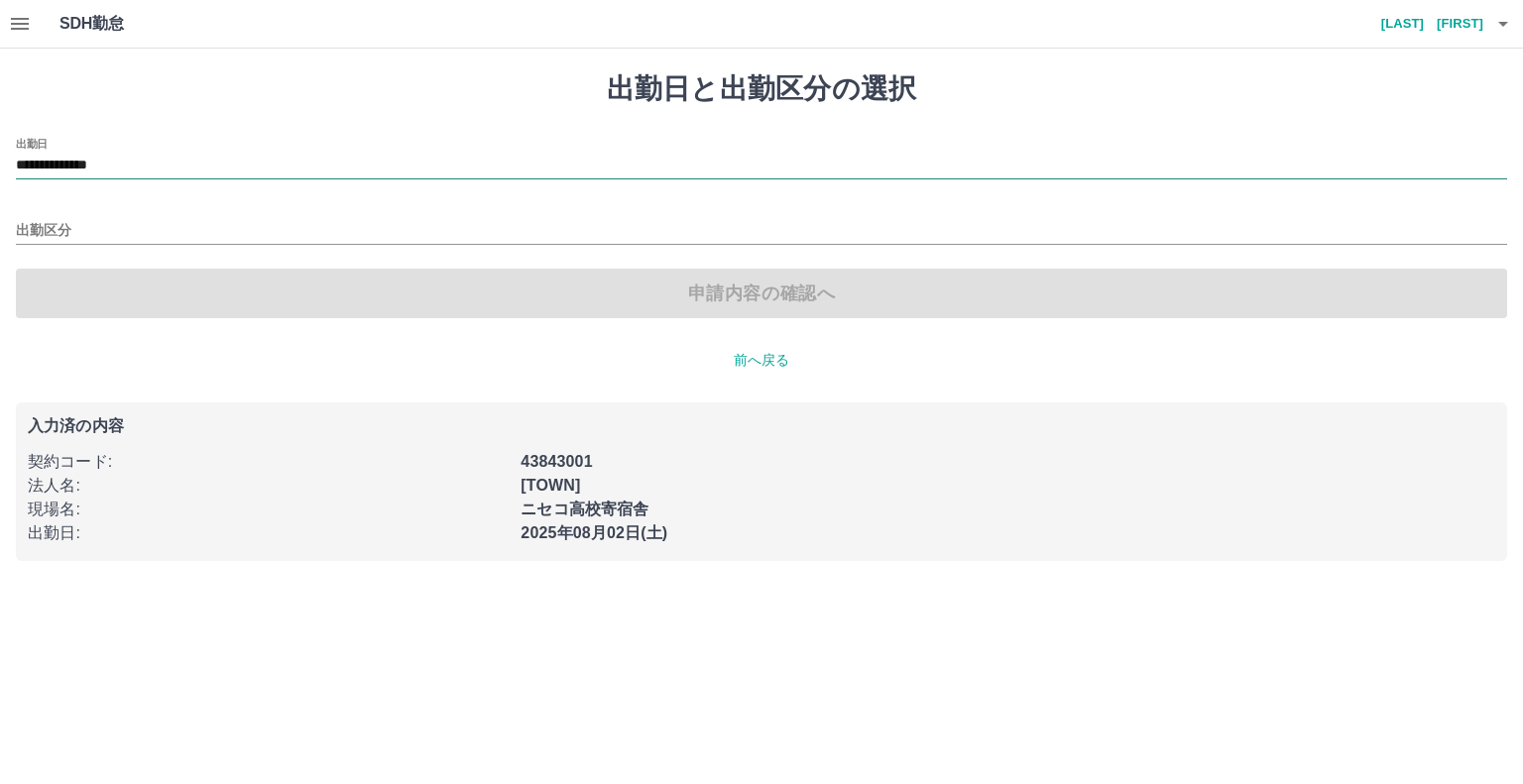 click on "**********" at bounding box center [762, 166] 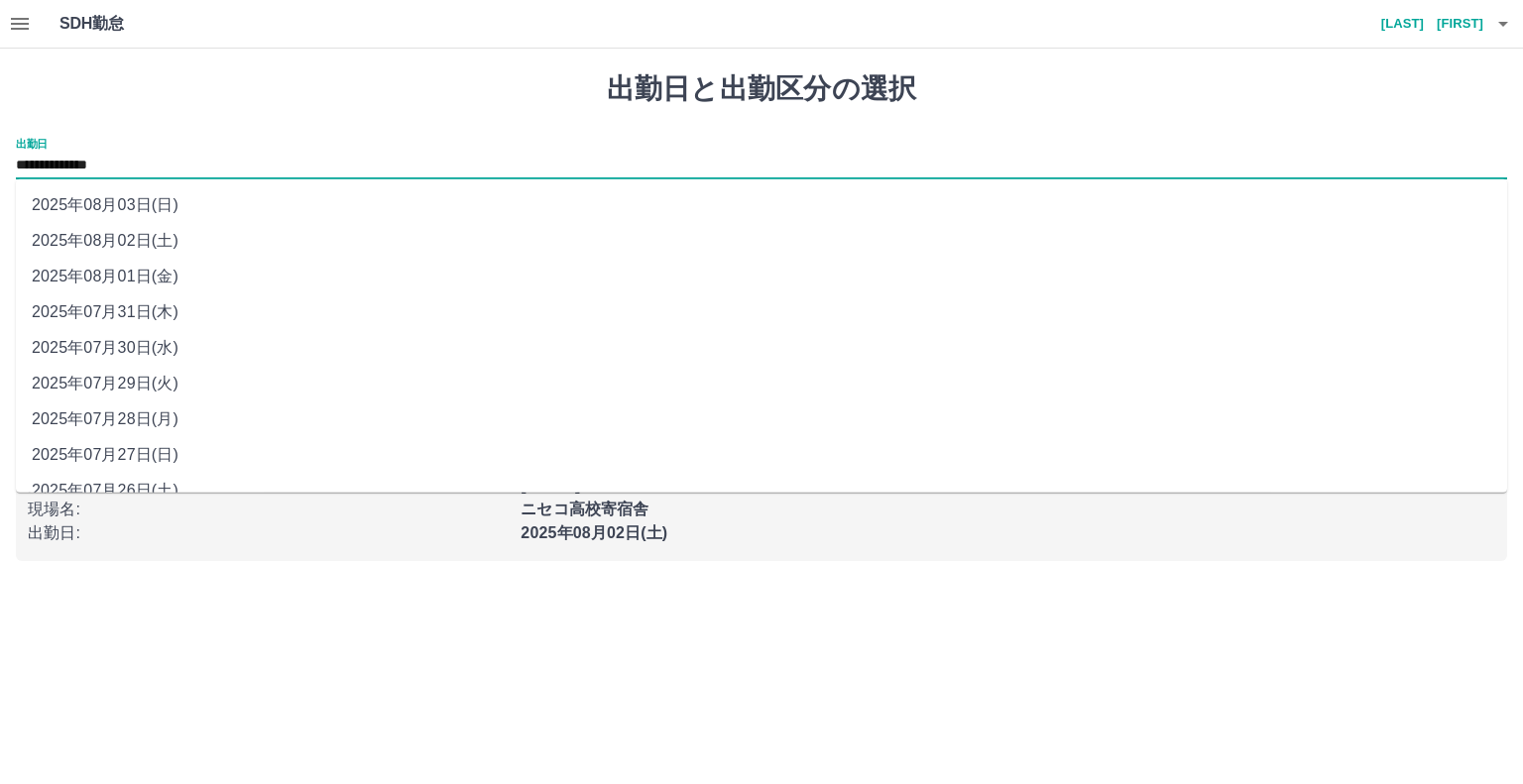 click on "2025年08月03日(日)" at bounding box center [762, 205] 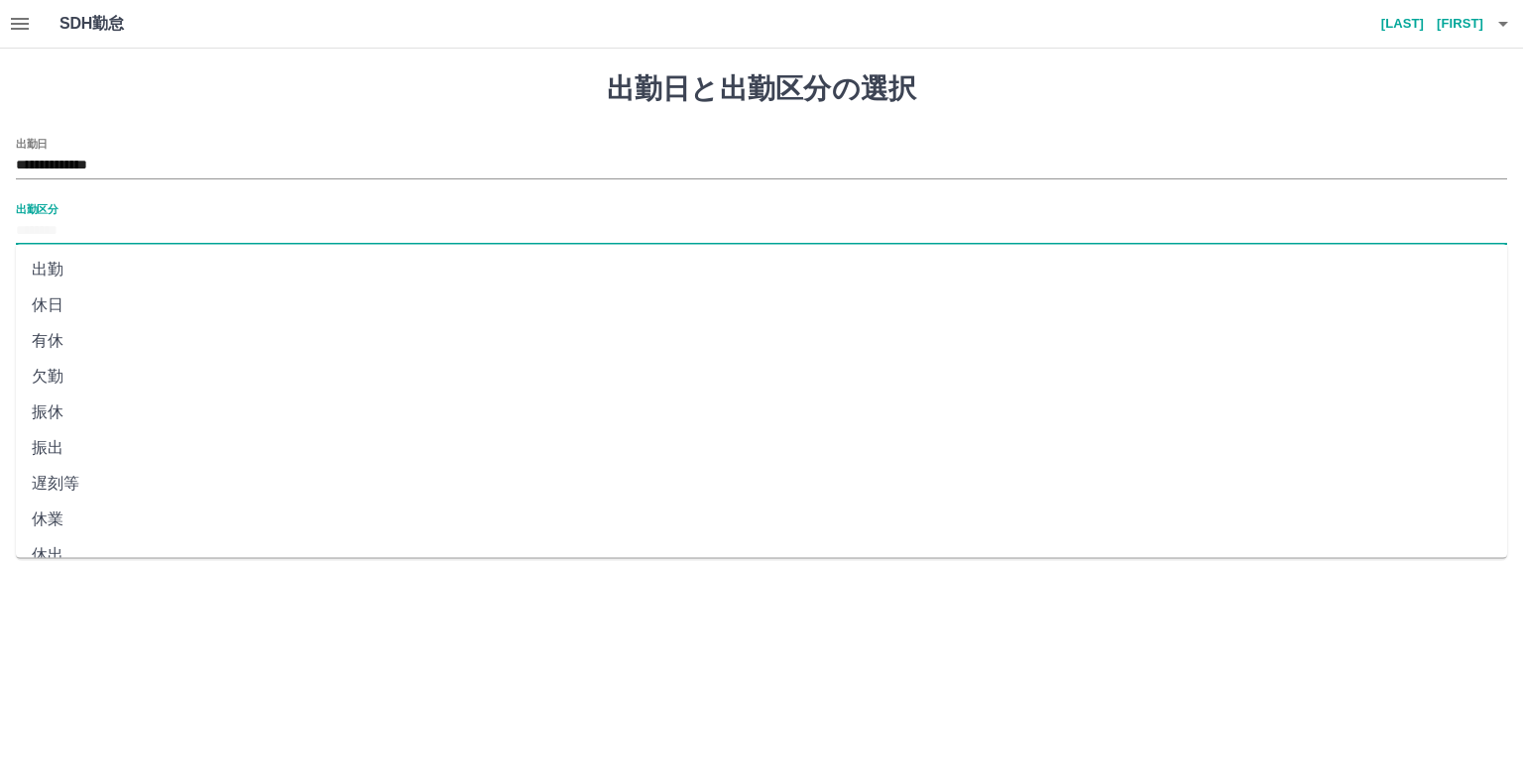drag, startPoint x: 127, startPoint y: 222, endPoint x: 128, endPoint y: 235, distance: 13.038405 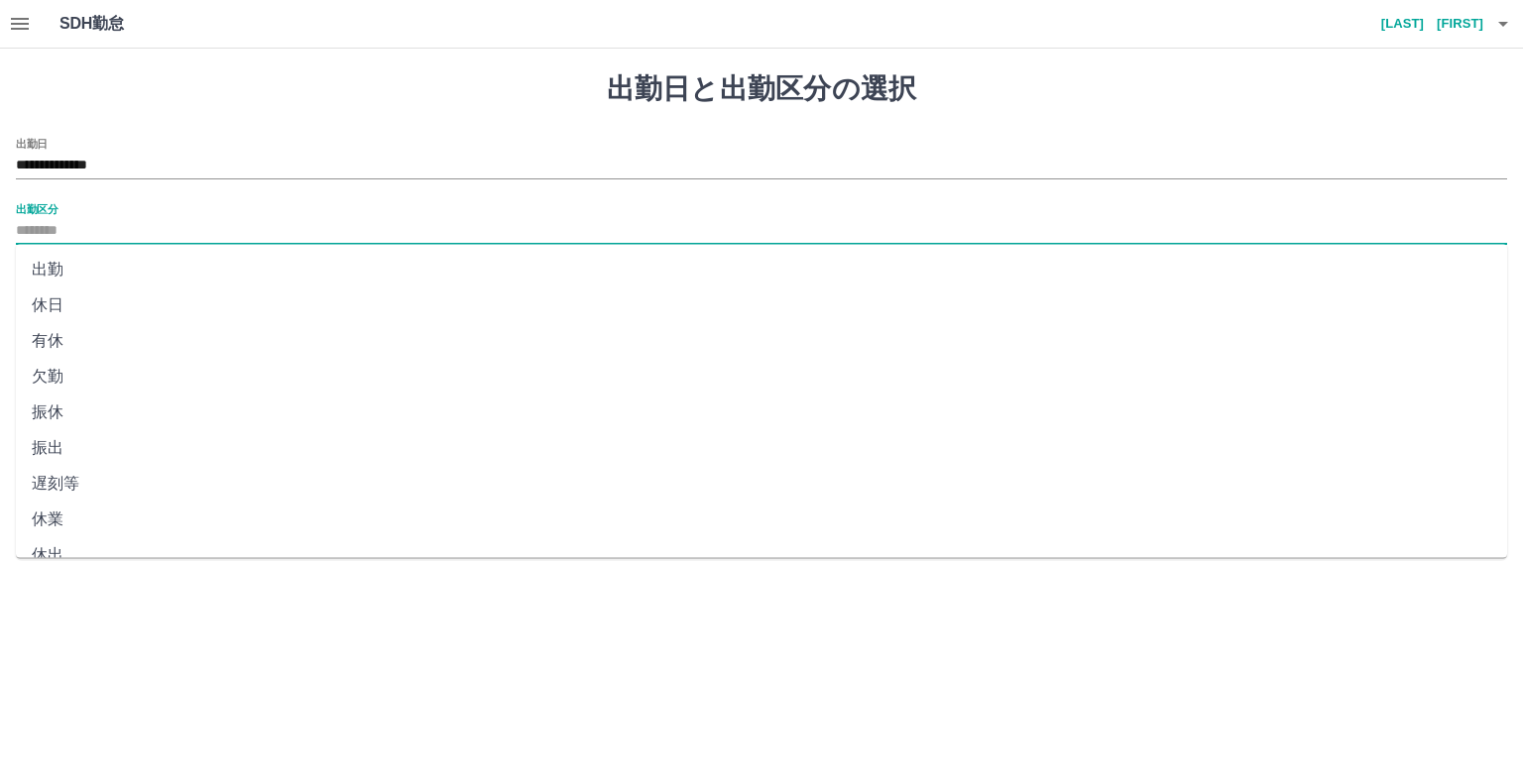 click on "出勤区分" at bounding box center (762, 231) 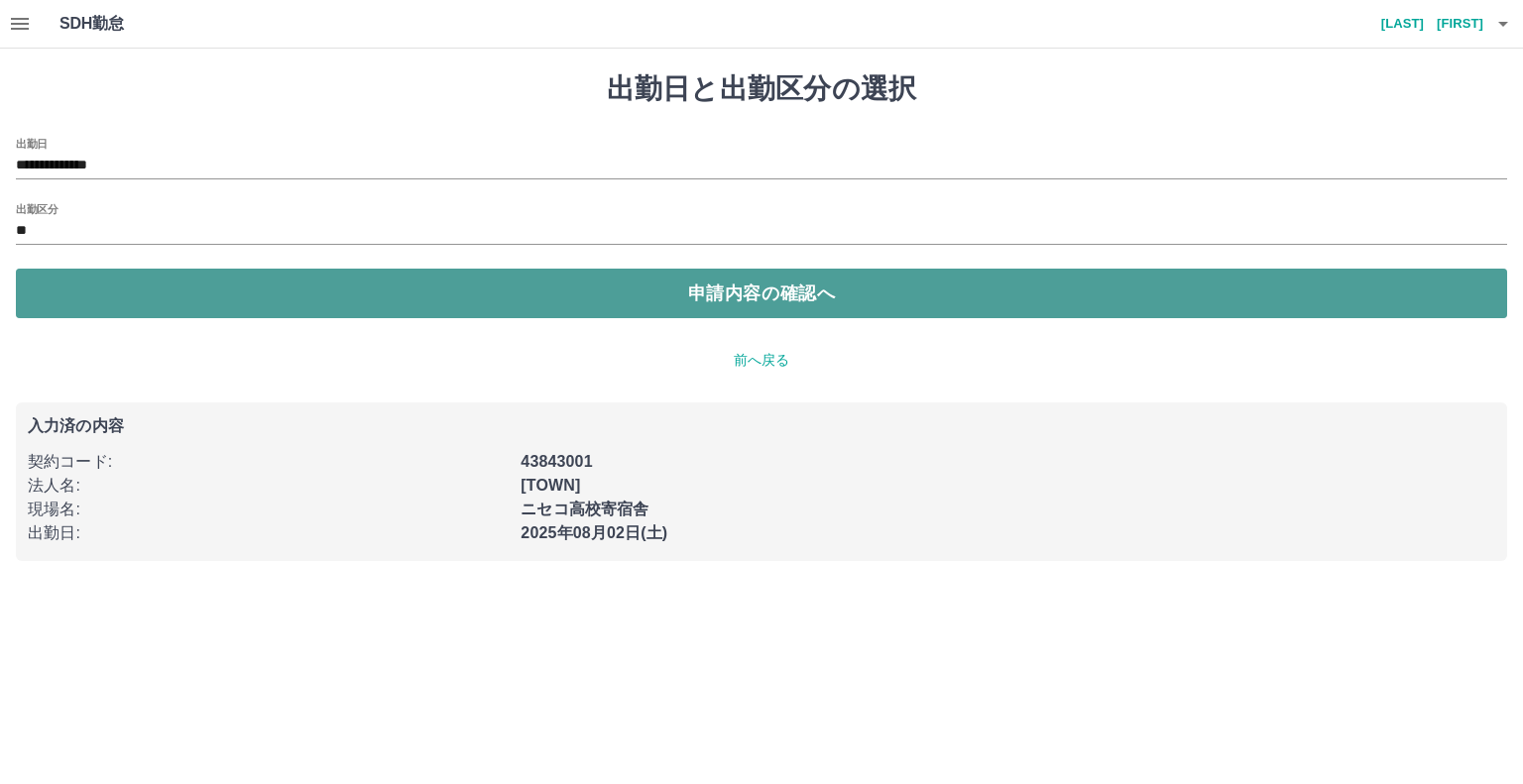 click on "申請内容の確認へ" at bounding box center [762, 293] 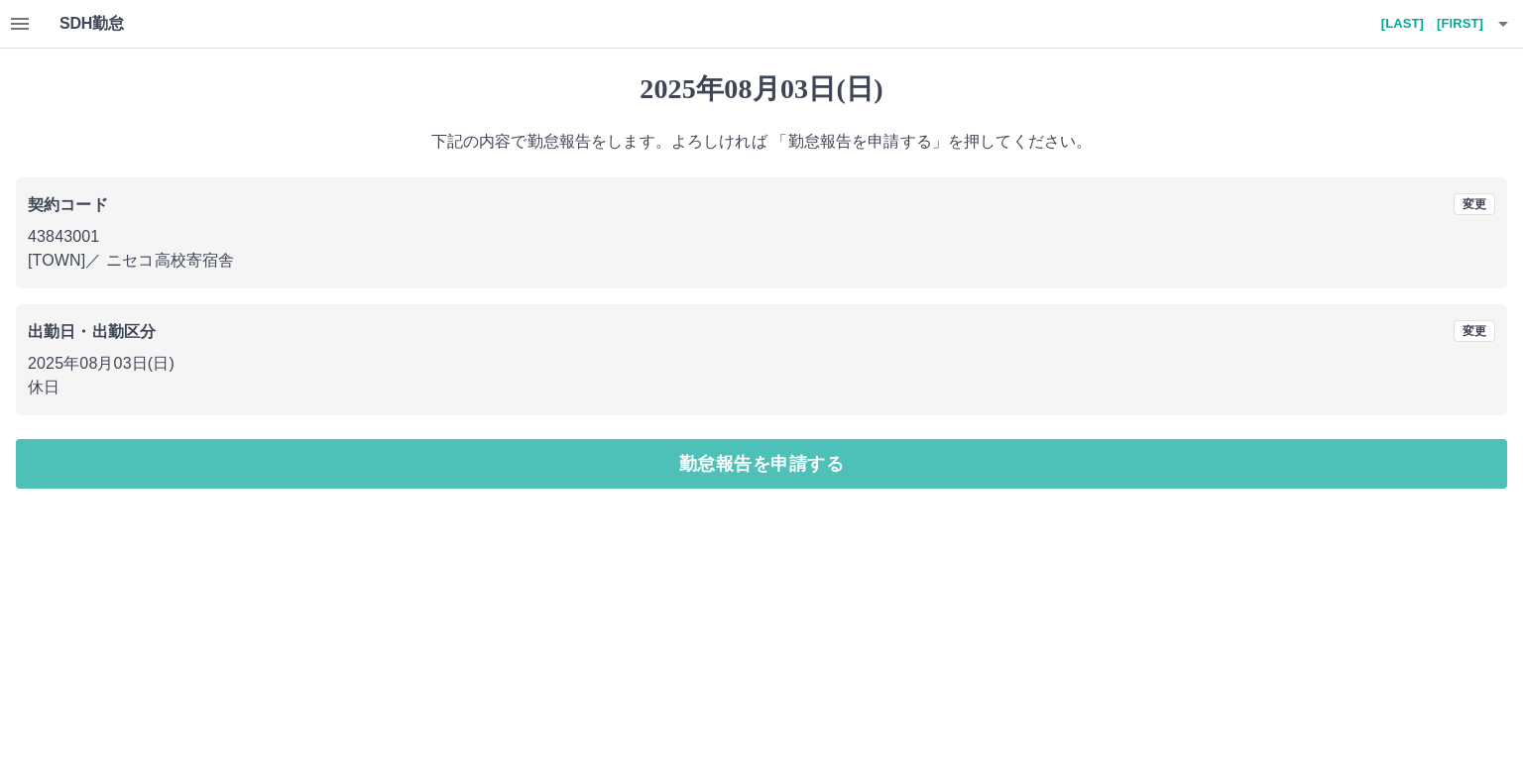 click on "勤怠報告を申請する" at bounding box center (762, 464) 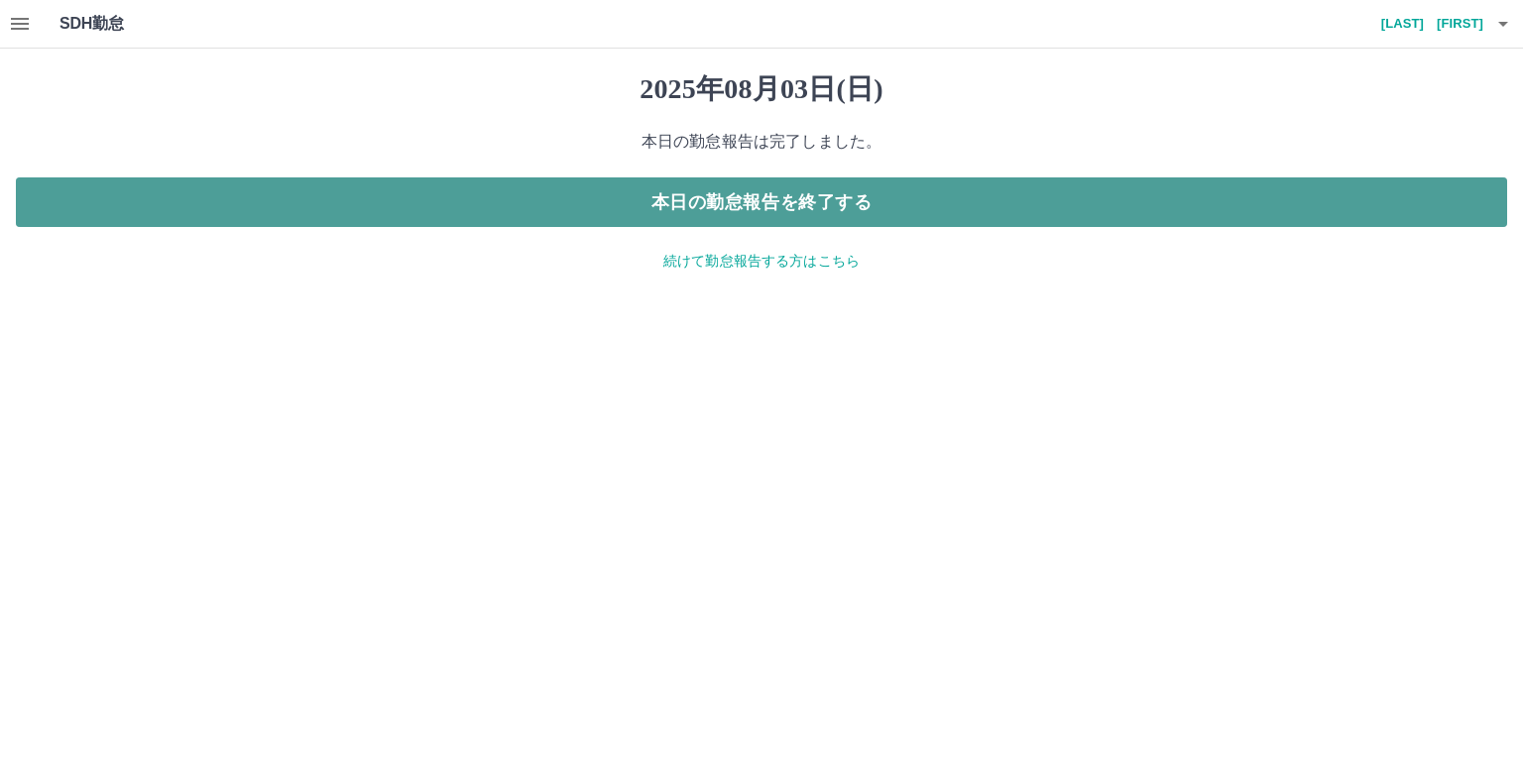click on "本日の勤怠報告を終了する" at bounding box center (762, 202) 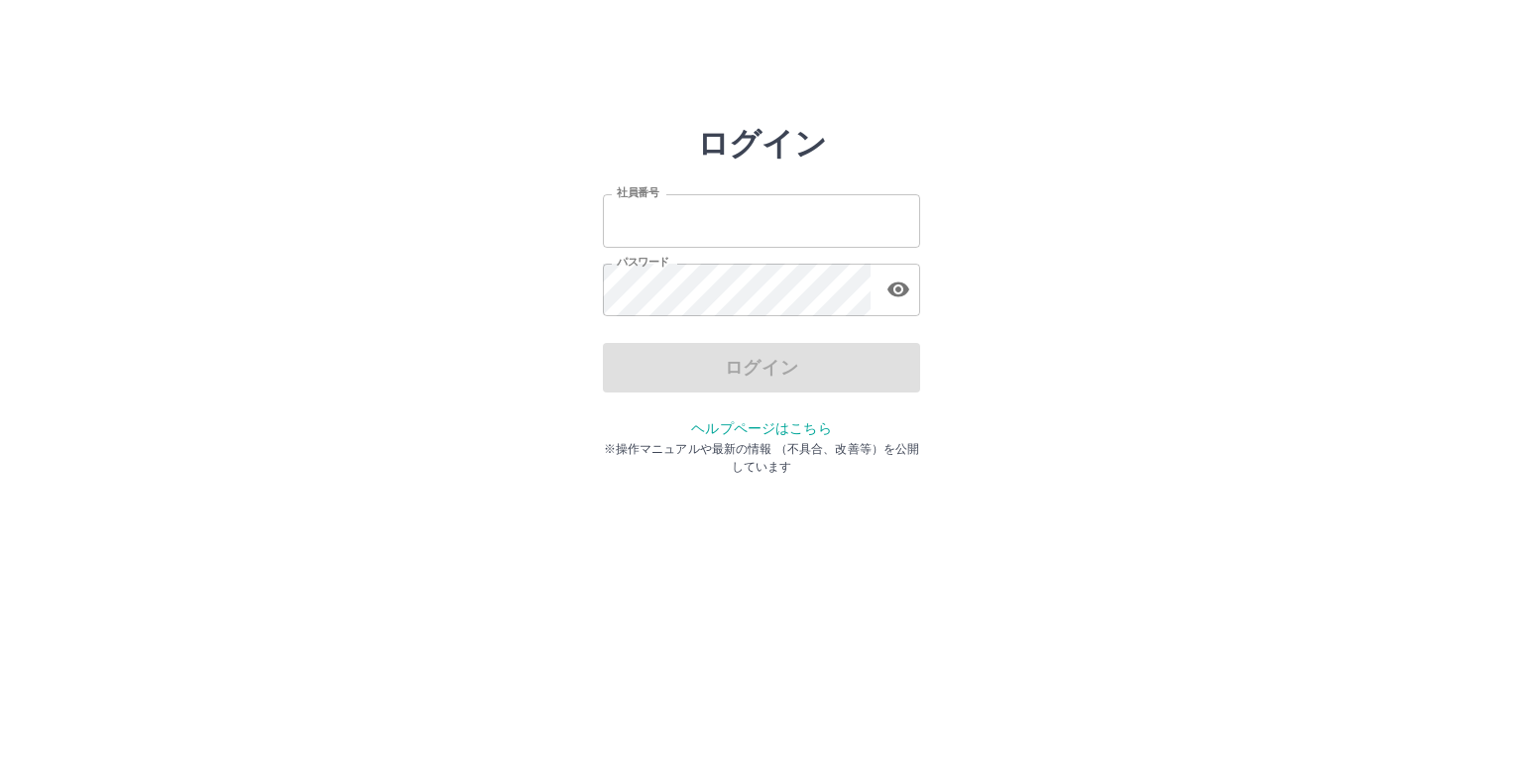 scroll, scrollTop: 0, scrollLeft: 0, axis: both 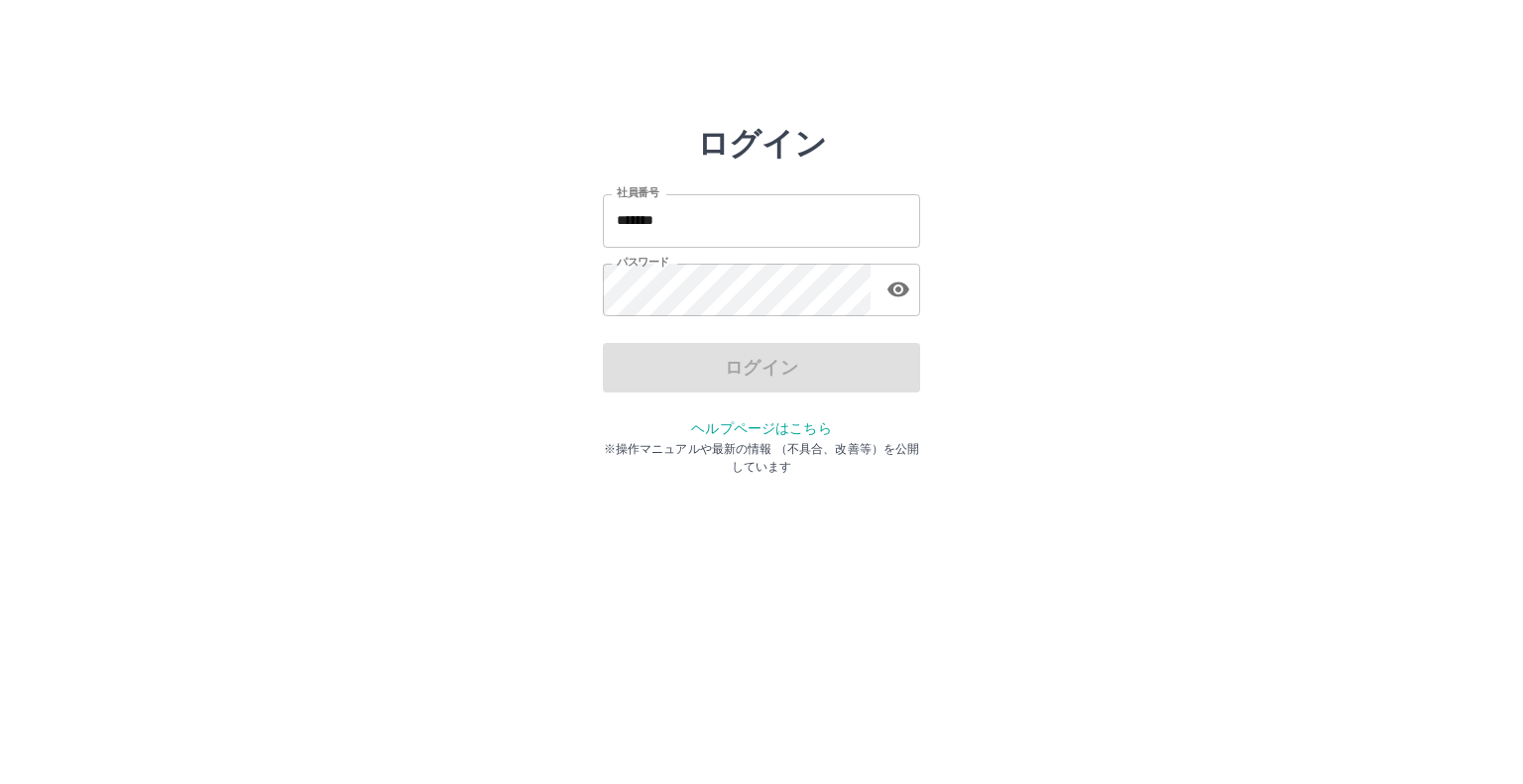 click on "*******" at bounding box center (762, 220) 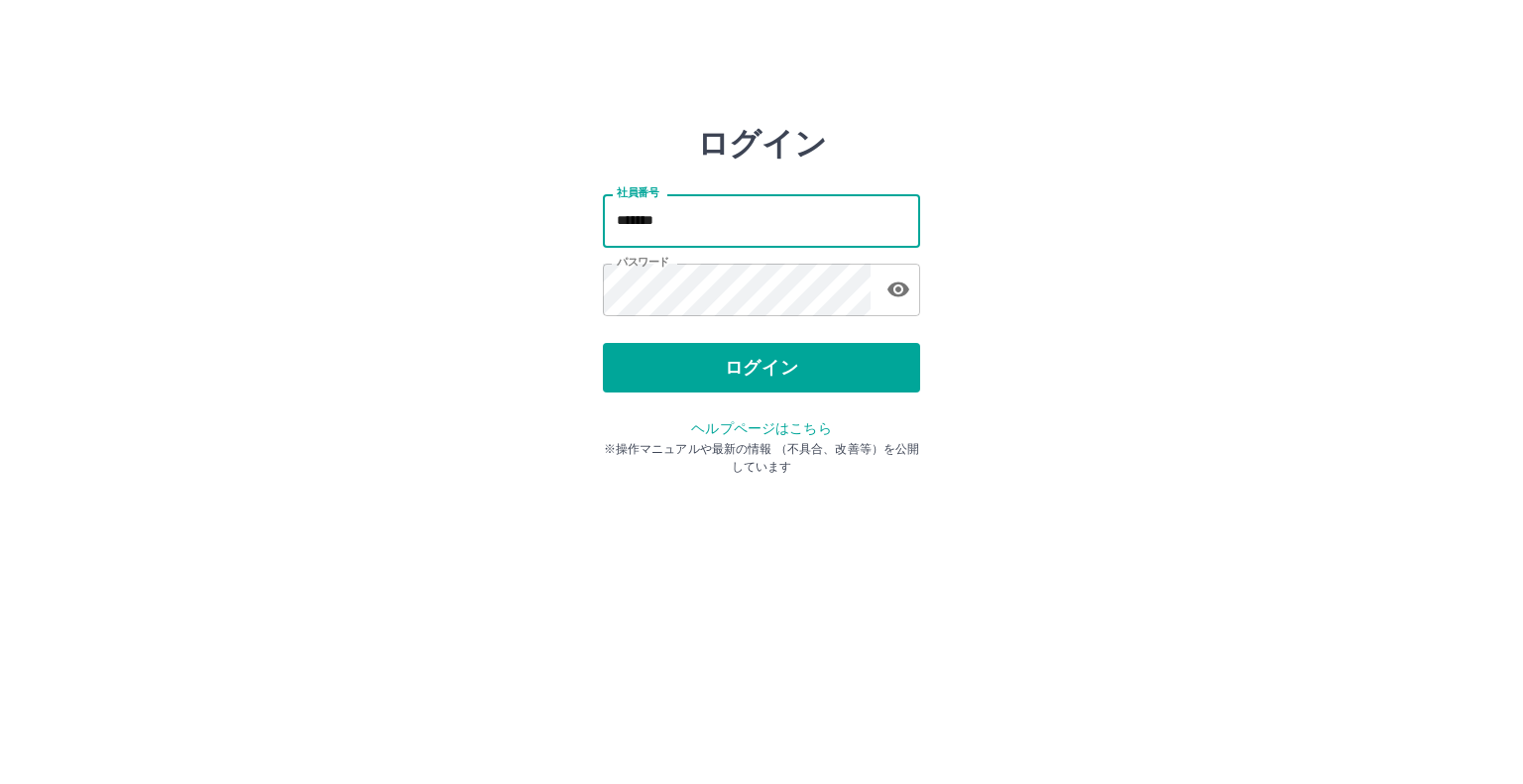 type on "*******" 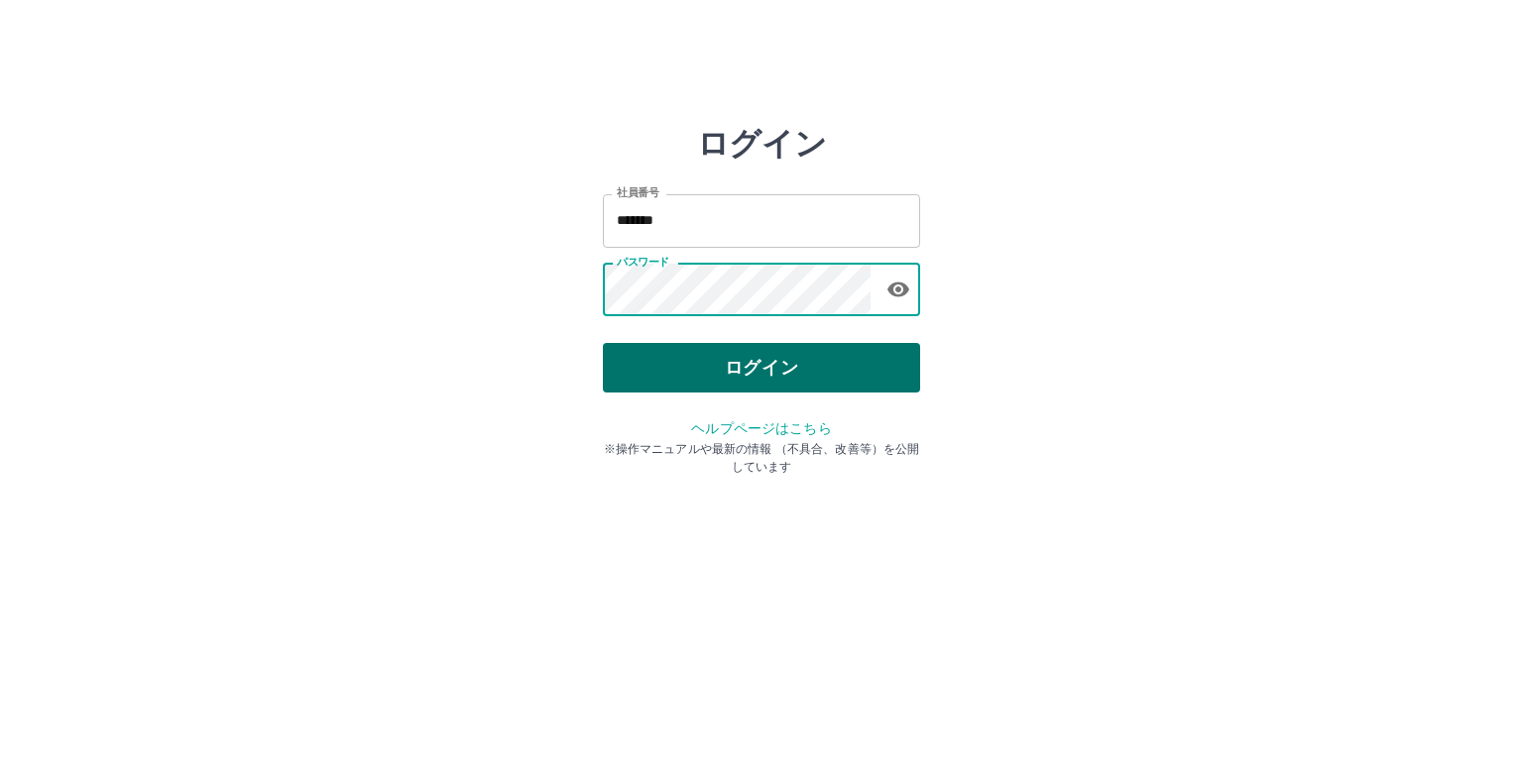 click on "ログイン" at bounding box center (762, 368) 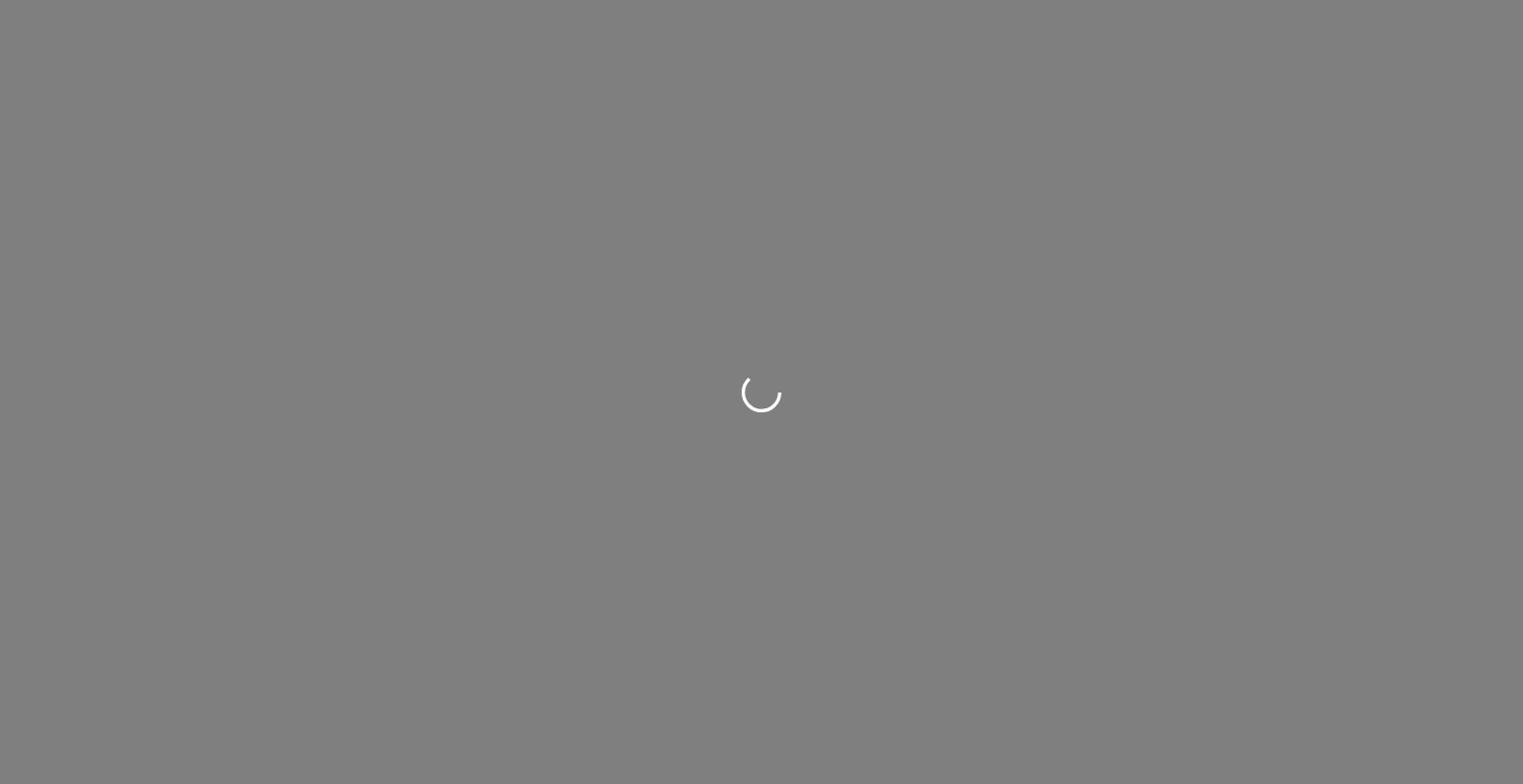 scroll, scrollTop: 0, scrollLeft: 0, axis: both 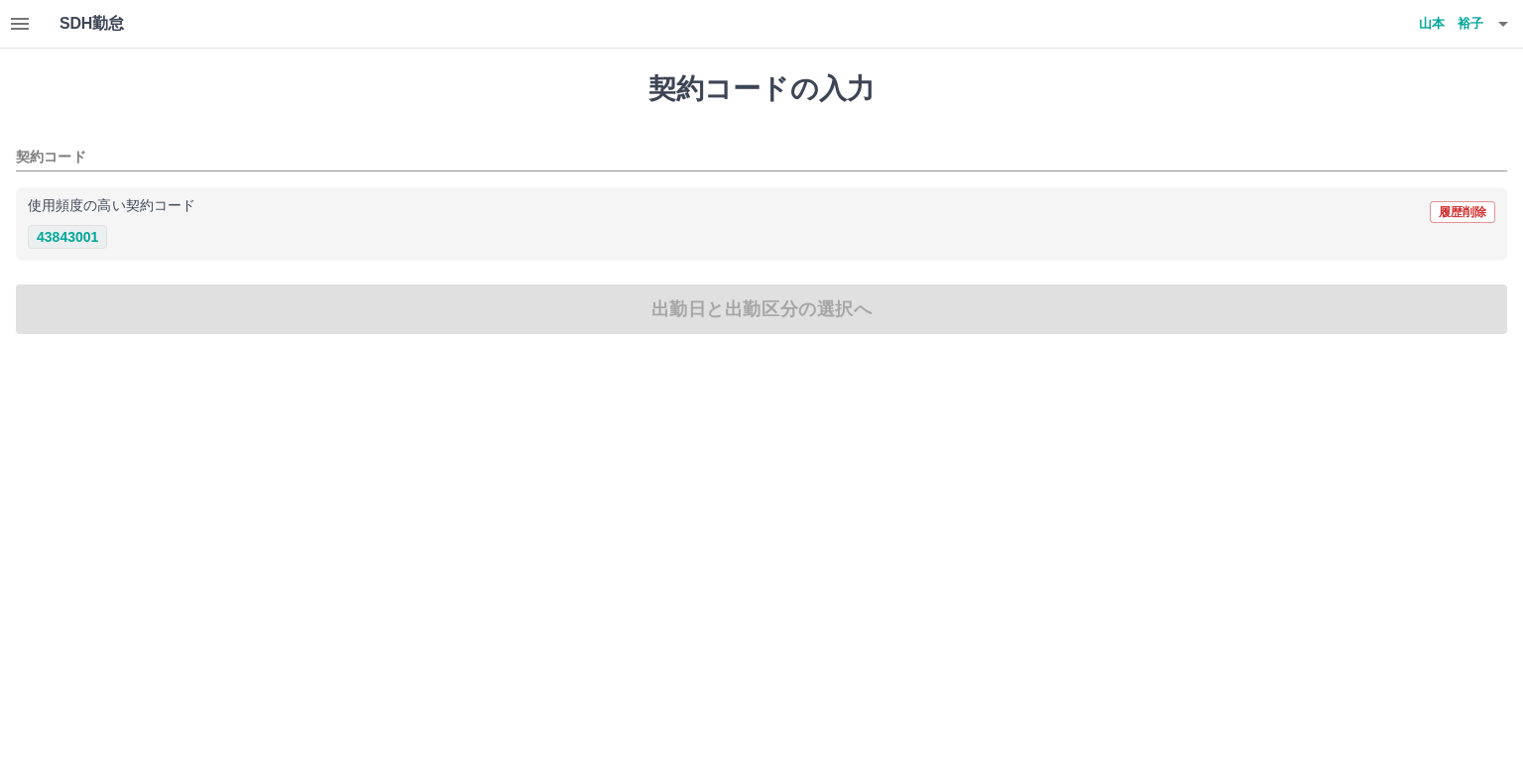 click on "43843001" at bounding box center (67, 237) 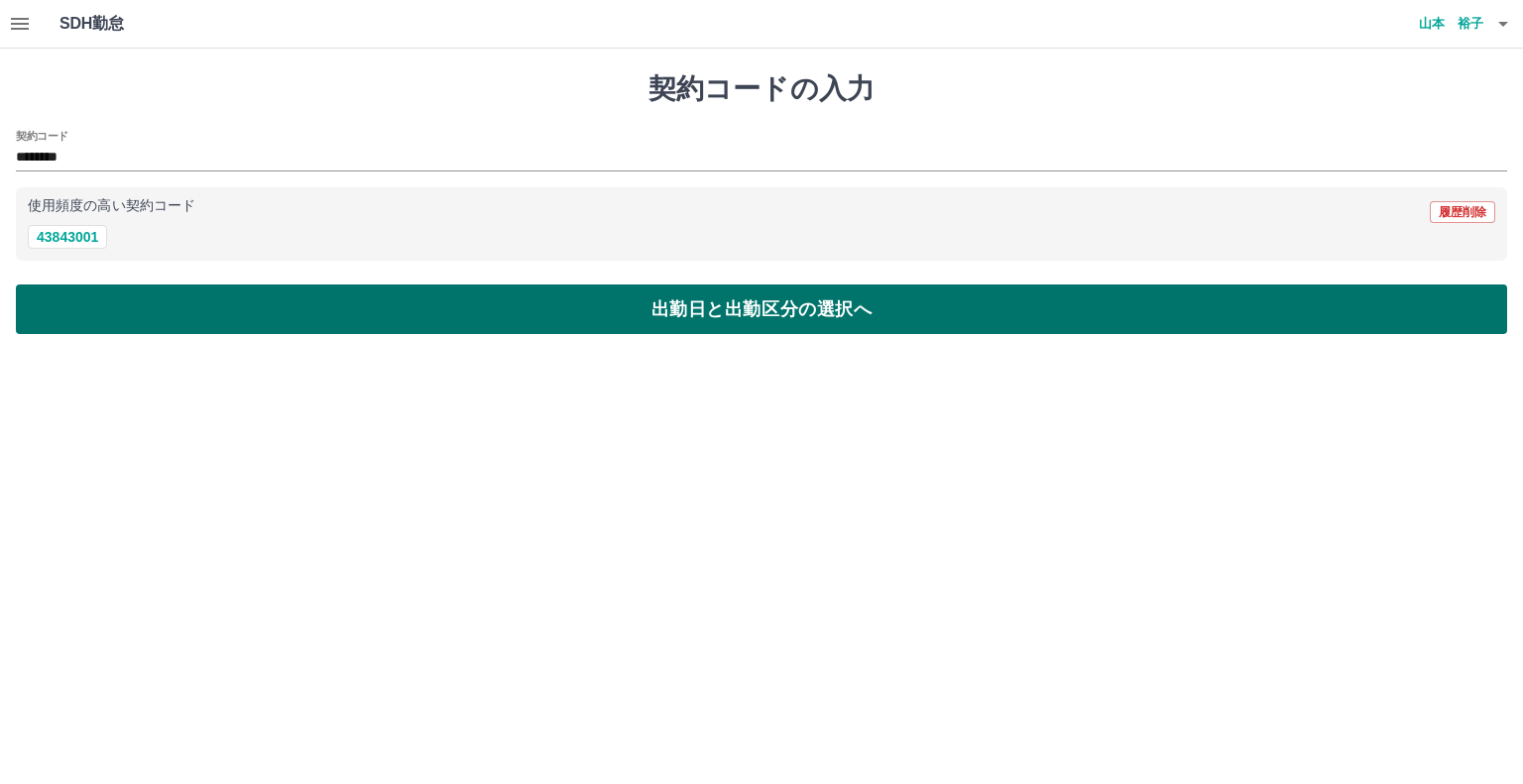 click on "出勤日と出勤区分の選択へ" at bounding box center [762, 309] 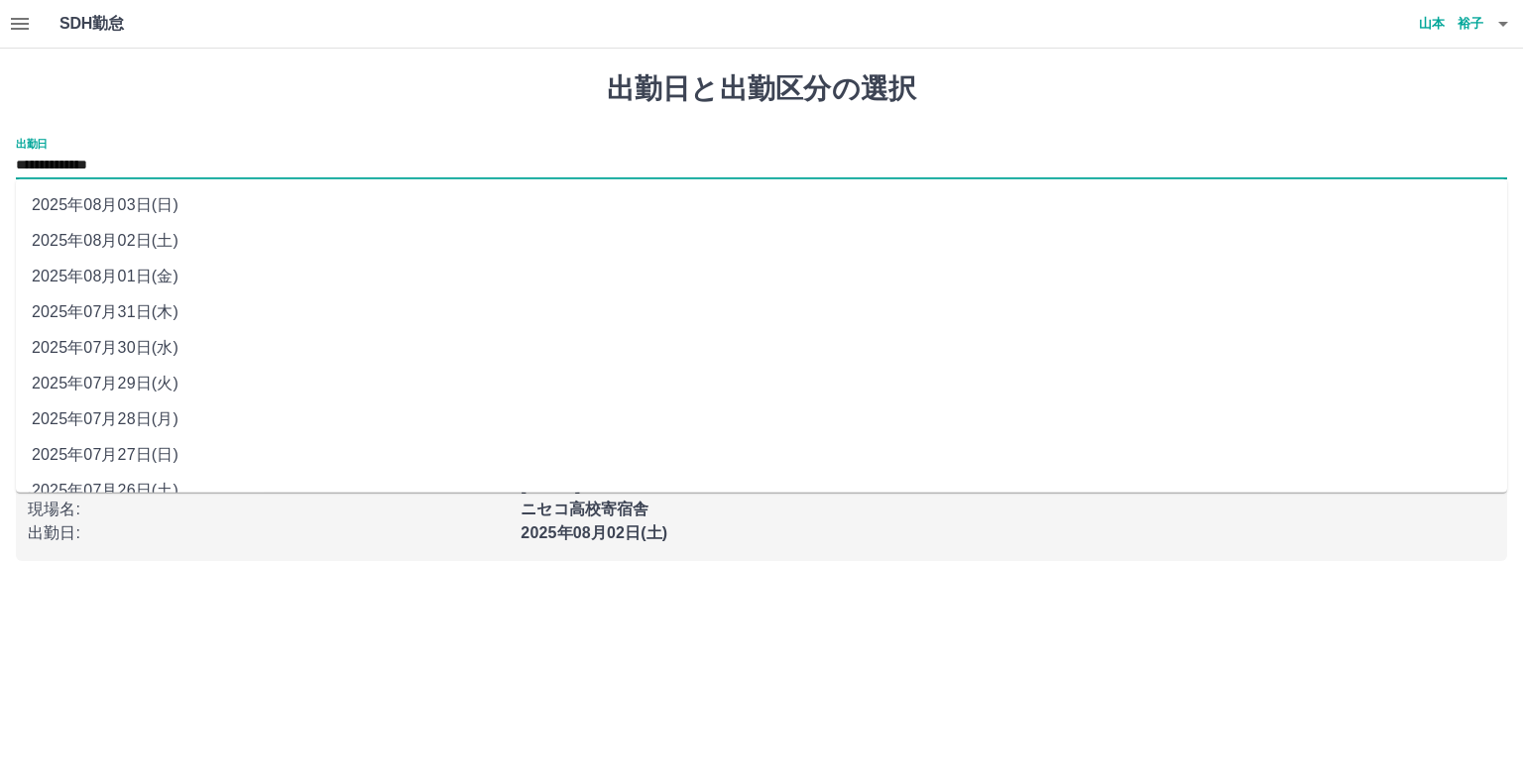 drag, startPoint x: 189, startPoint y: 162, endPoint x: 177, endPoint y: 194, distance: 34.176 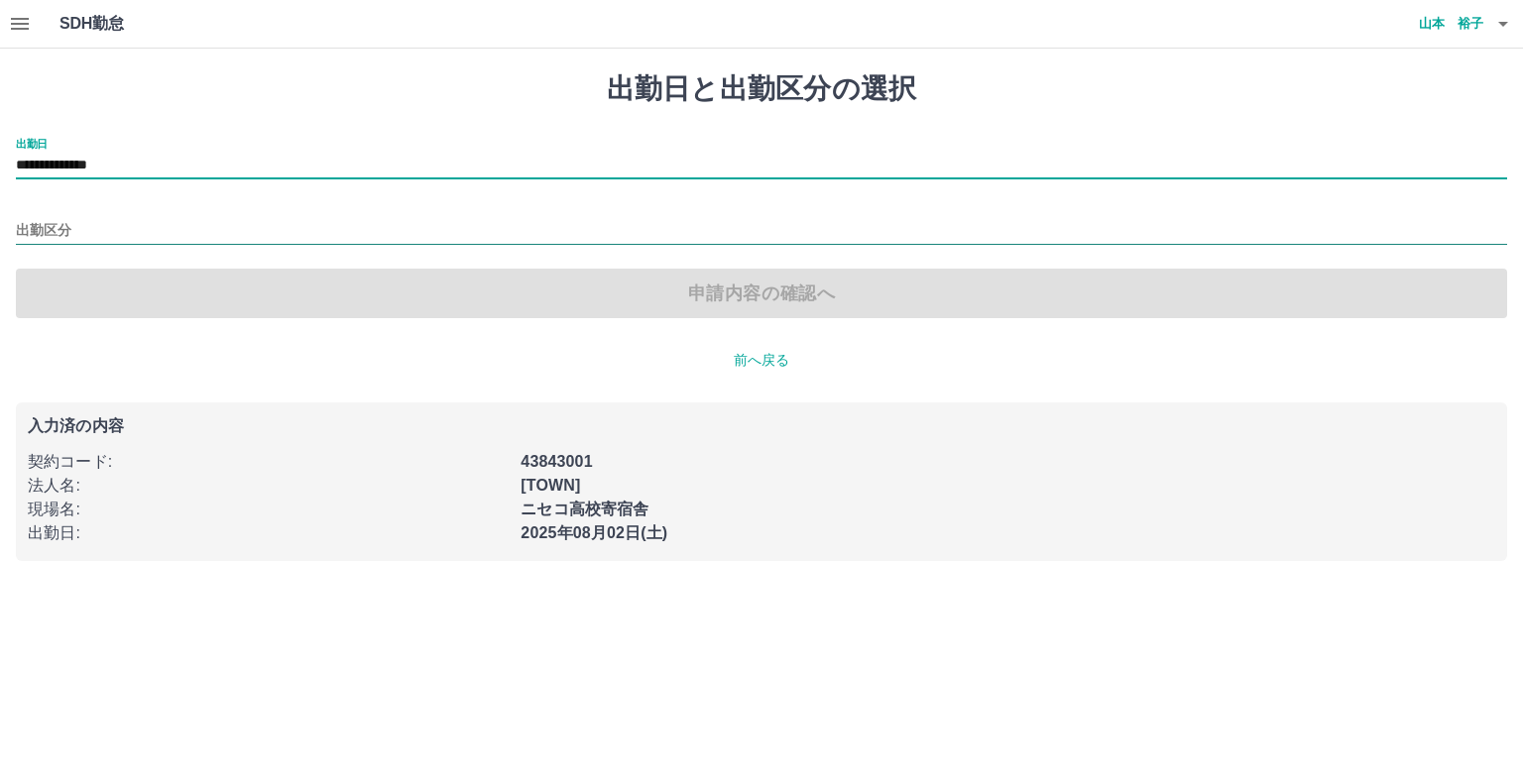 click on "出勤区分" at bounding box center (762, 231) 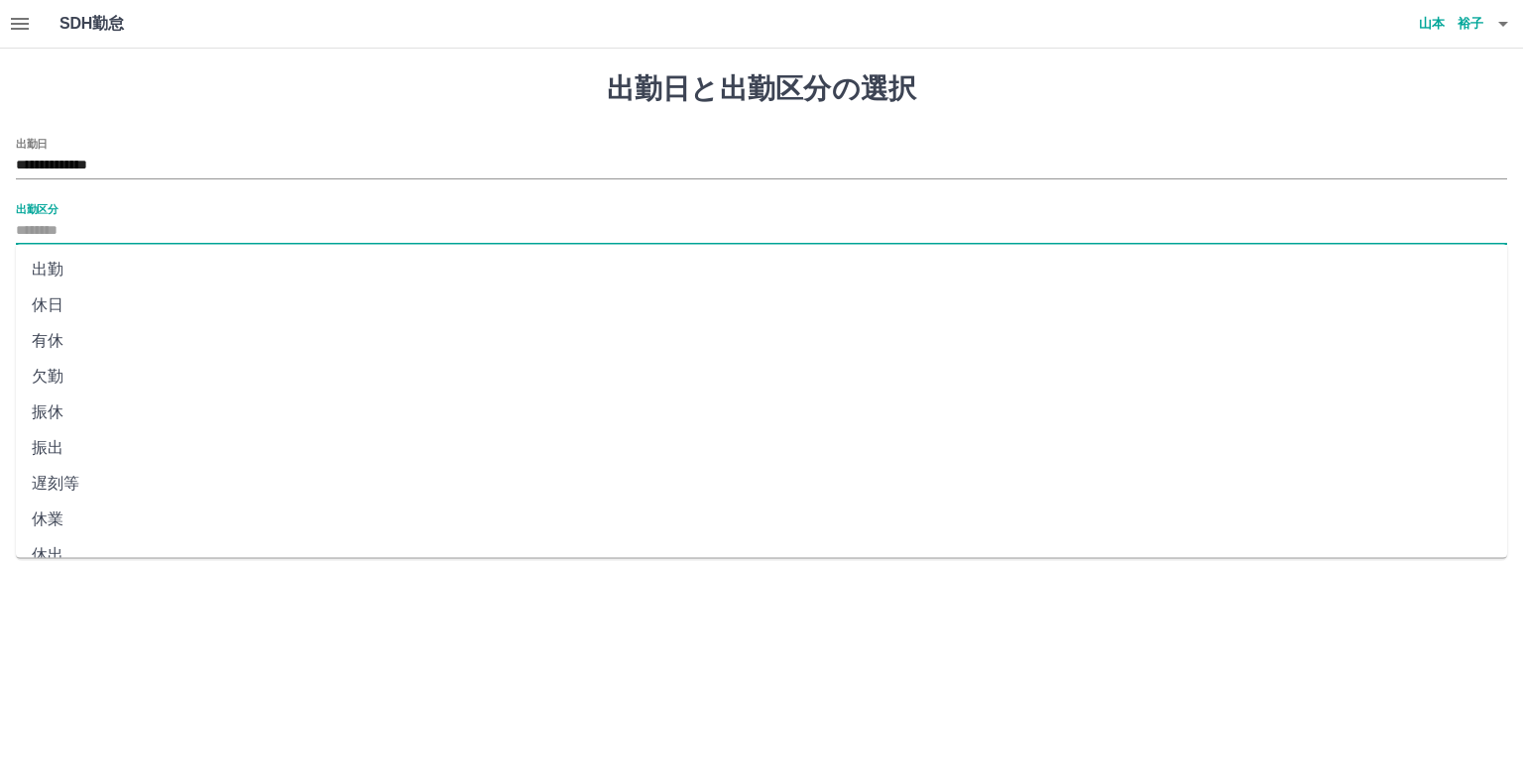 click on "出勤" at bounding box center (762, 270) 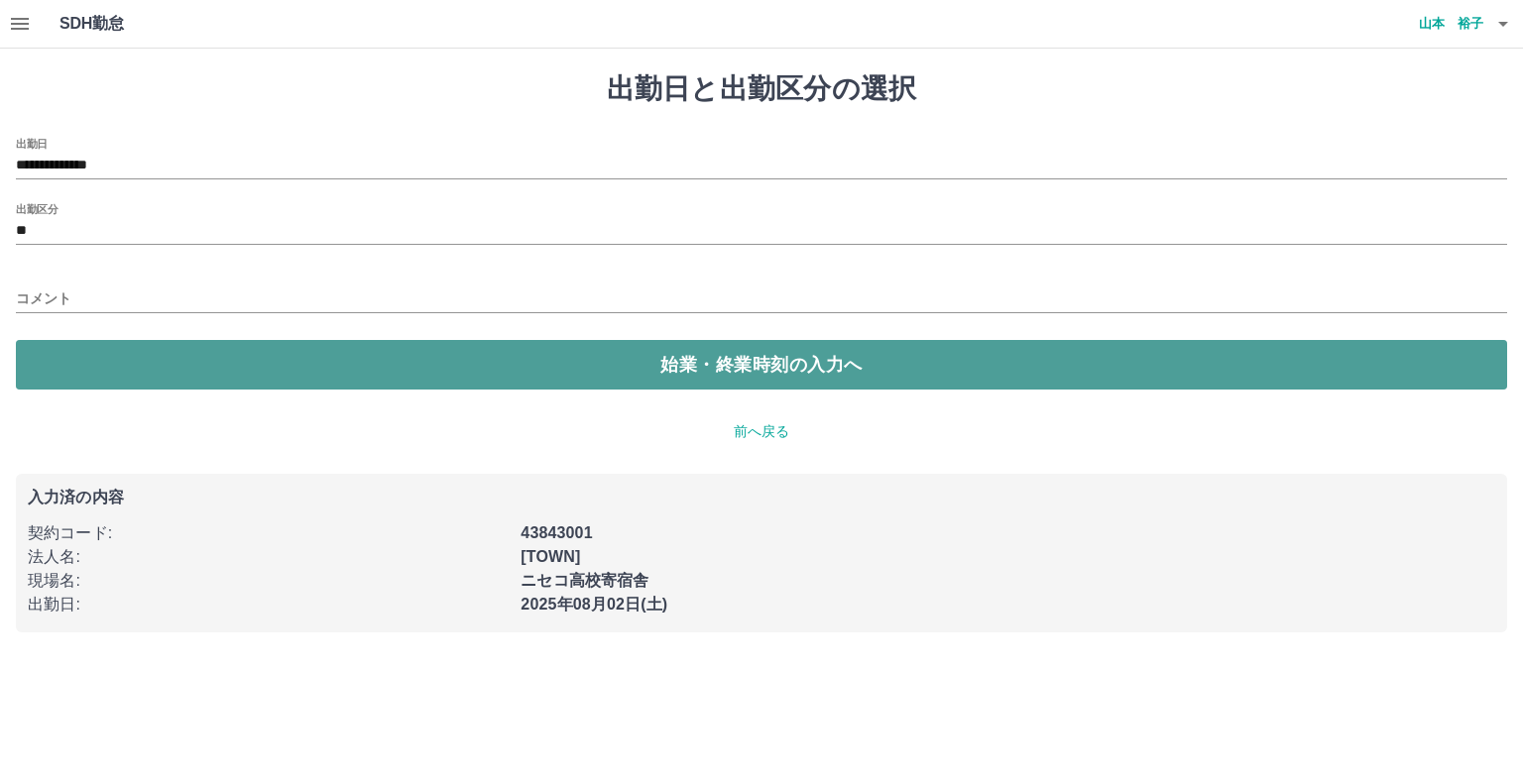 click on "始業・終業時刻の入力へ" at bounding box center (762, 365) 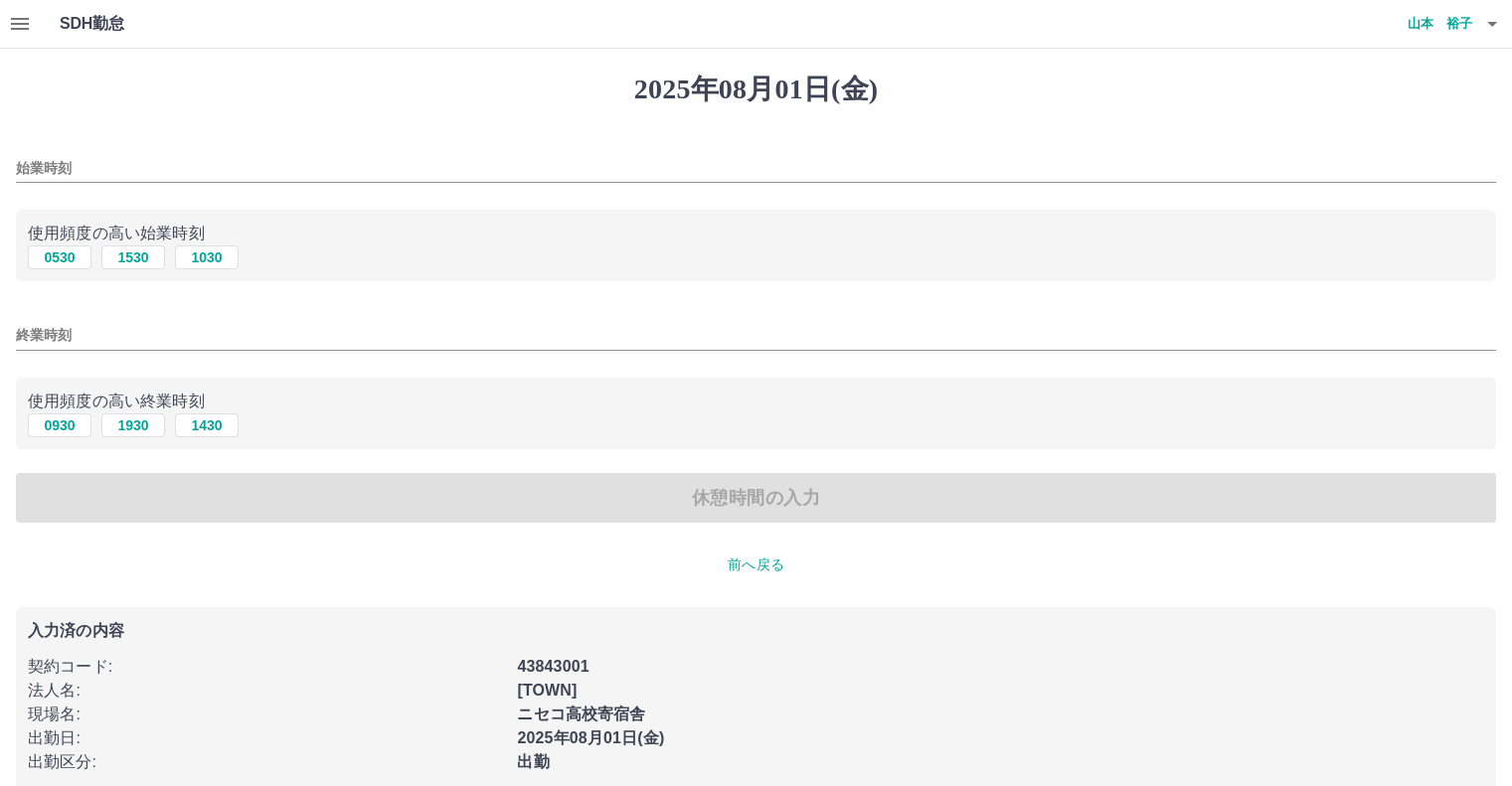 click on "始業時刻" at bounding box center [756, 168] 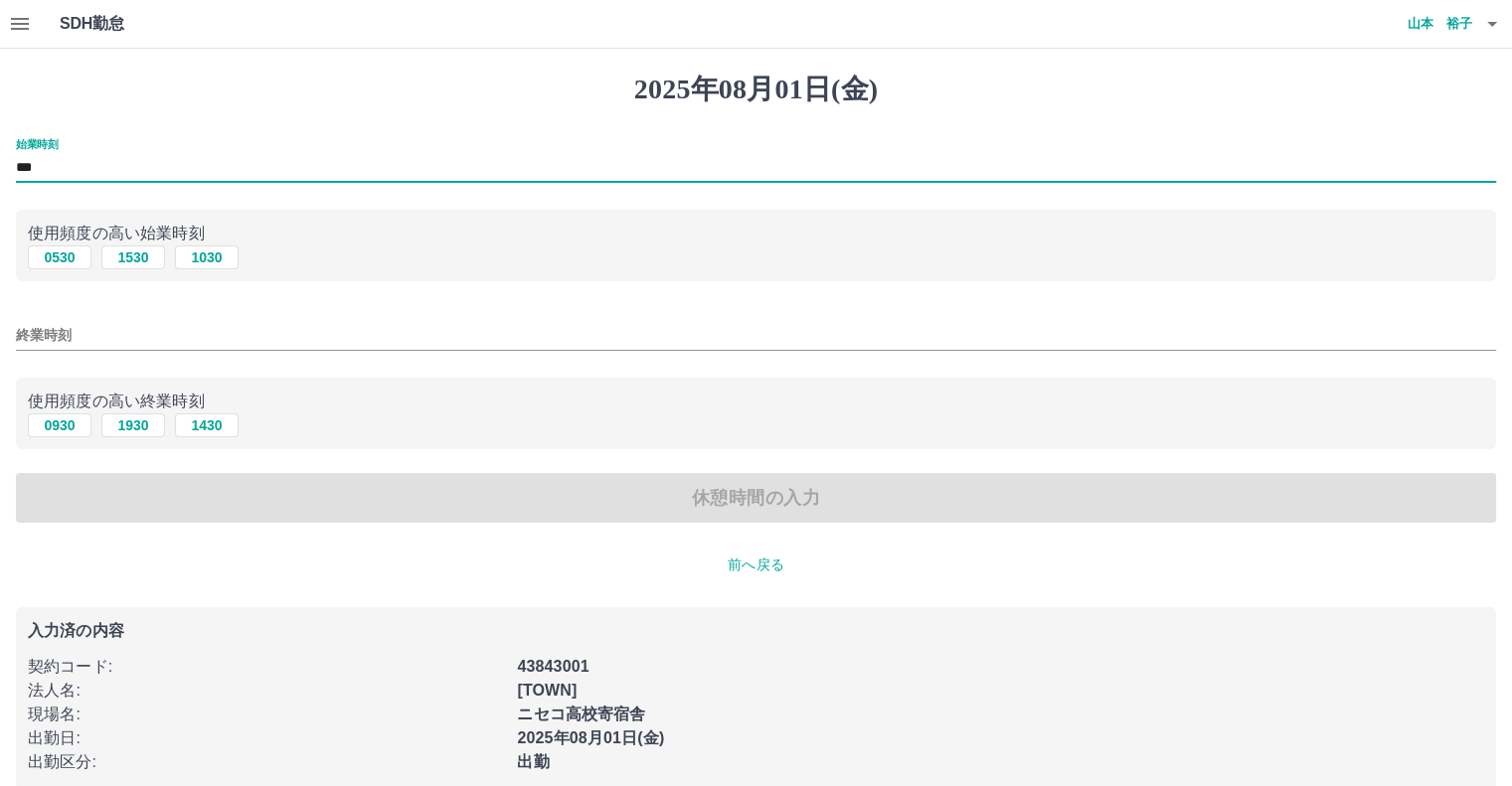 type on "***" 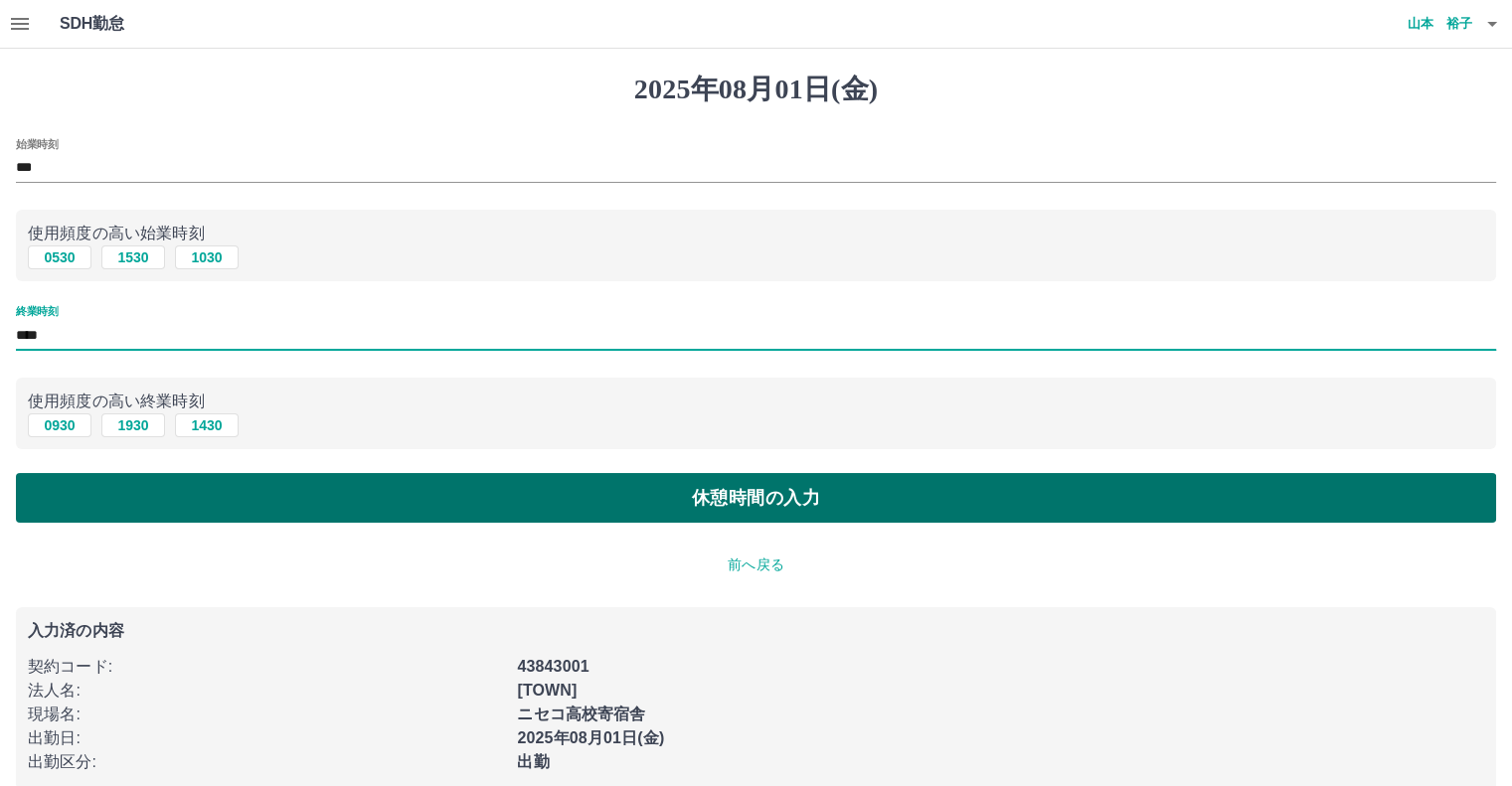 type on "****" 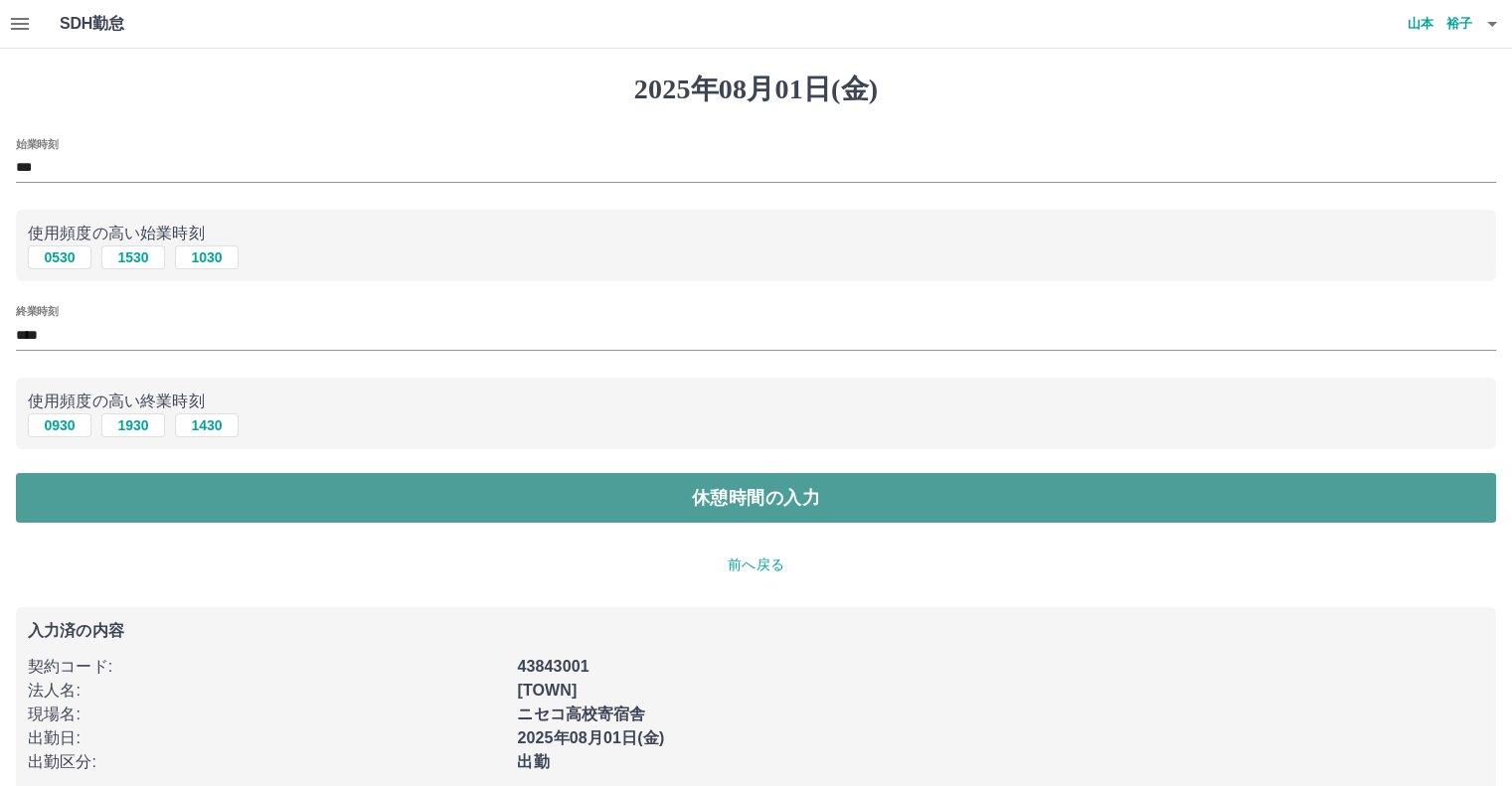 click on "休憩時間の入力" at bounding box center [756, 498] 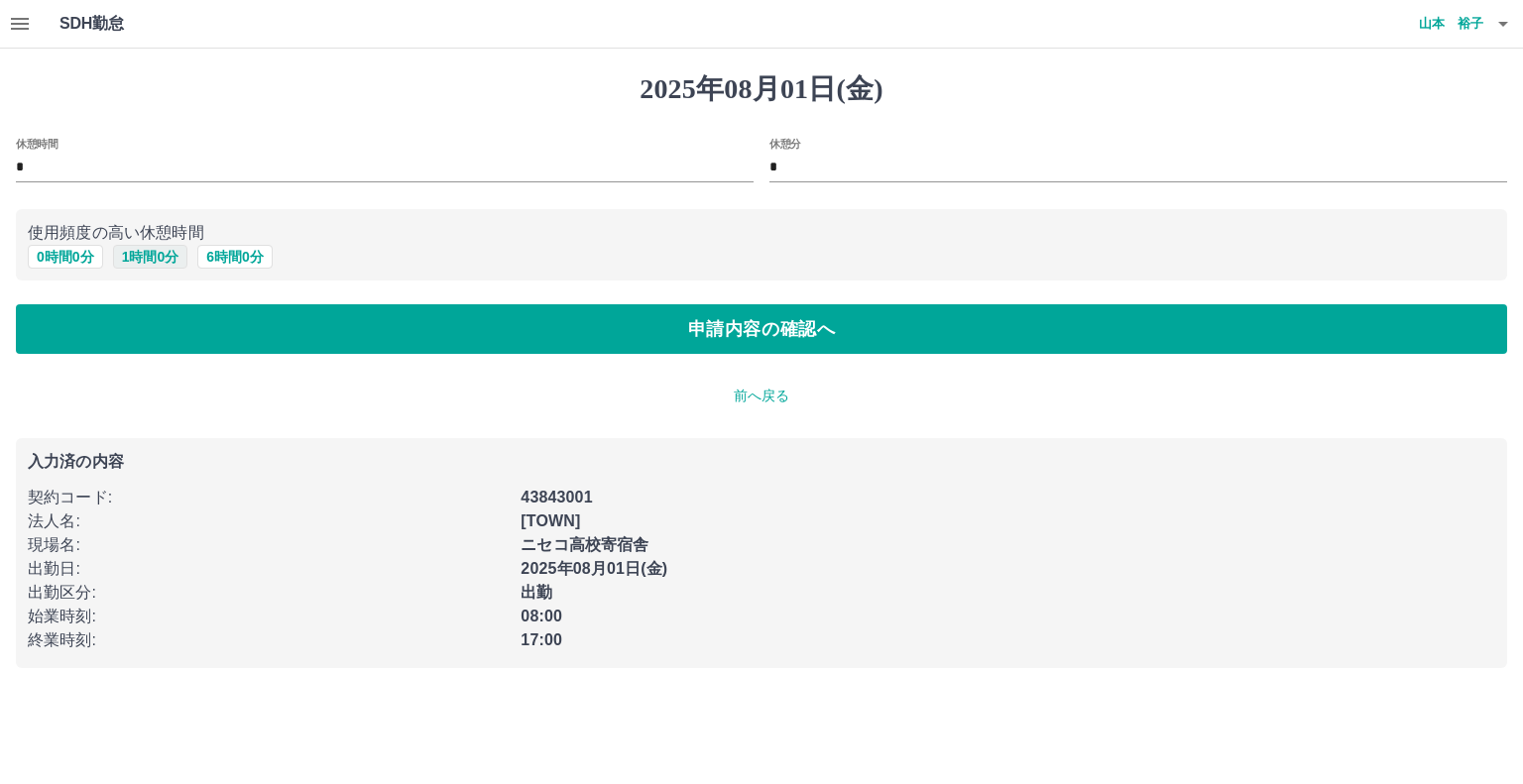 click on "1 時間 0 分" at bounding box center [151, 257] 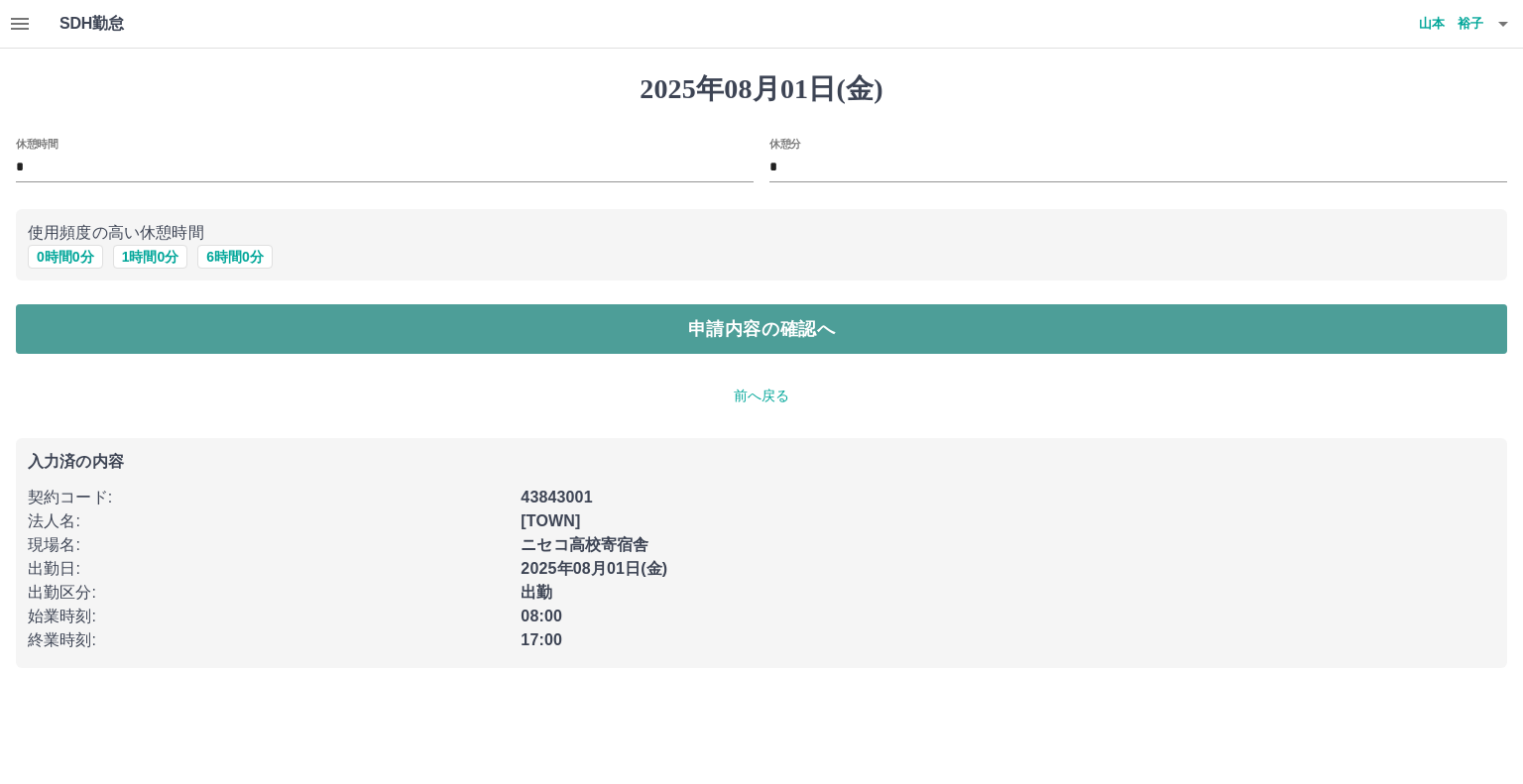 click on "申請内容の確認へ" at bounding box center [762, 329] 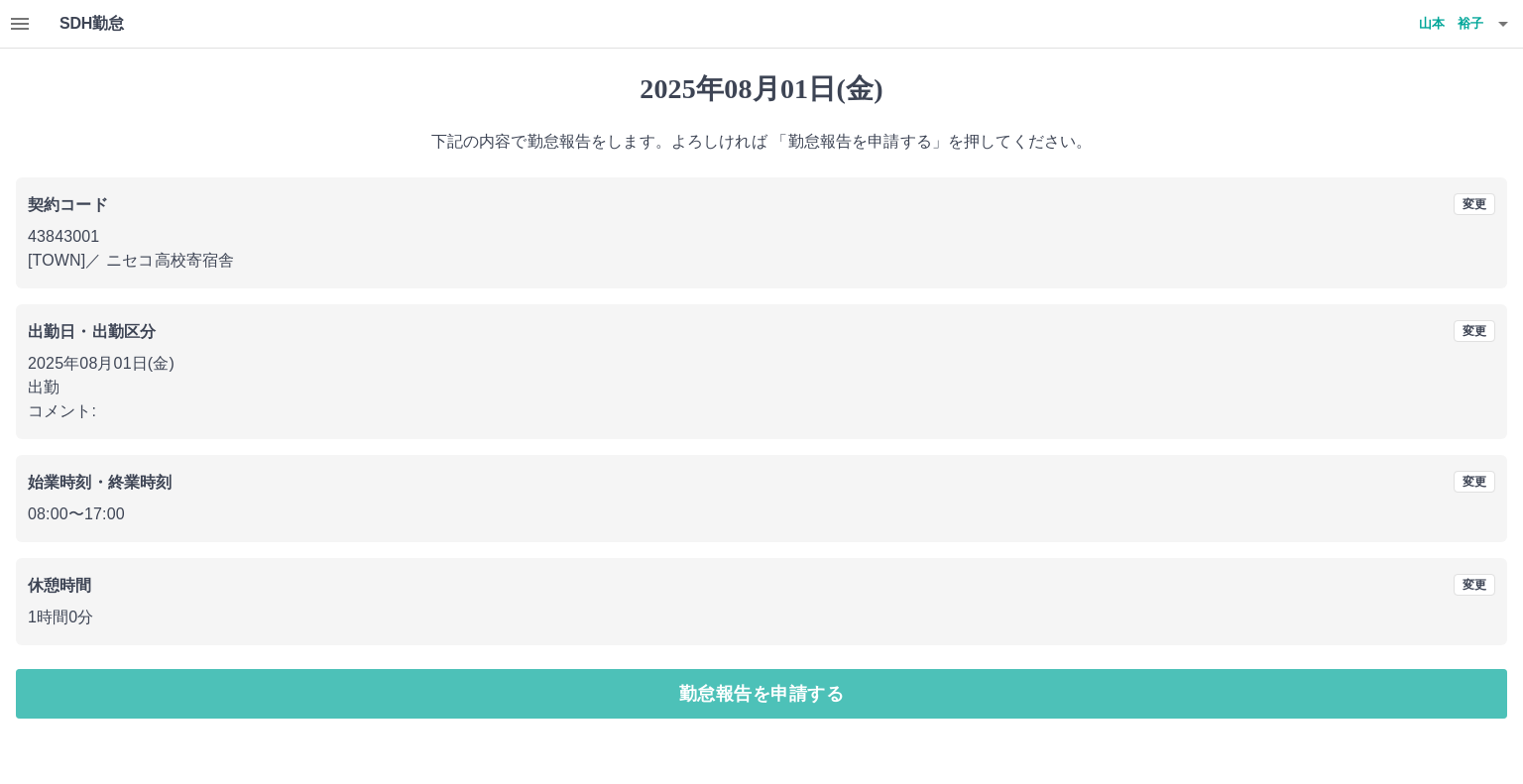 click on "勤怠報告を申請する" at bounding box center (762, 694) 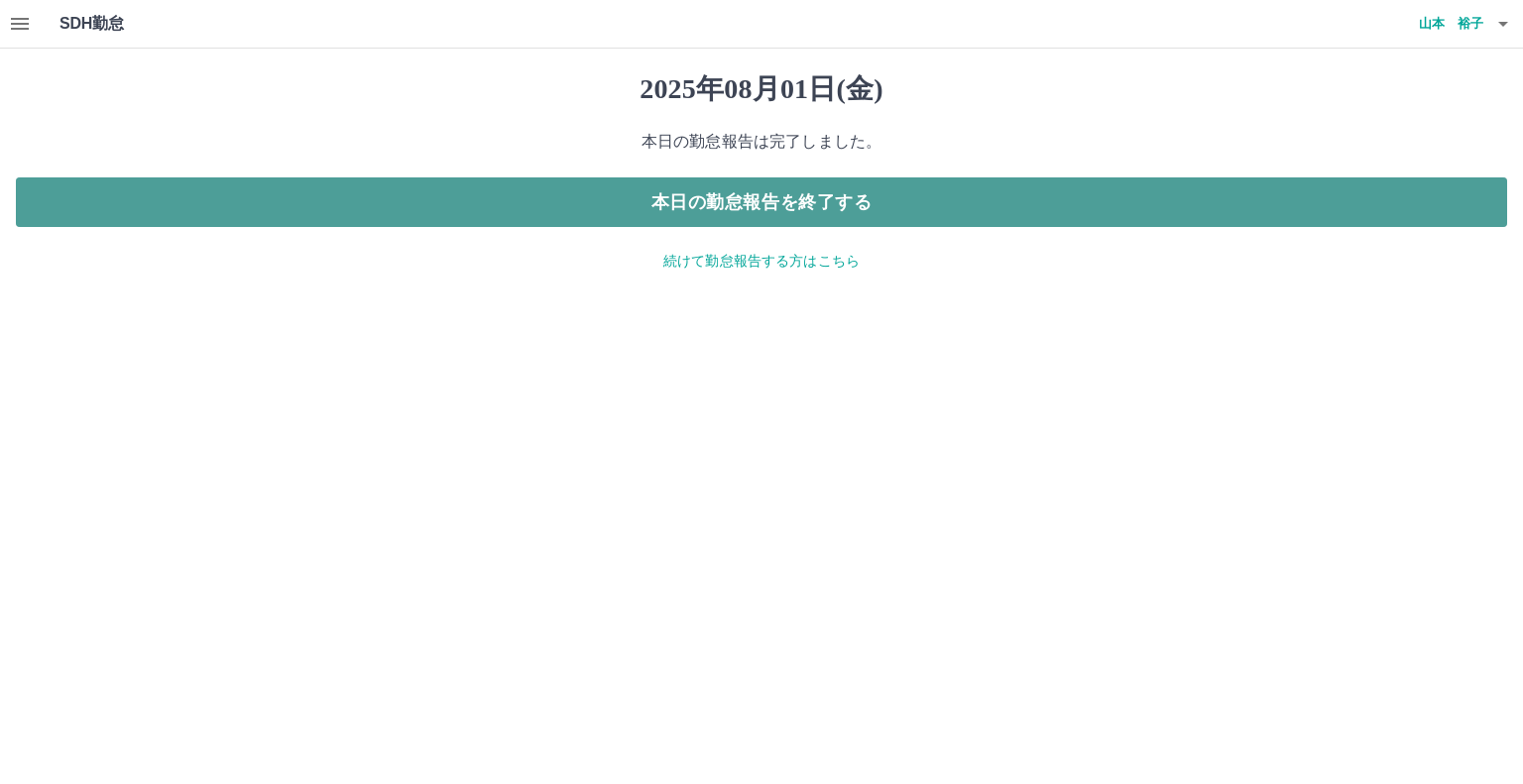 drag, startPoint x: 738, startPoint y: 197, endPoint x: 742, endPoint y: 208, distance: 11.7046999 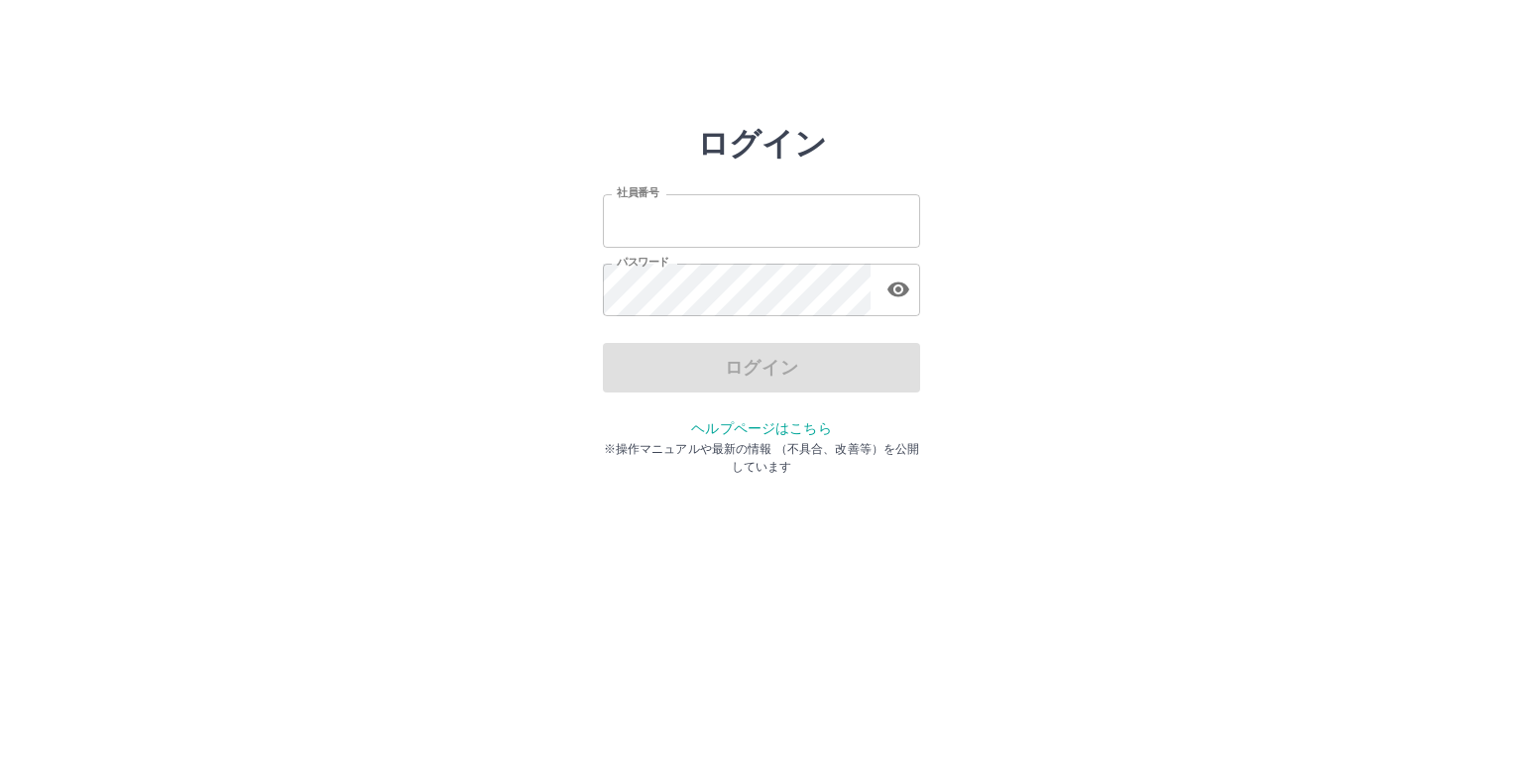 scroll, scrollTop: 0, scrollLeft: 0, axis: both 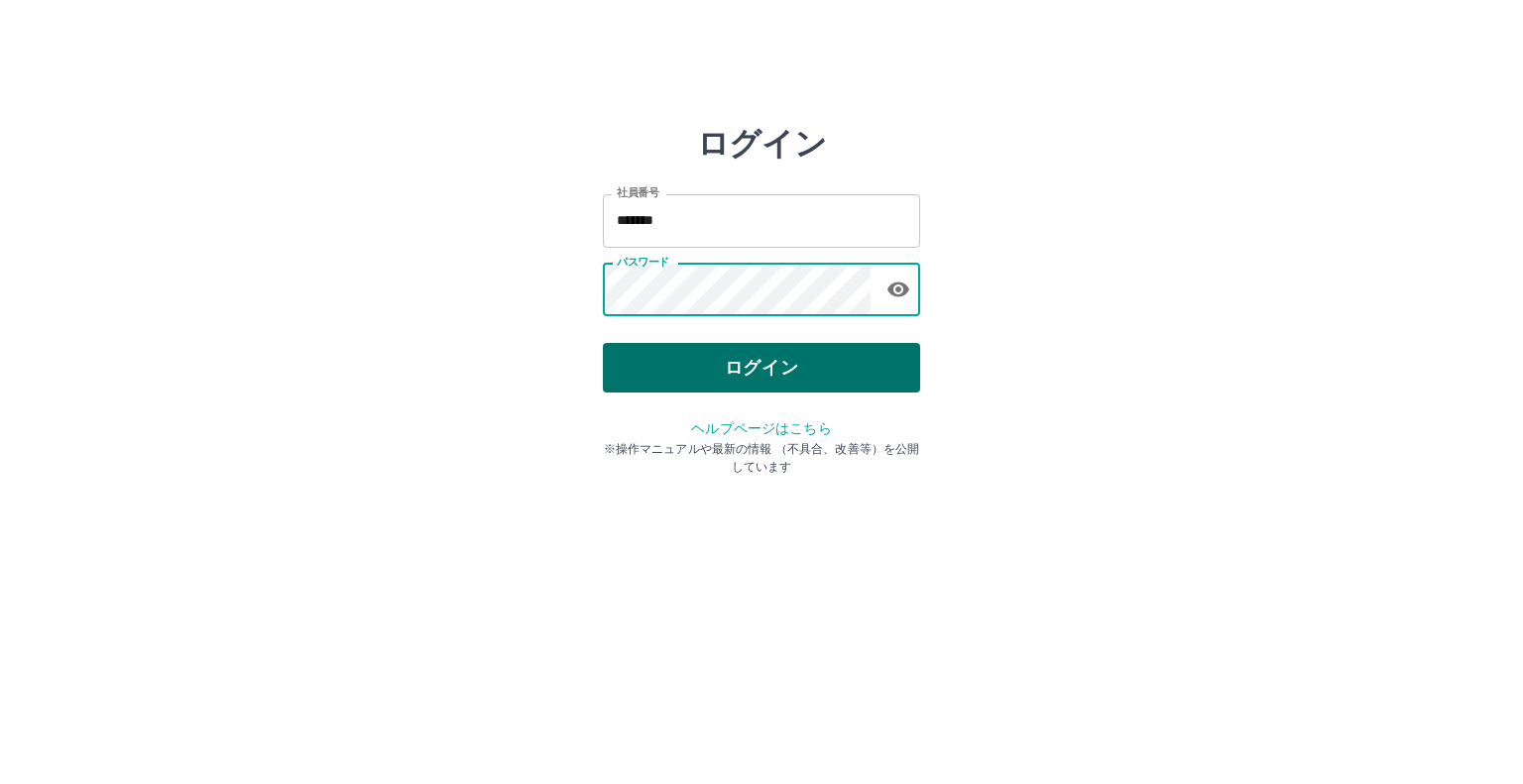 click on "ログイン" at bounding box center (762, 368) 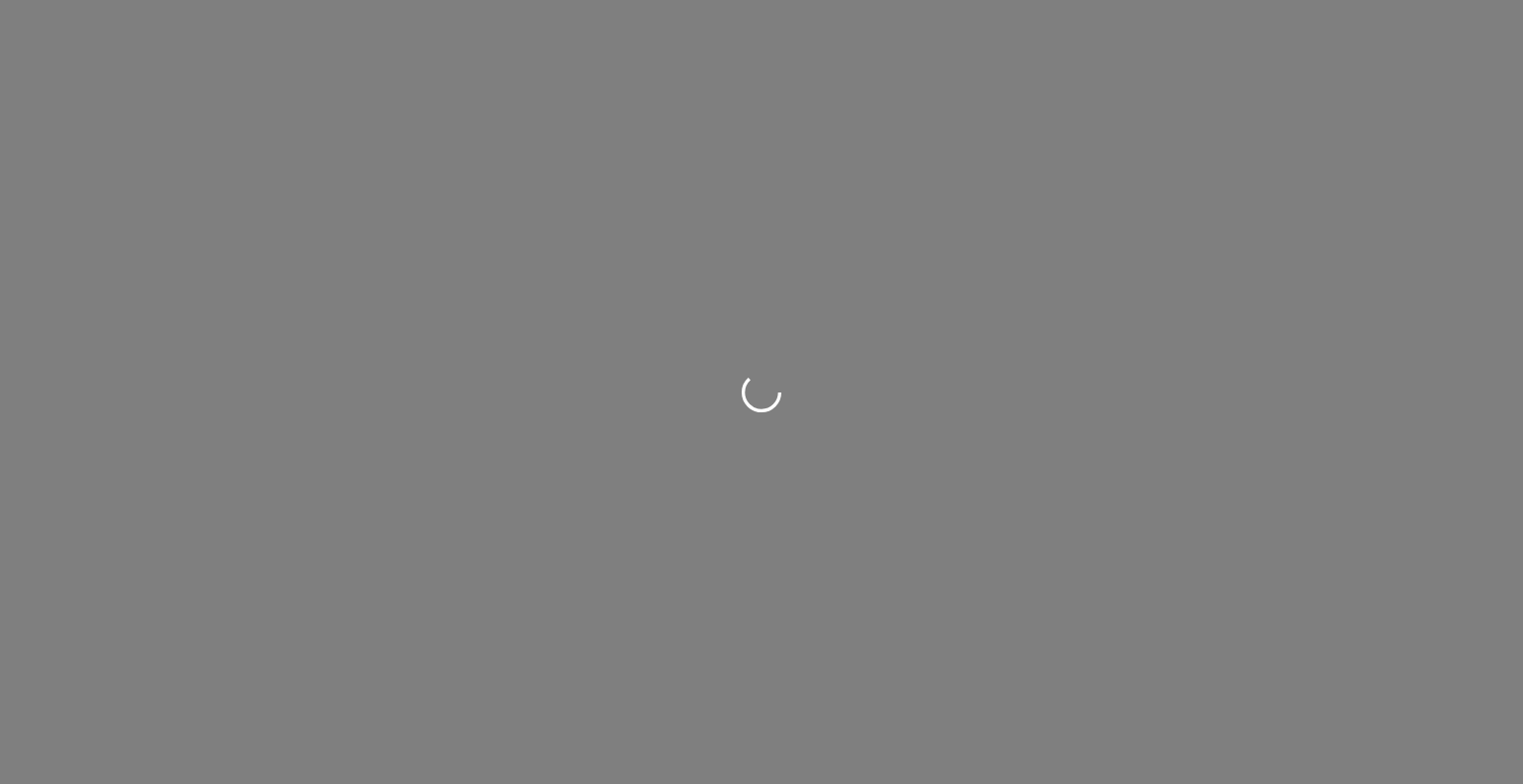scroll, scrollTop: 0, scrollLeft: 0, axis: both 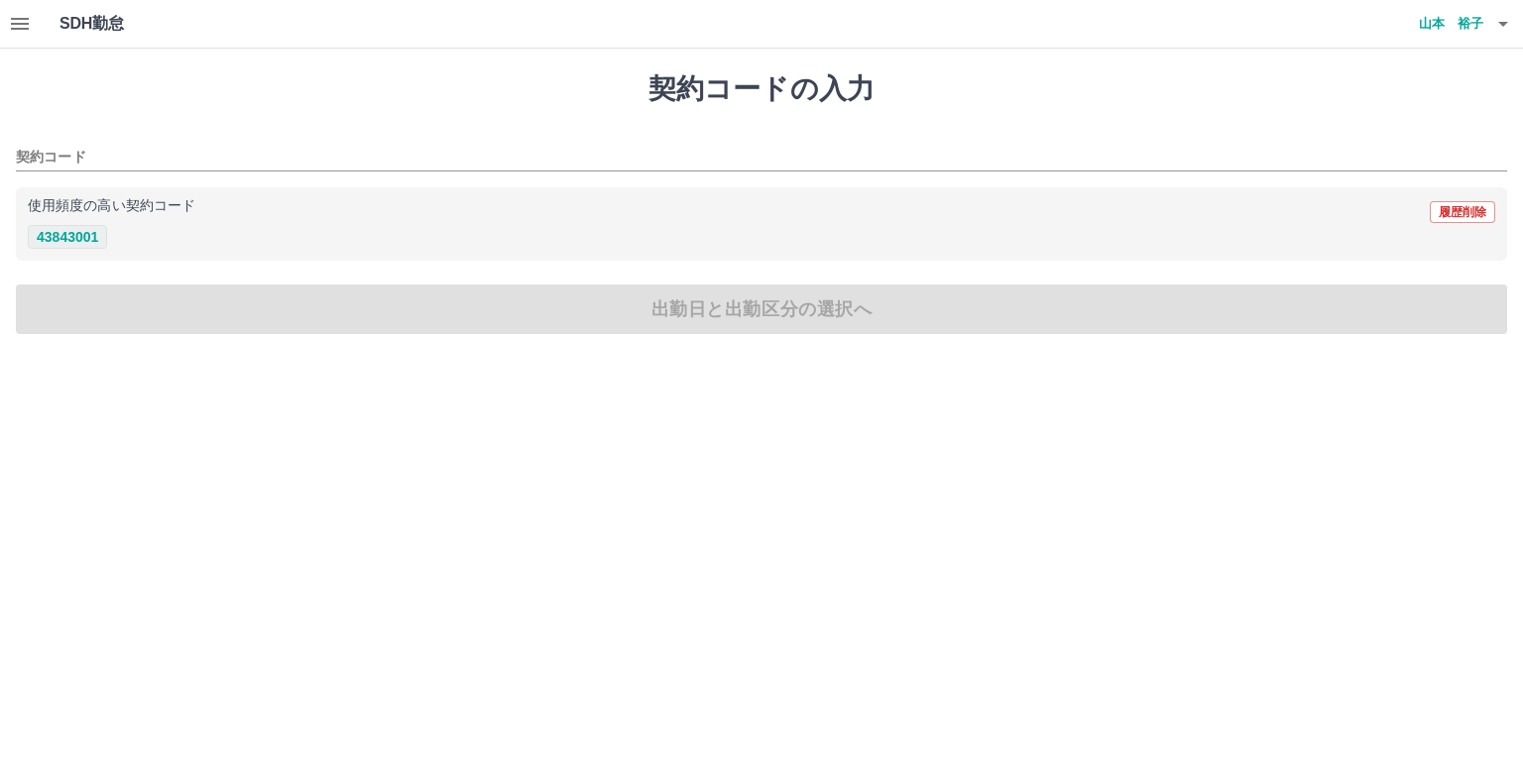 click on "43843001" at bounding box center [67, 237] 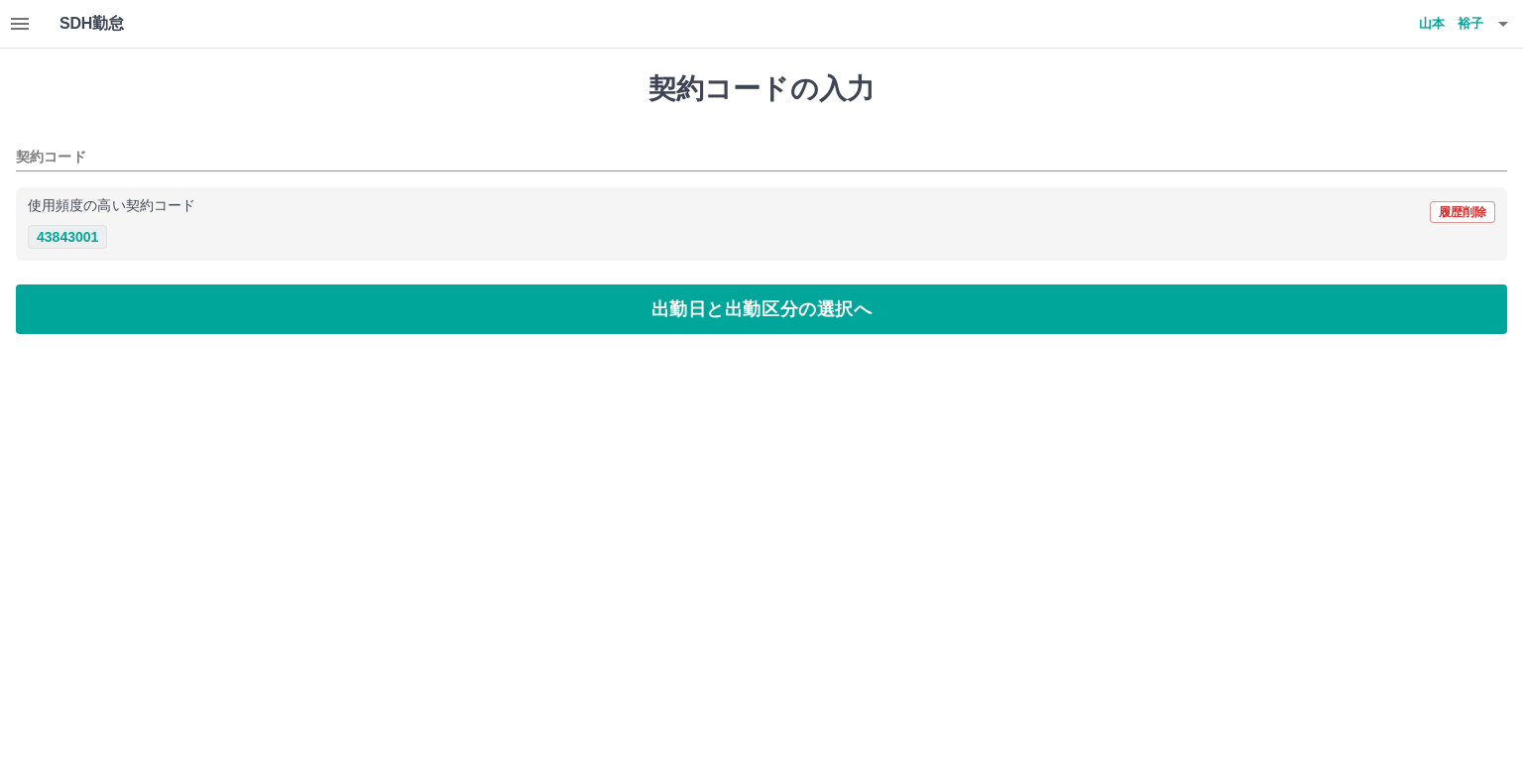 type on "********" 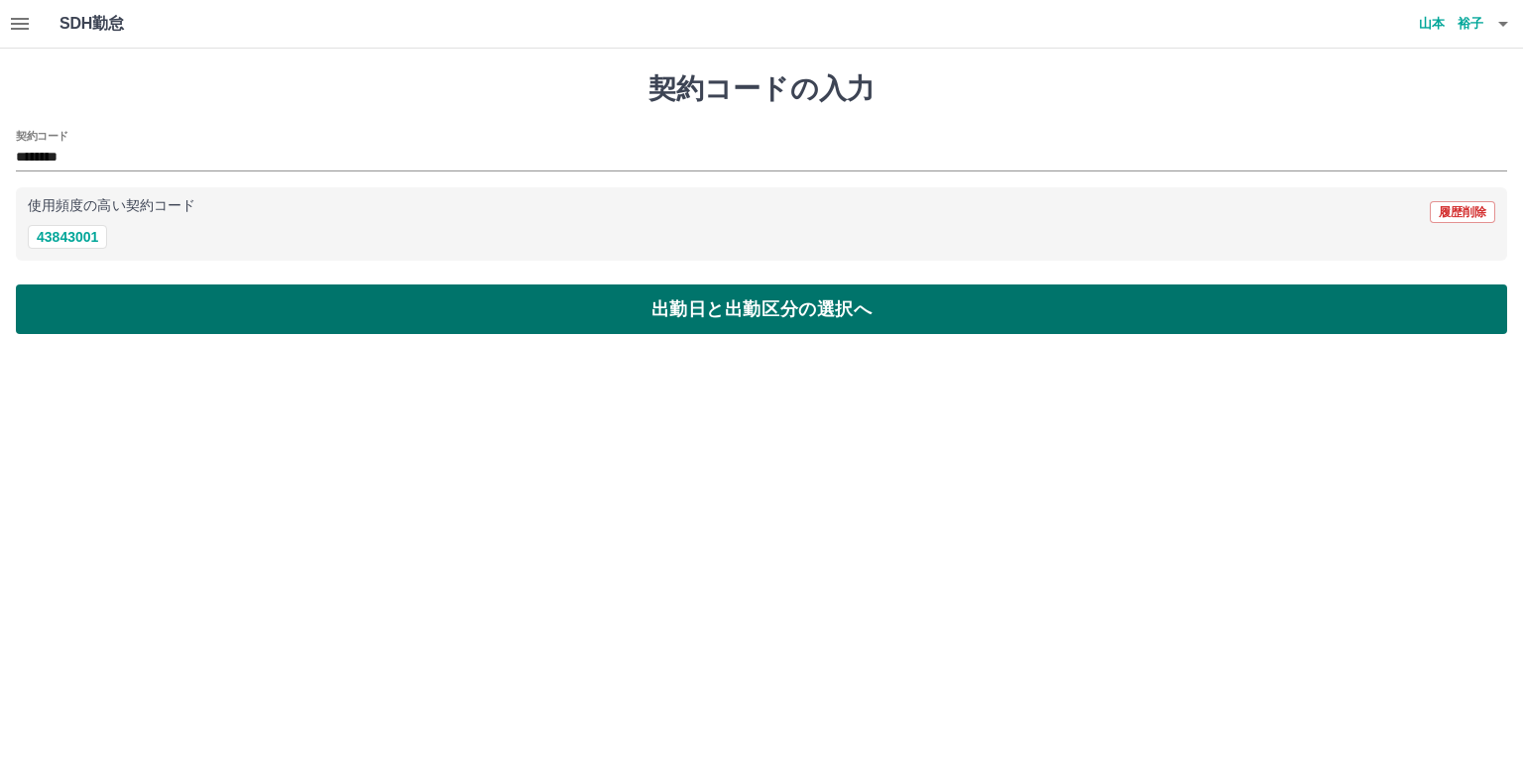 click on "出勤日と出勤区分の選択へ" at bounding box center (762, 309) 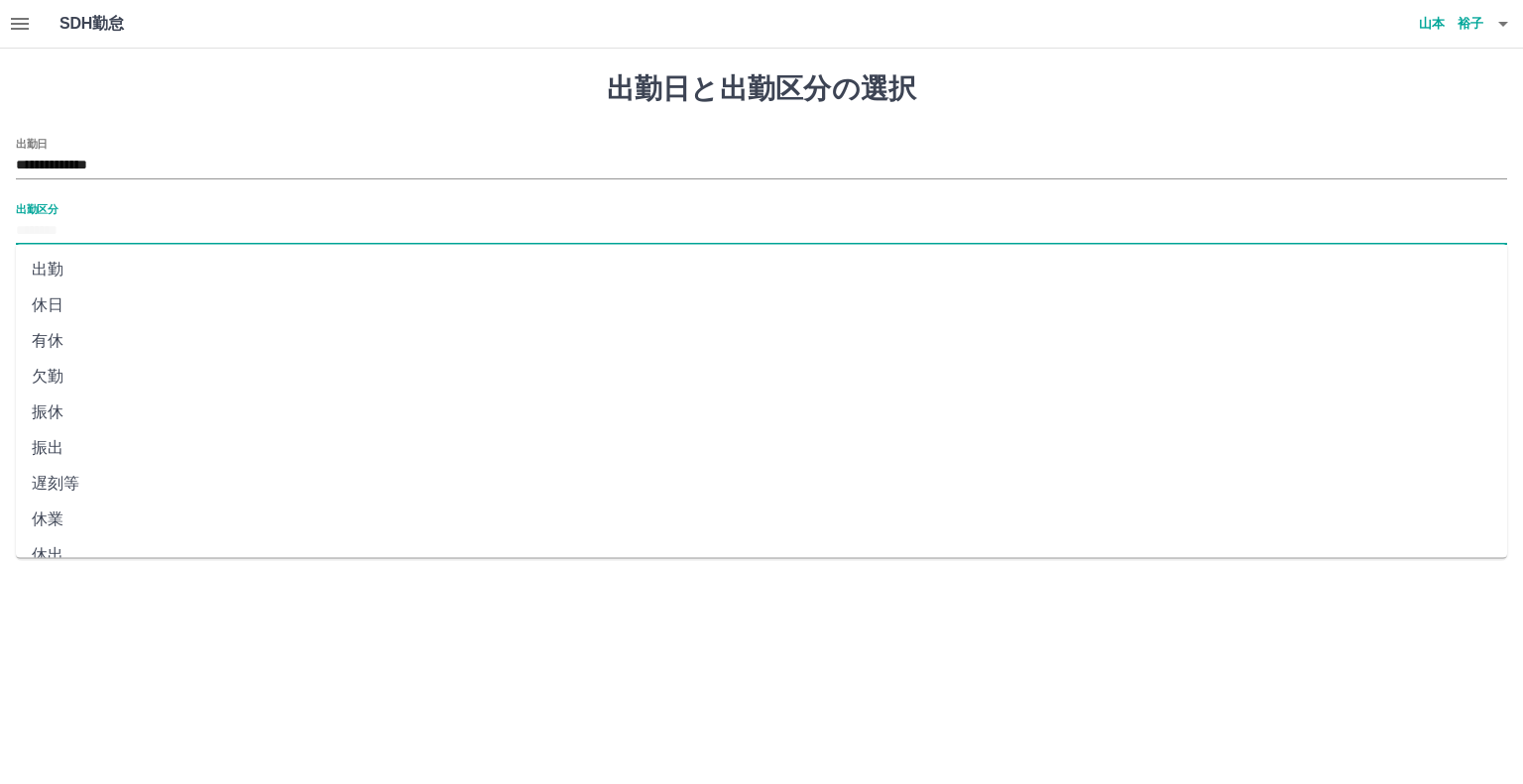drag, startPoint x: 143, startPoint y: 220, endPoint x: 134, endPoint y: 240, distance: 21.931712 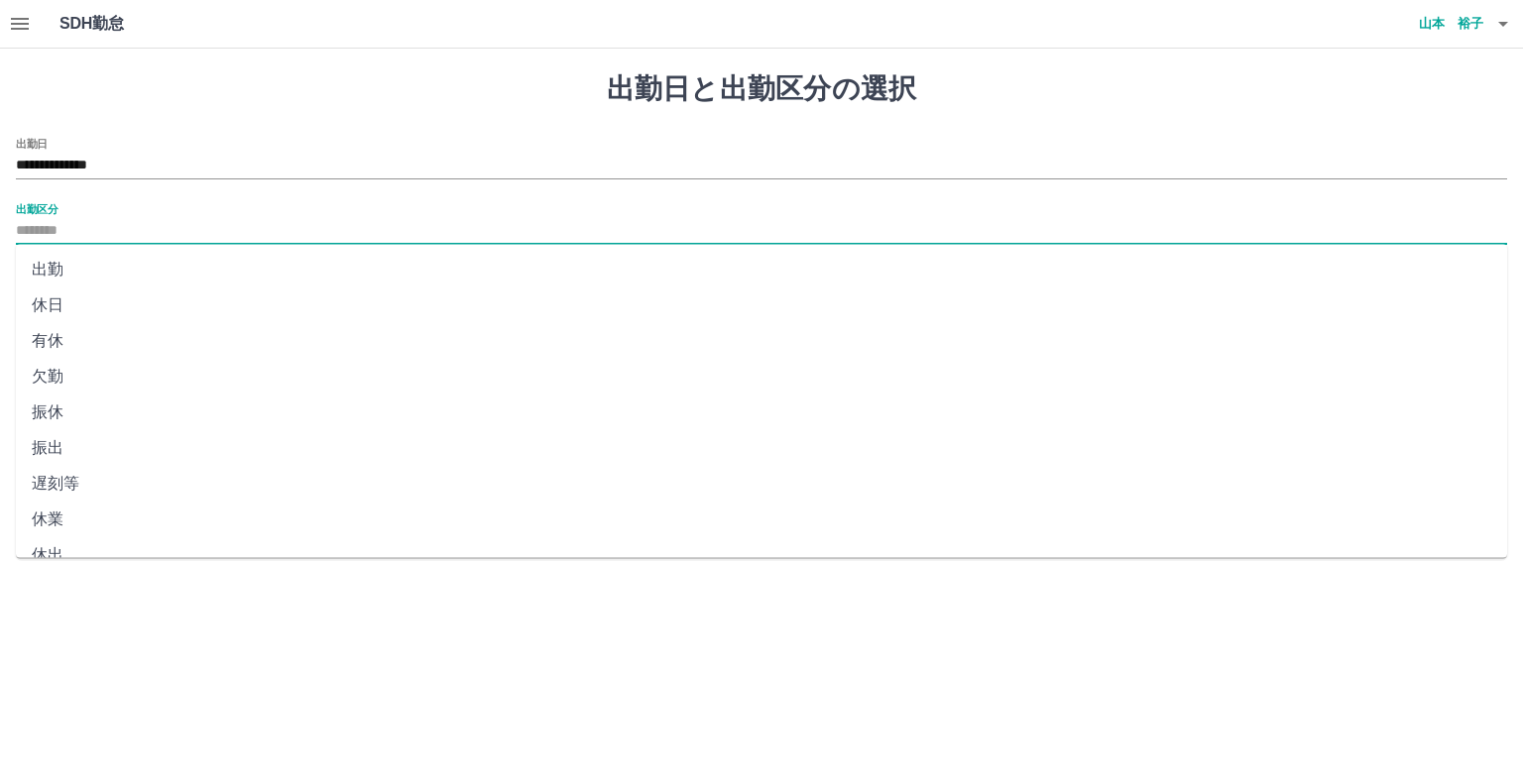 click on "出勤区分" at bounding box center [762, 231] 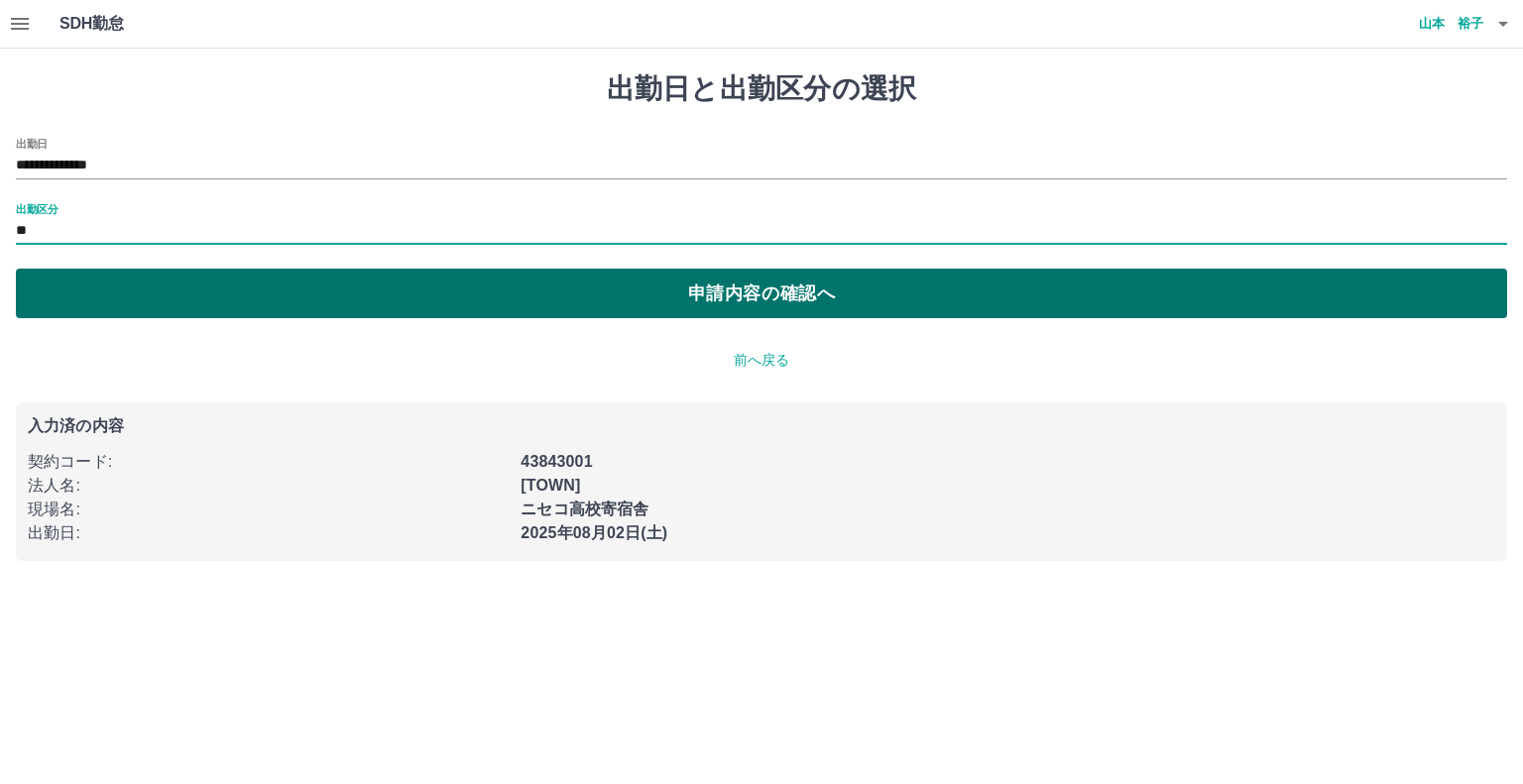 click on "申請内容の確認へ" at bounding box center [762, 293] 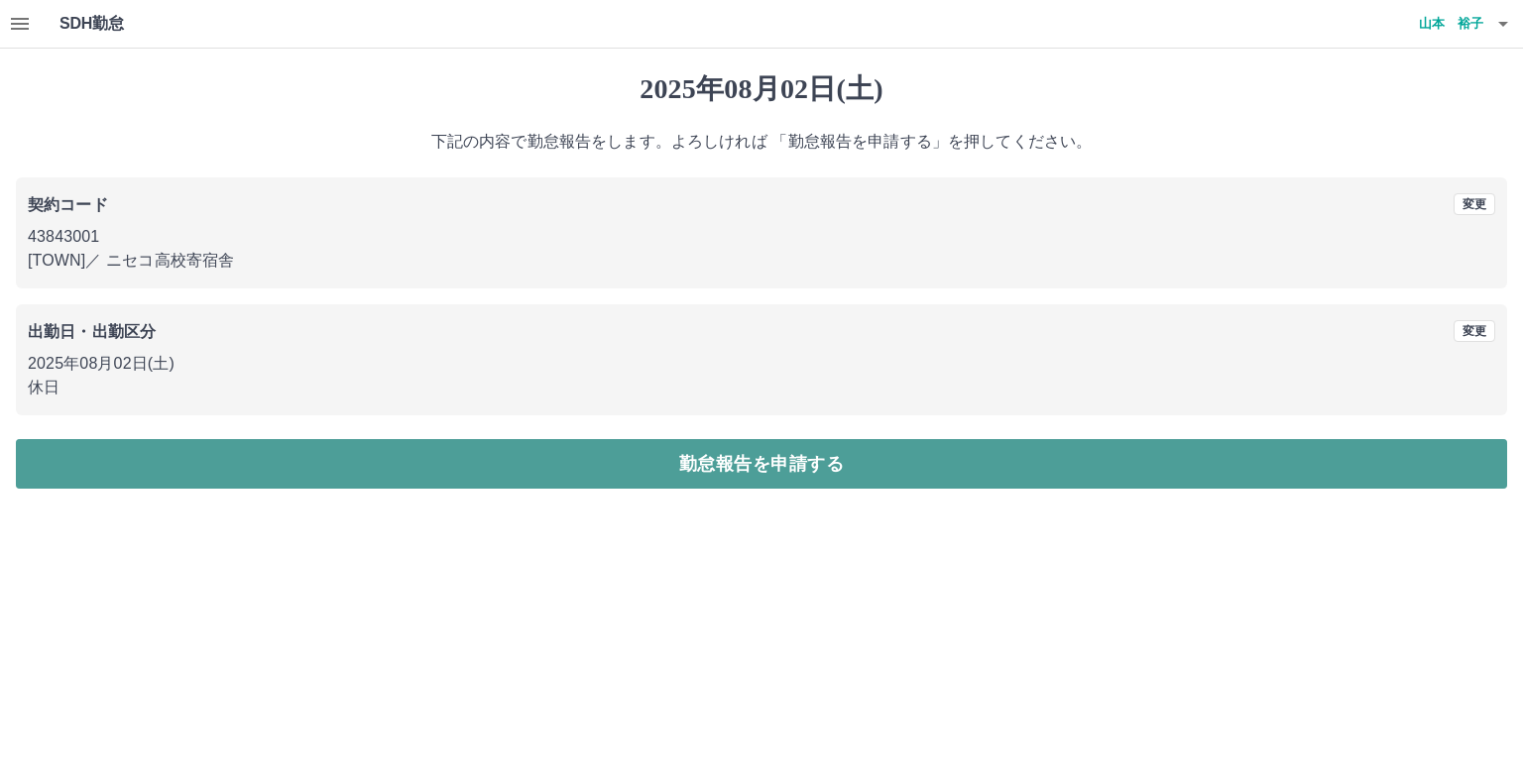 click on "勤怠報告を申請する" at bounding box center (762, 464) 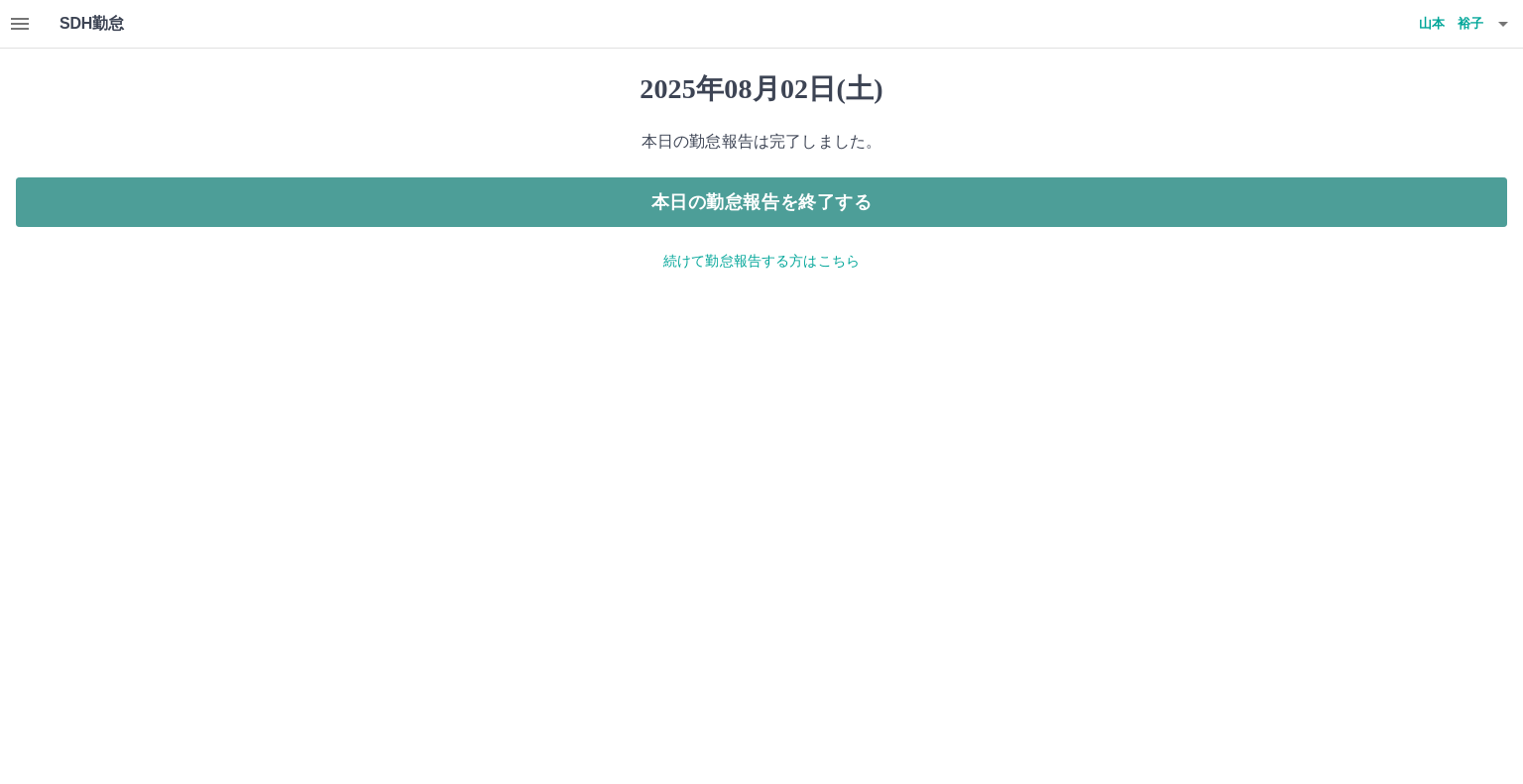 click on "本日の勤怠報告を終了する" at bounding box center [762, 202] 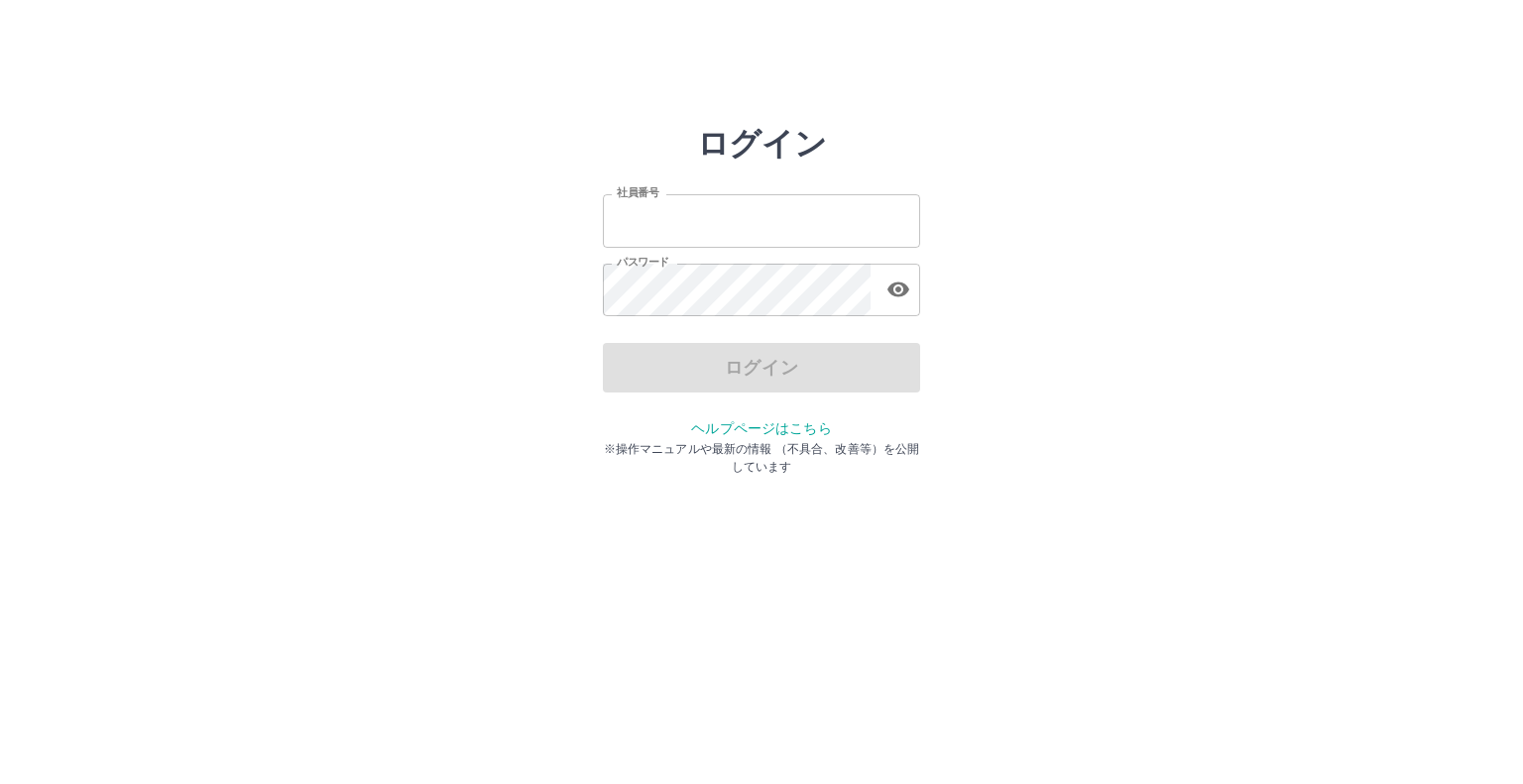 scroll, scrollTop: 0, scrollLeft: 0, axis: both 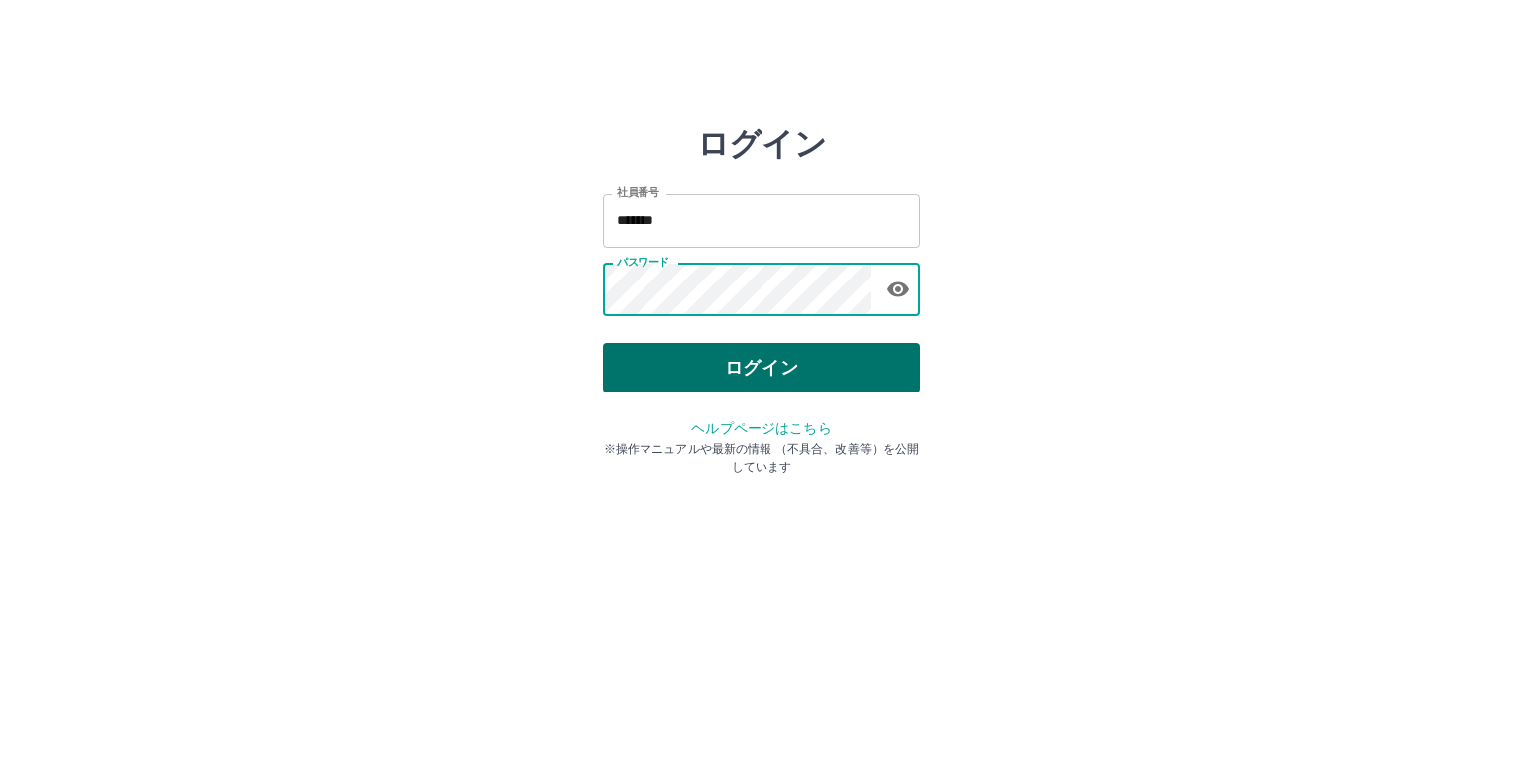 click on "ログイン" at bounding box center [762, 368] 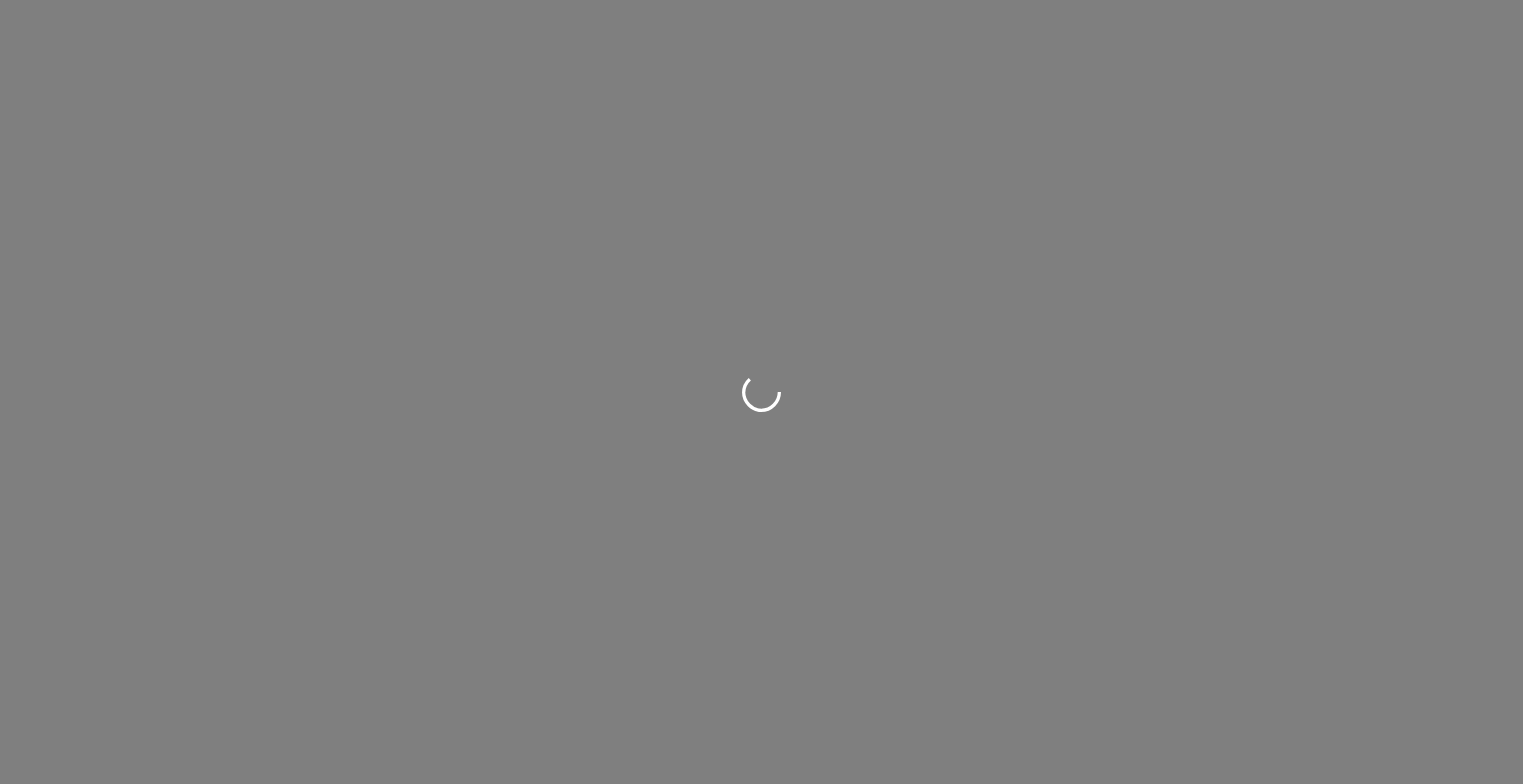 scroll, scrollTop: 0, scrollLeft: 0, axis: both 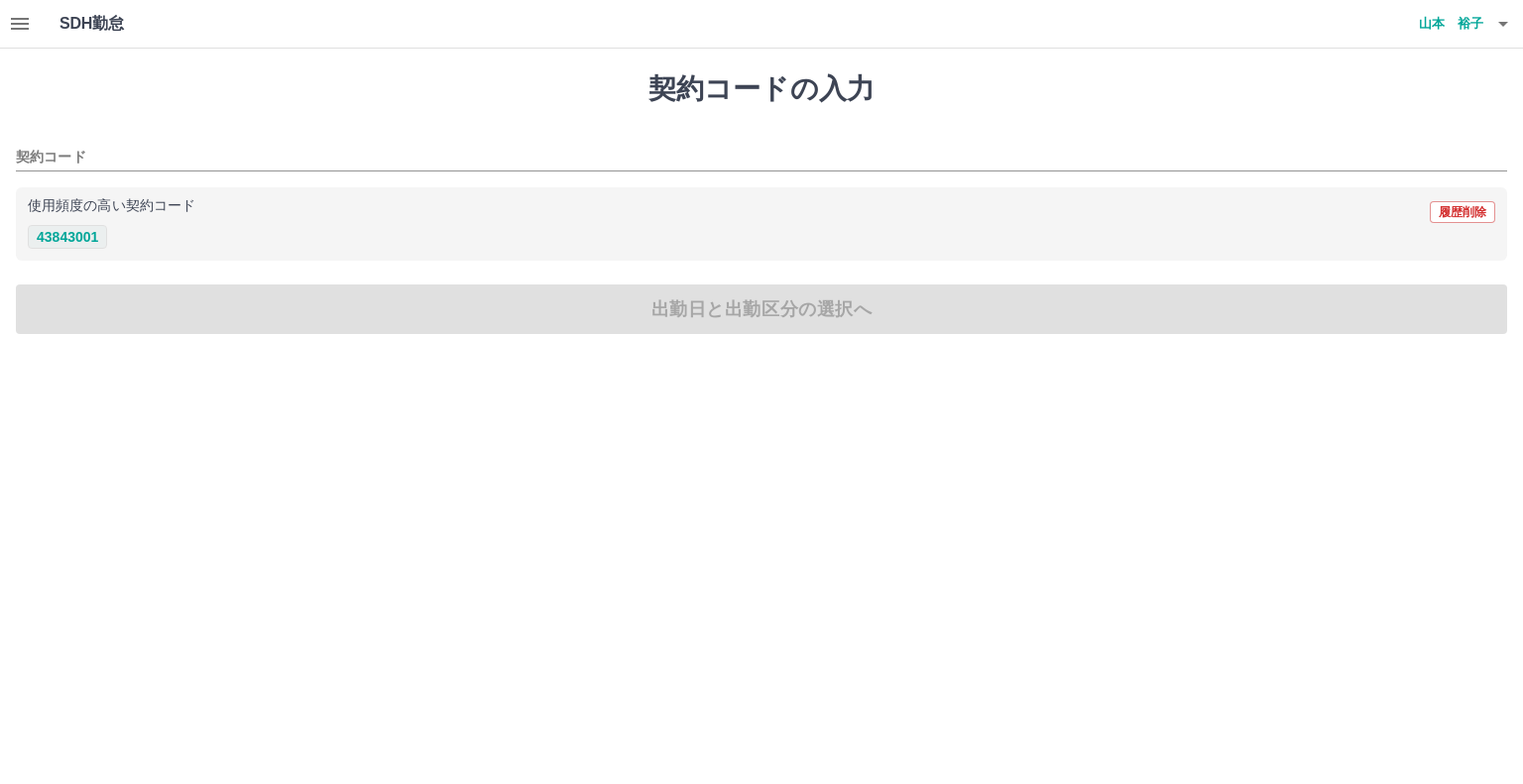 click on "43843001" at bounding box center (67, 237) 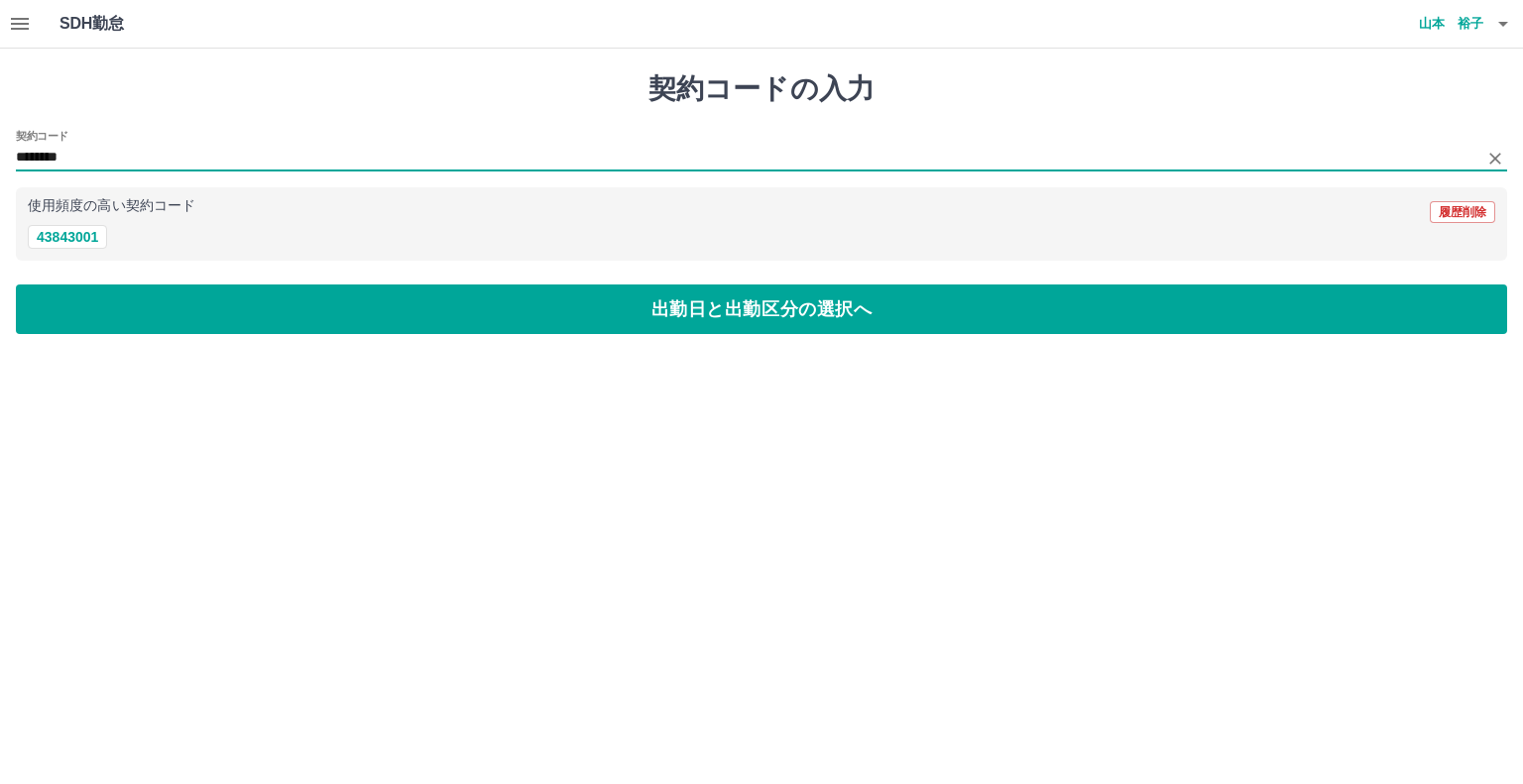 click on "********" at bounding box center (747, 158) 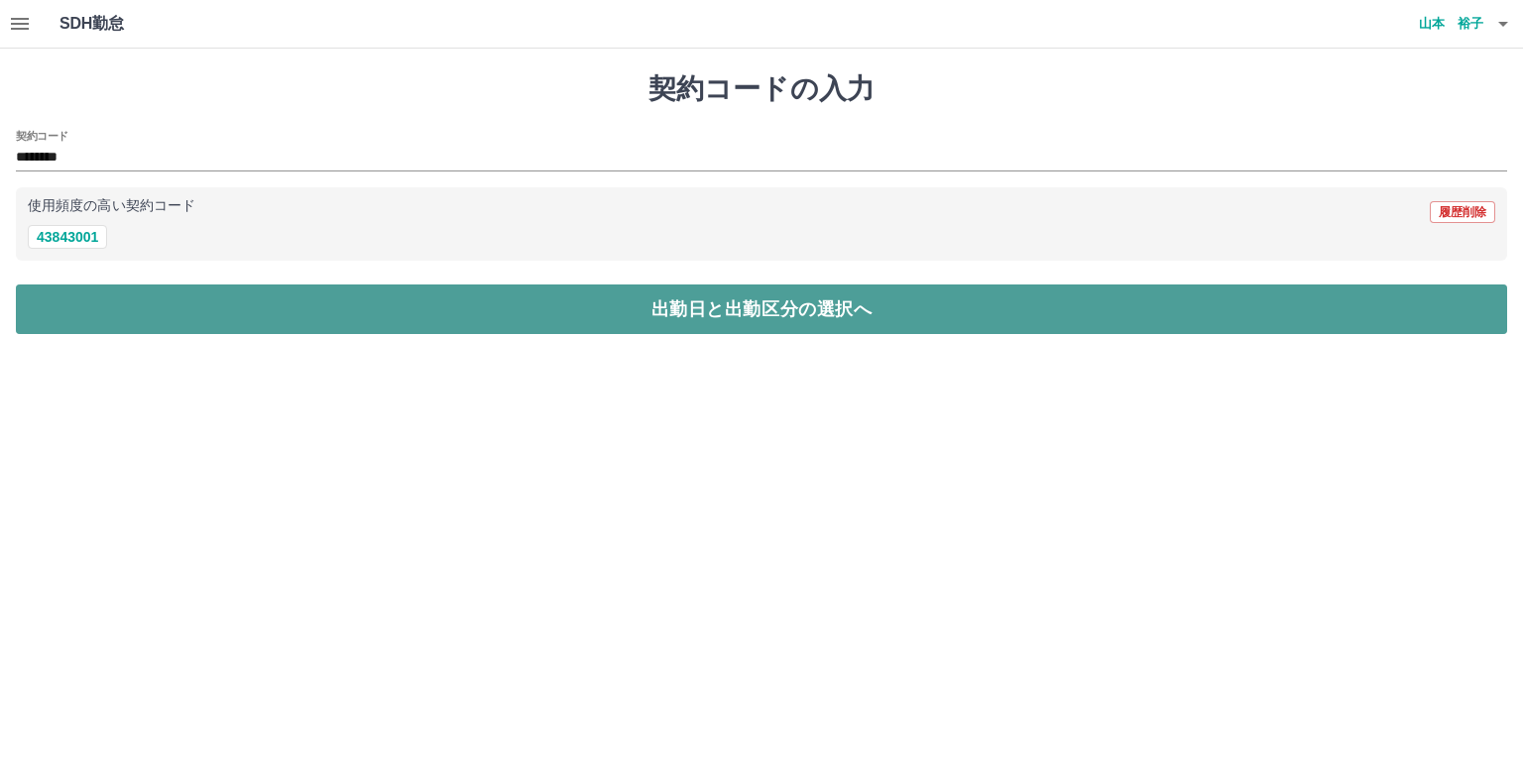 click on "出勤日と出勤区分の選択へ" at bounding box center [762, 309] 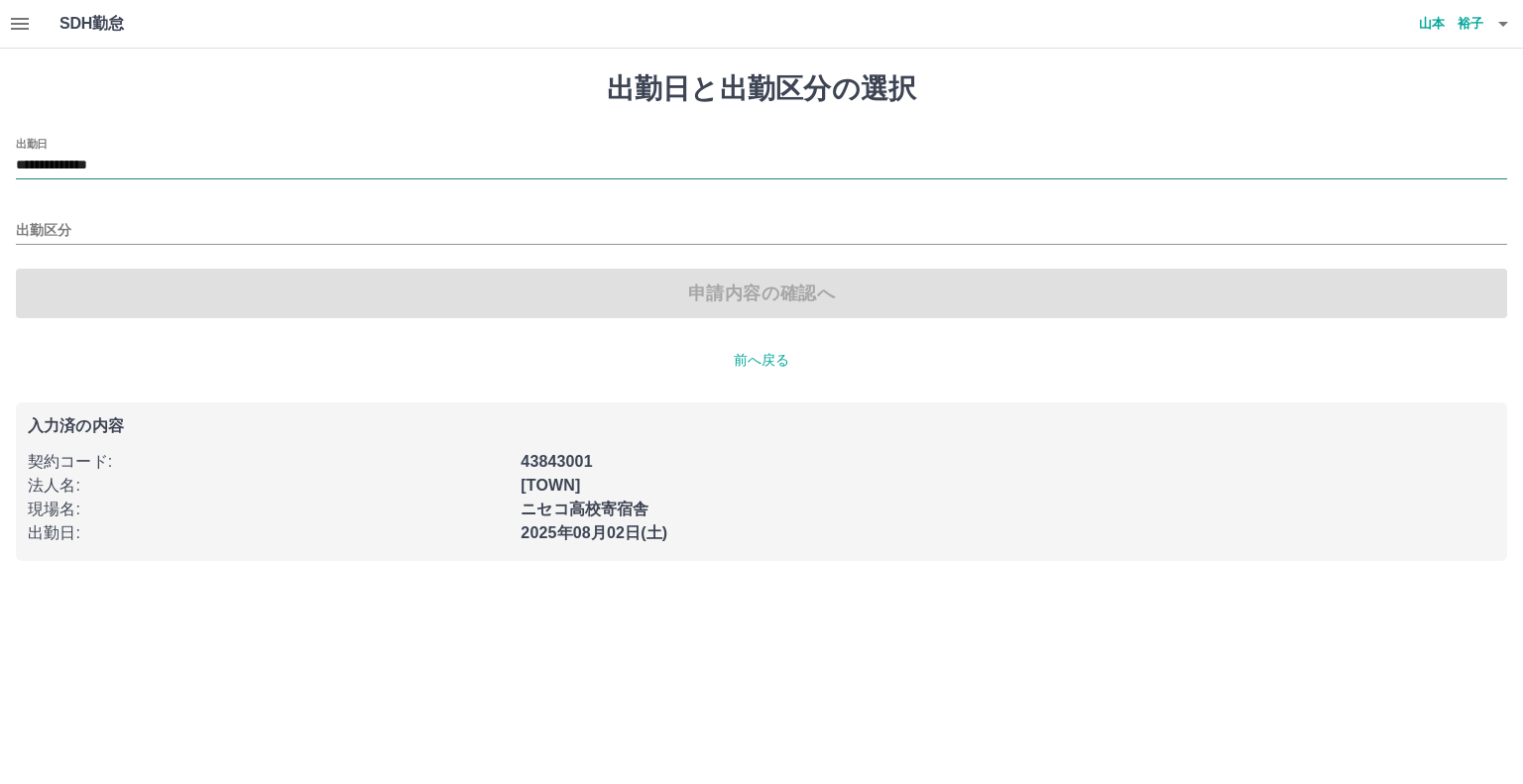click on "**********" at bounding box center (762, 166) 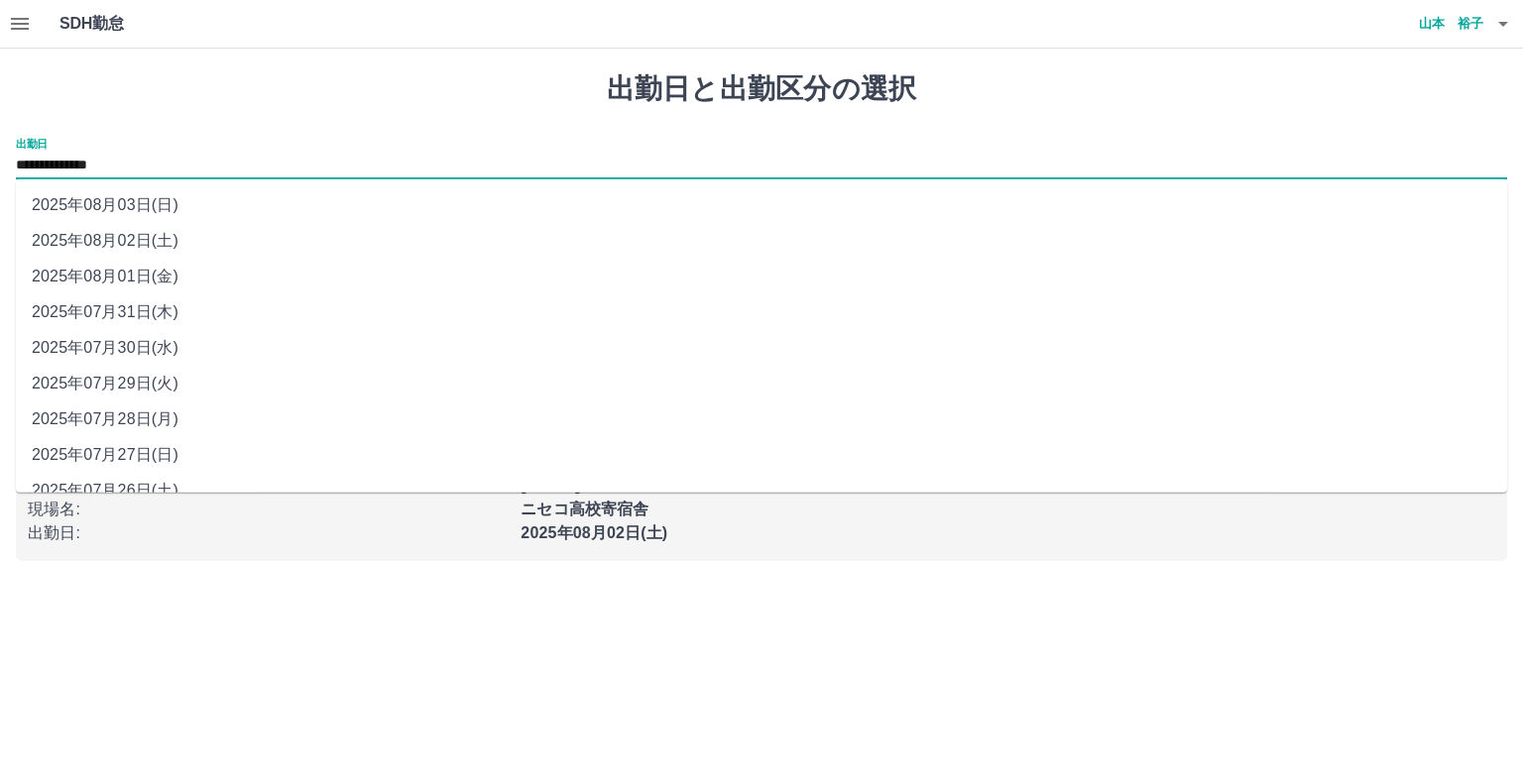 click on "2025年08月03日(日)" at bounding box center (762, 205) 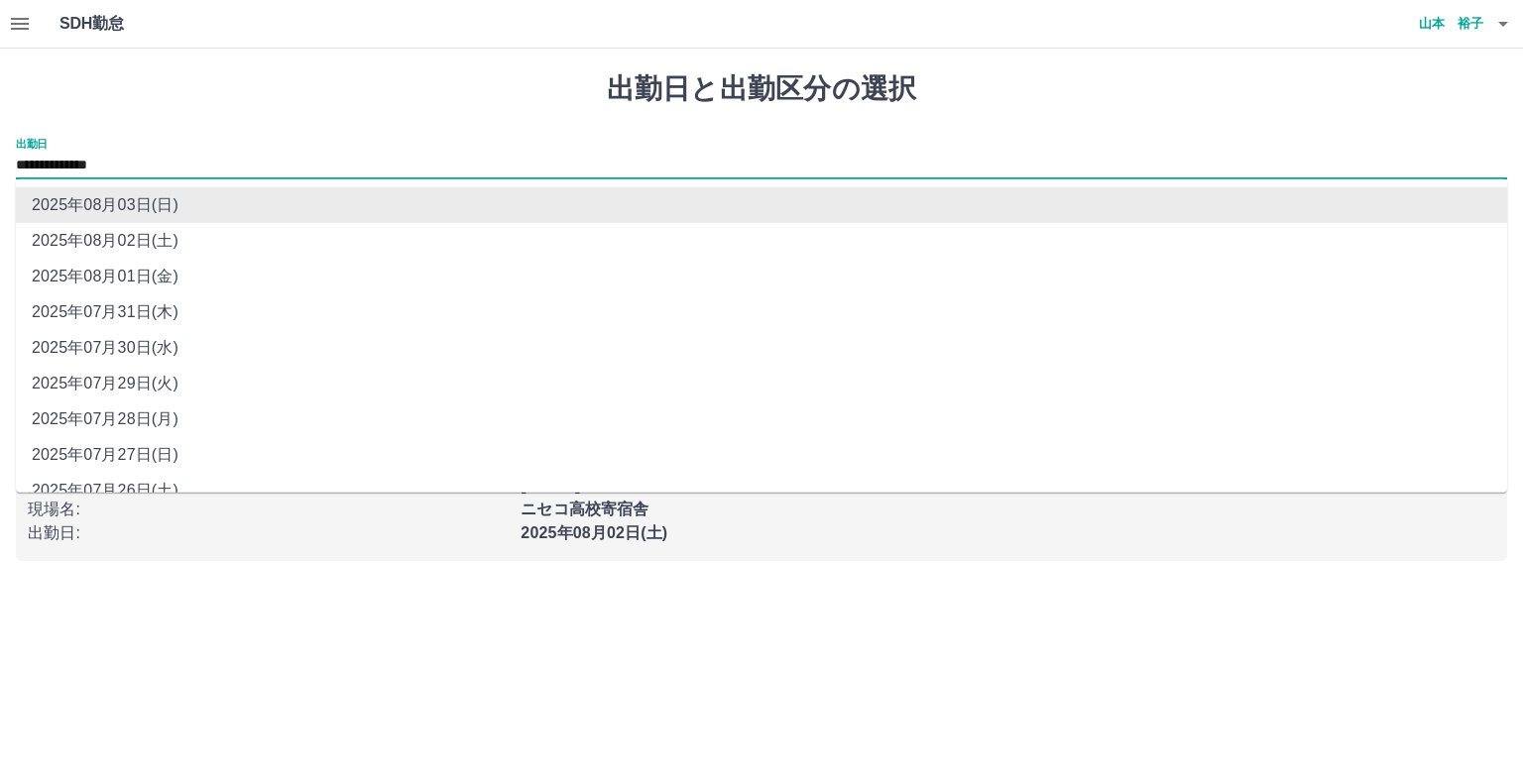drag, startPoint x: 173, startPoint y: 166, endPoint x: 165, endPoint y: 180, distance: 16 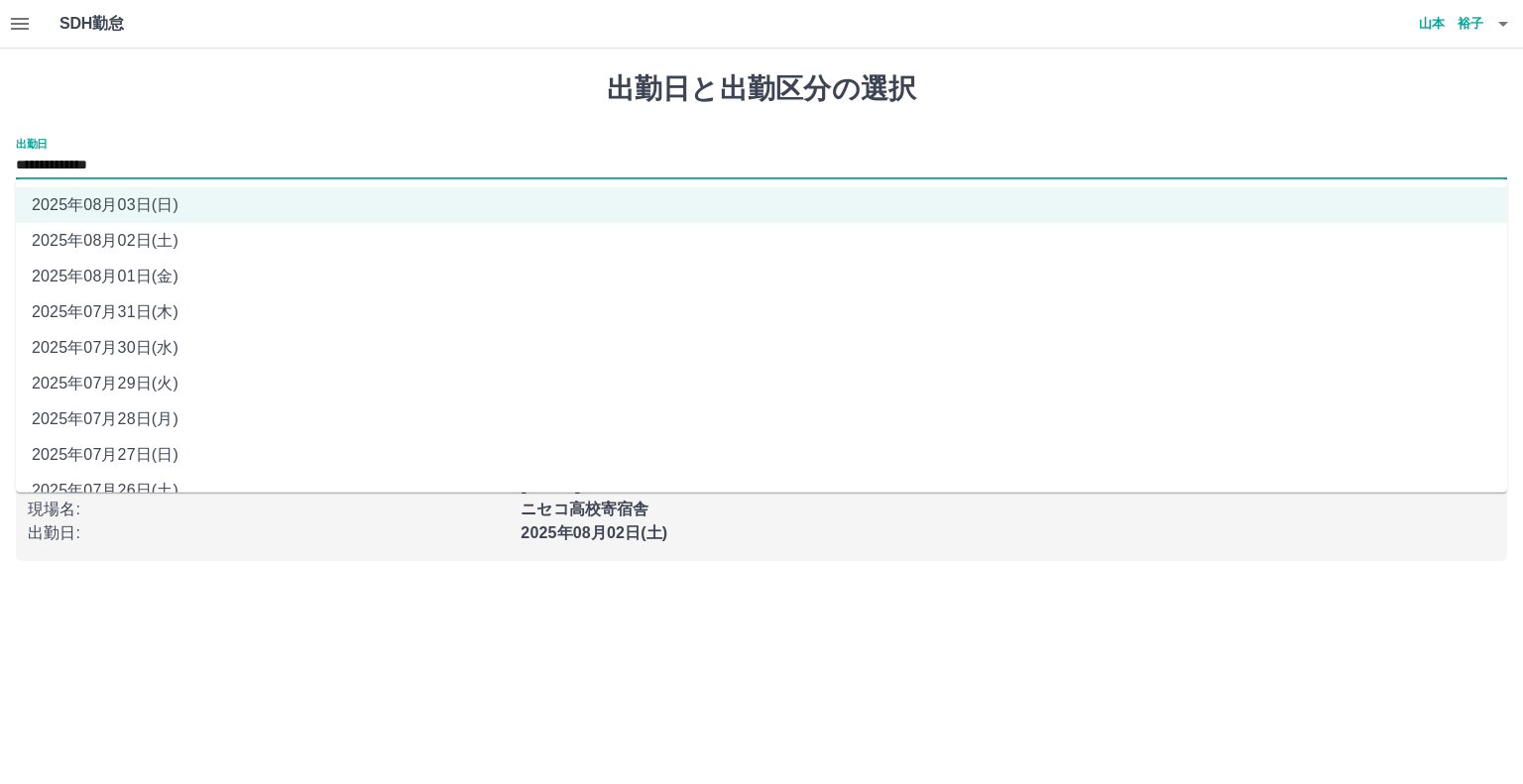 click on "2025年08月02日(土)" at bounding box center (762, 241) 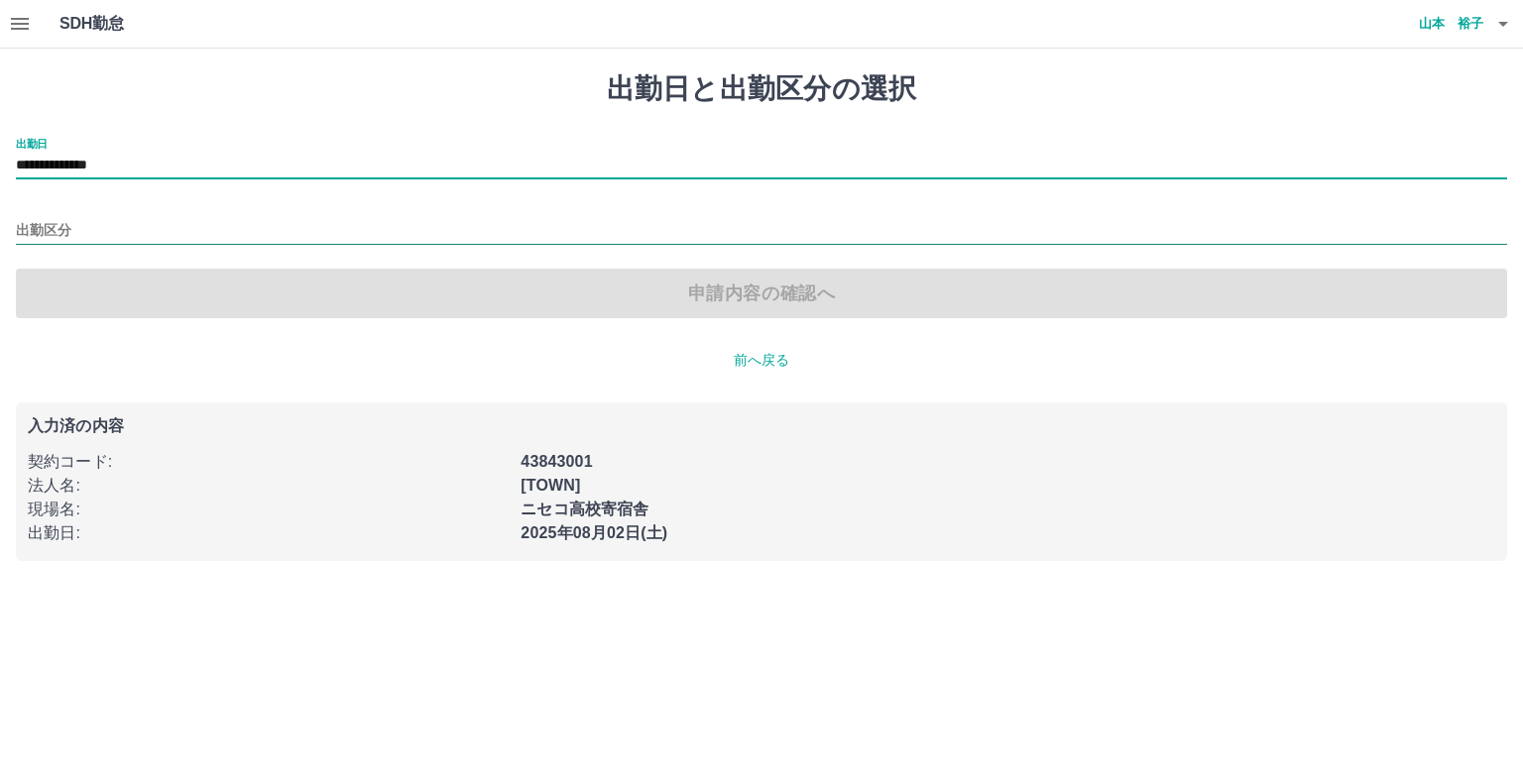 click on "出勤区分" at bounding box center [762, 231] 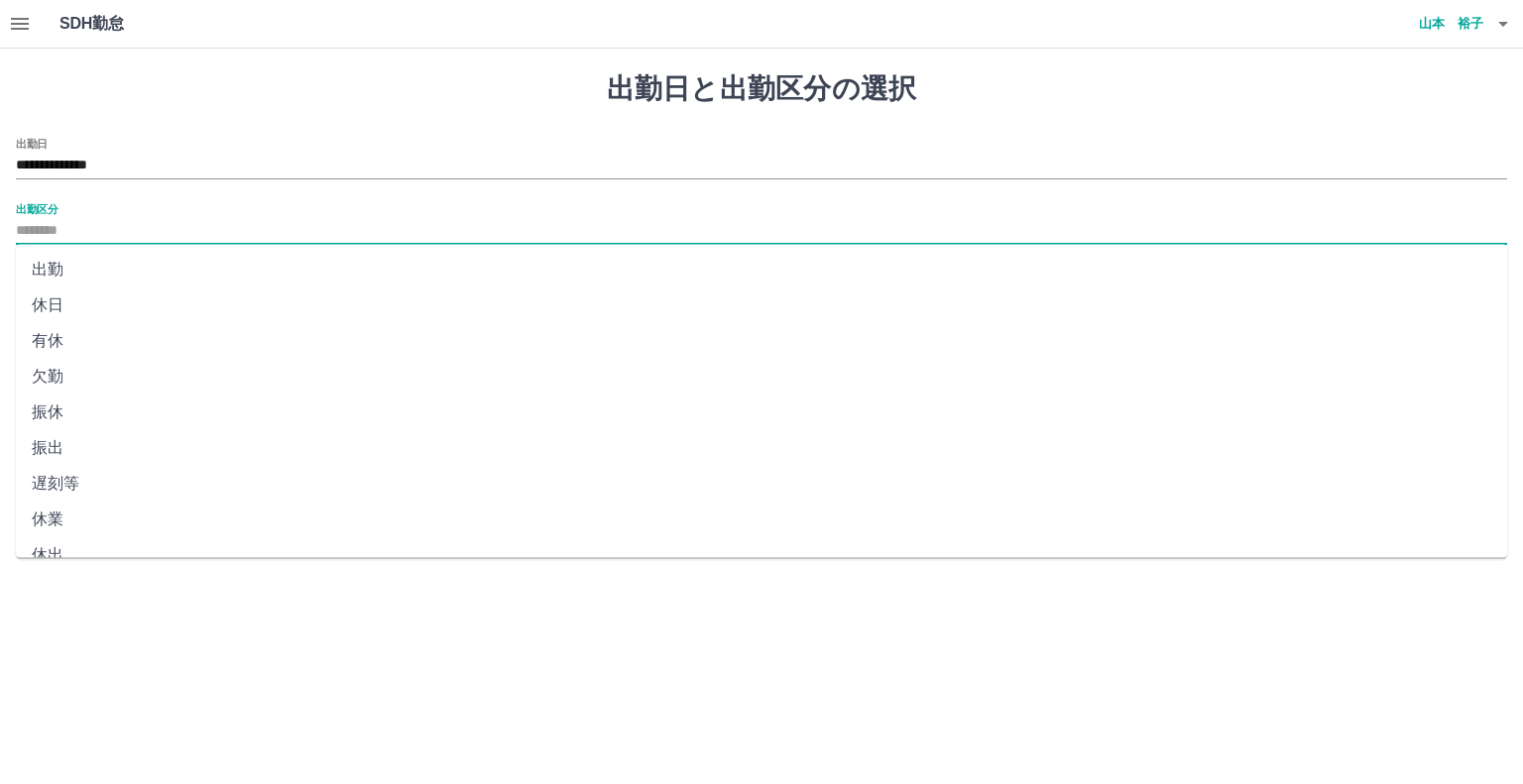 click on "休日" at bounding box center [762, 305] 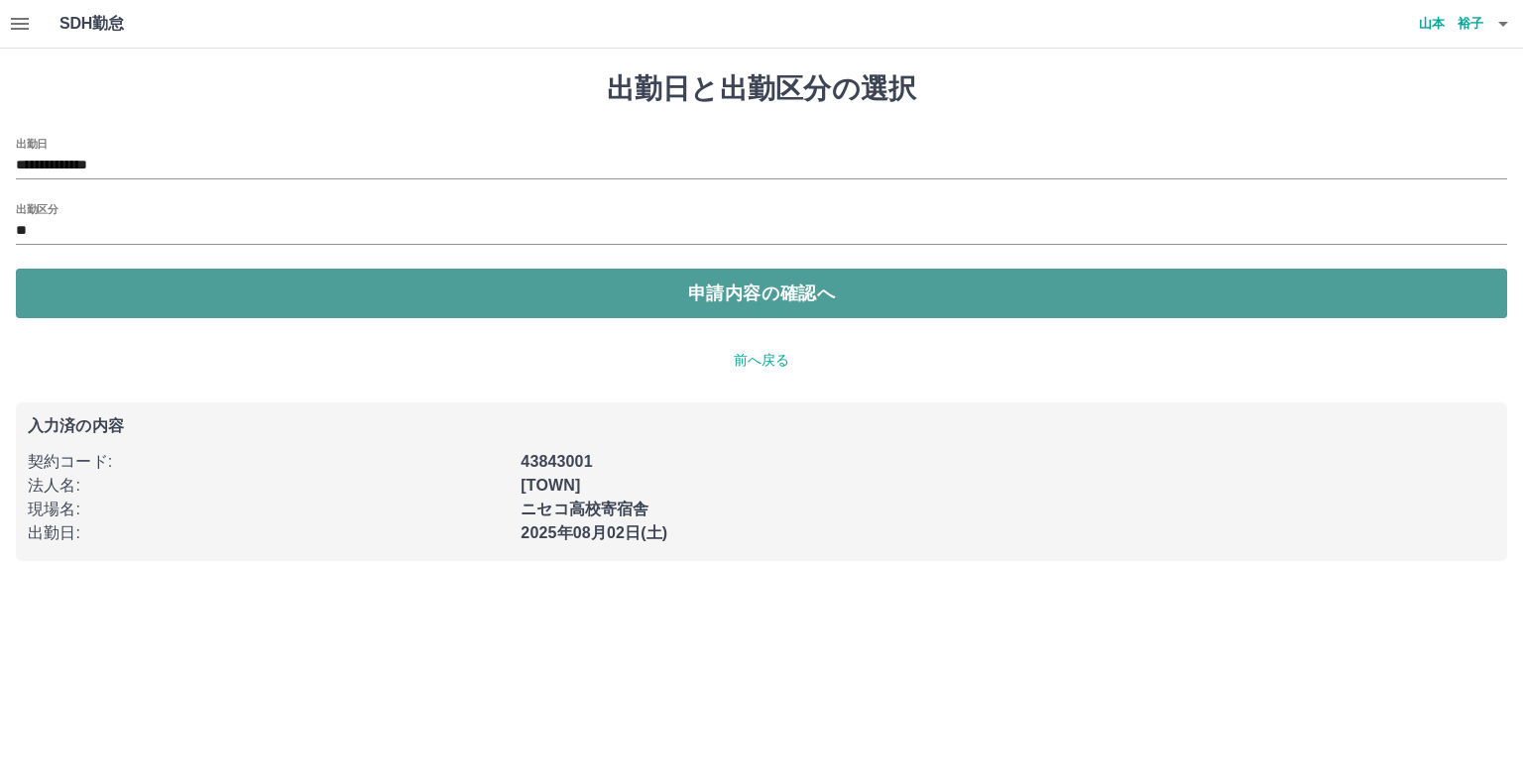 click on "申請内容の確認へ" at bounding box center [762, 293] 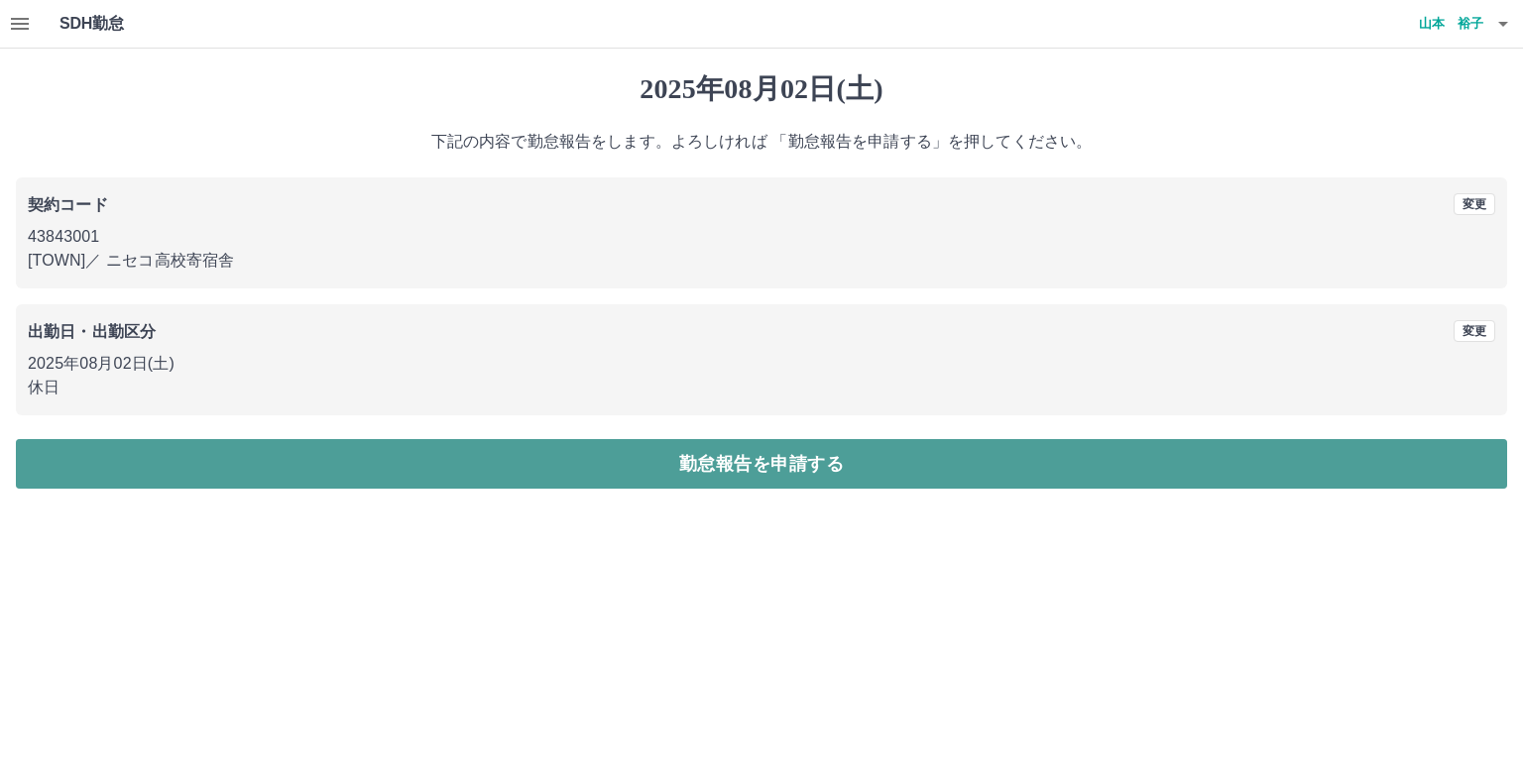 click on "勤怠報告を申請する" at bounding box center [762, 464] 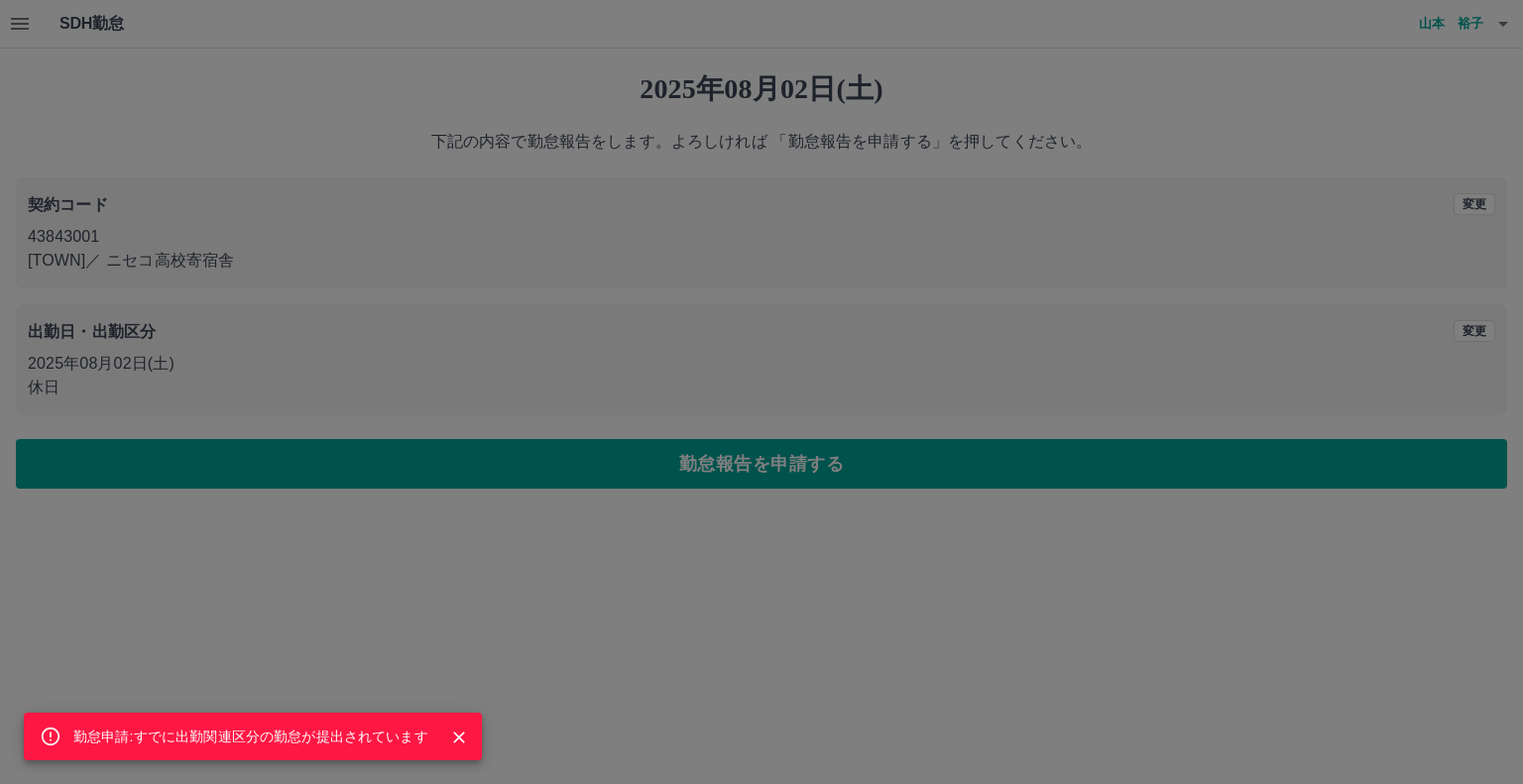 click at bounding box center [459, 737] 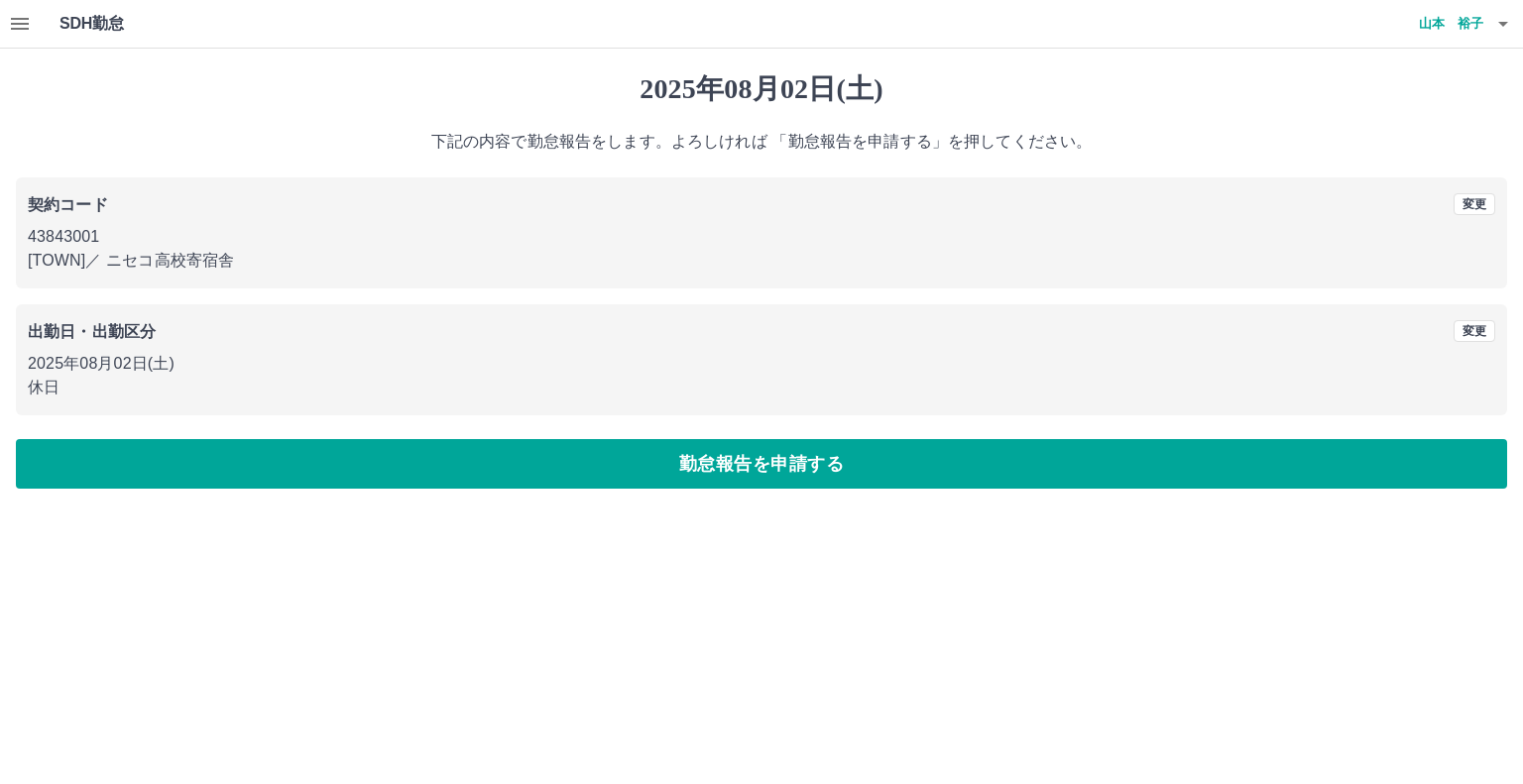 click on "2025年08月02日(土)" at bounding box center [762, 364] 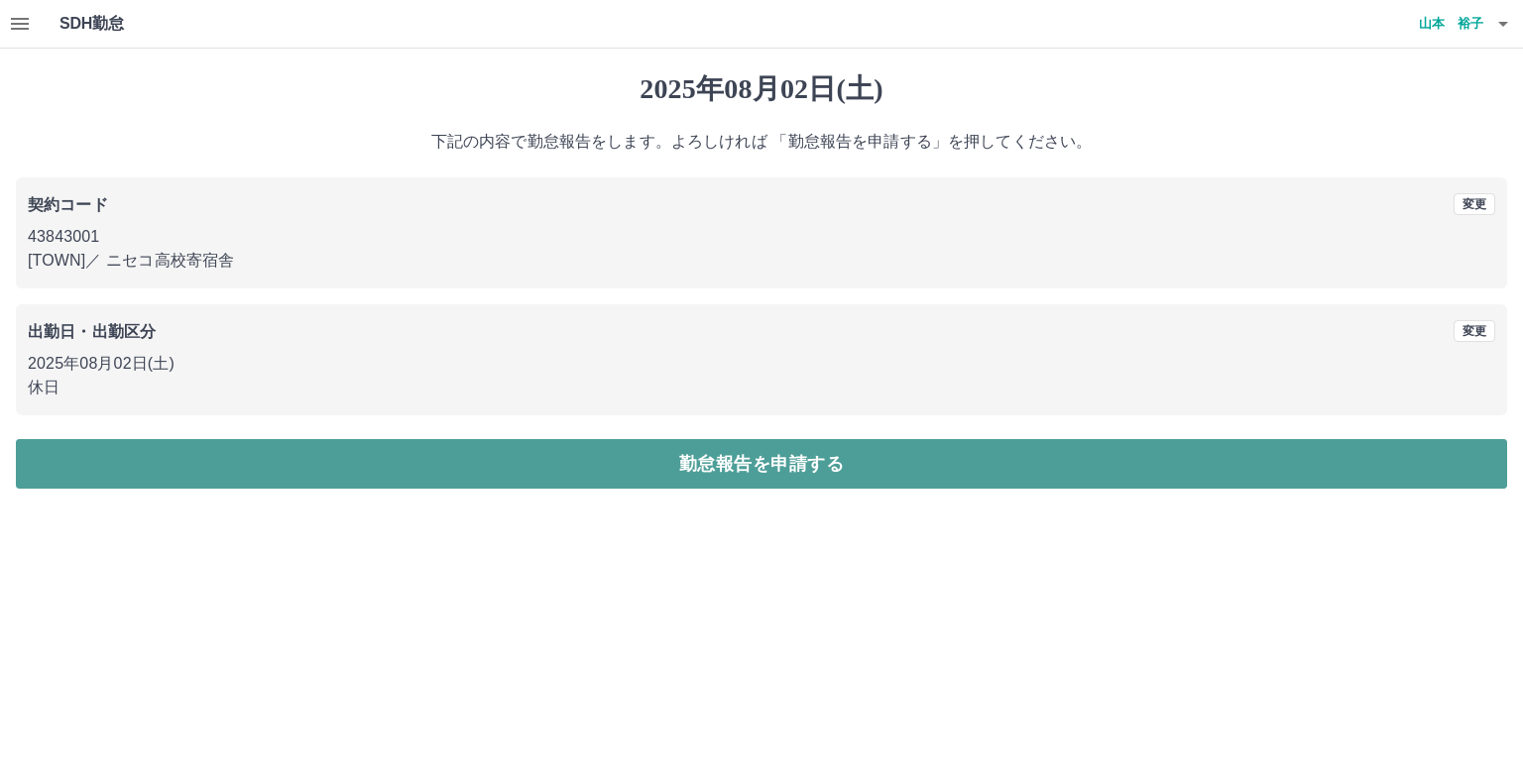 click on "勤怠報告を申請する" at bounding box center [762, 464] 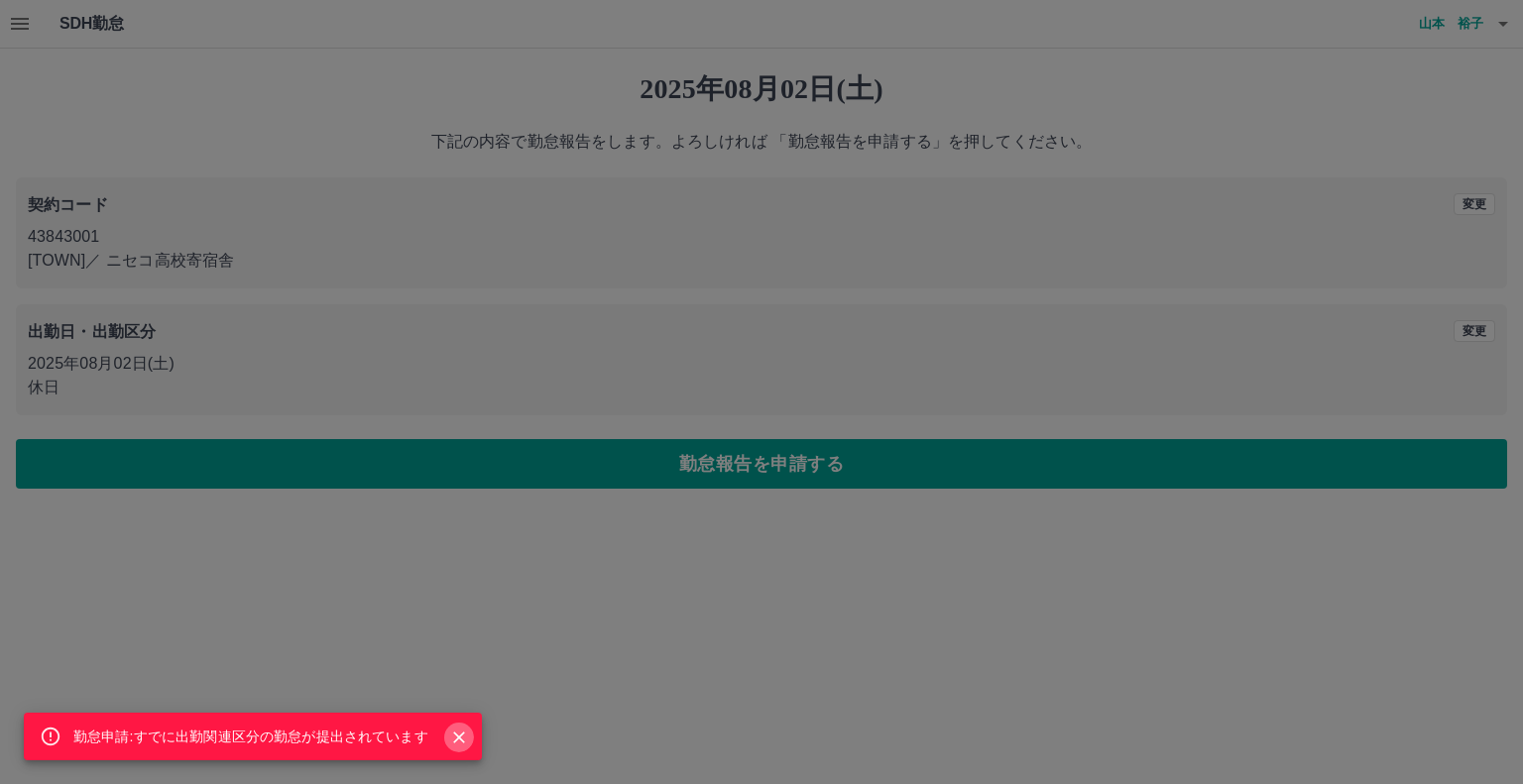 click 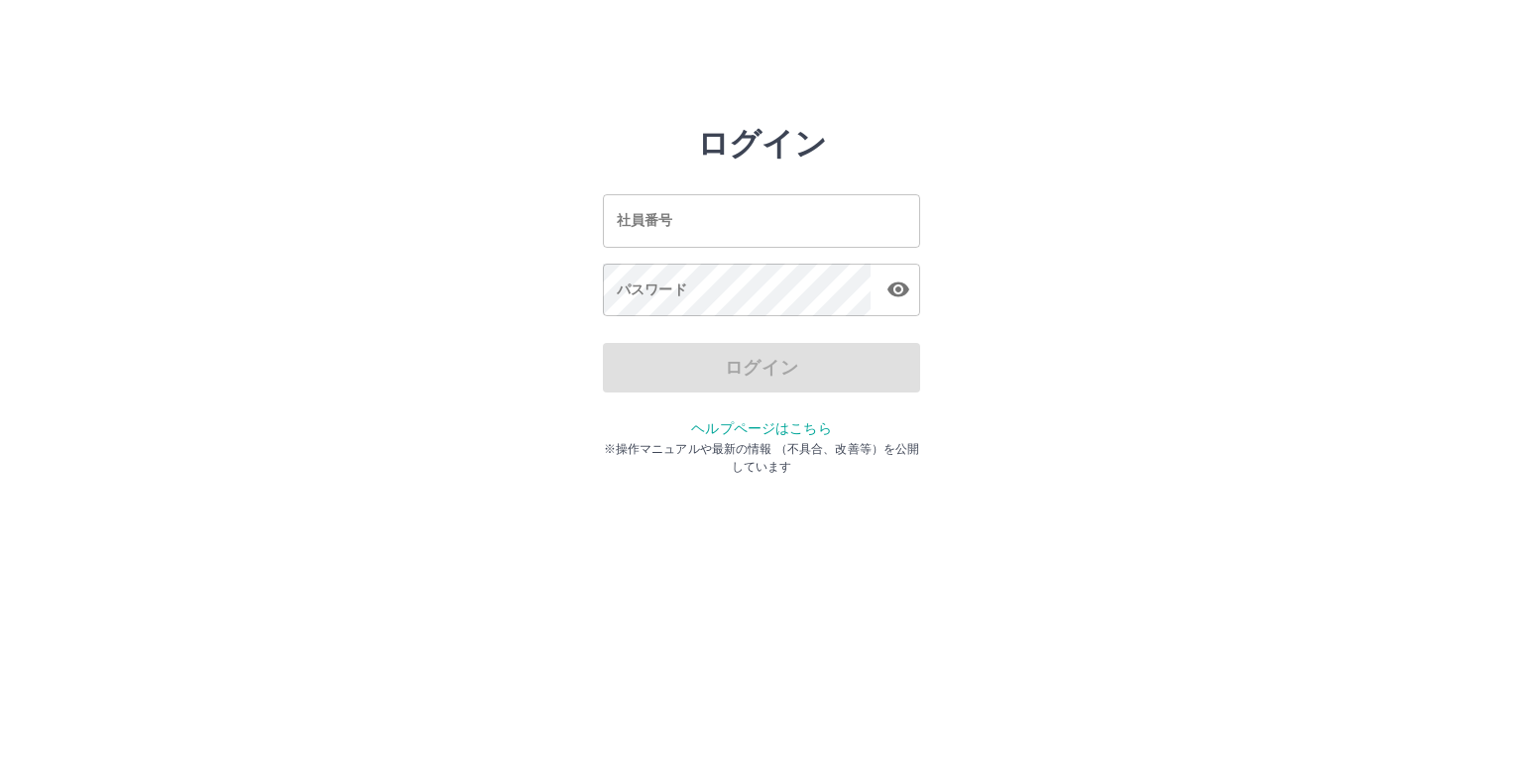 scroll, scrollTop: 0, scrollLeft: 0, axis: both 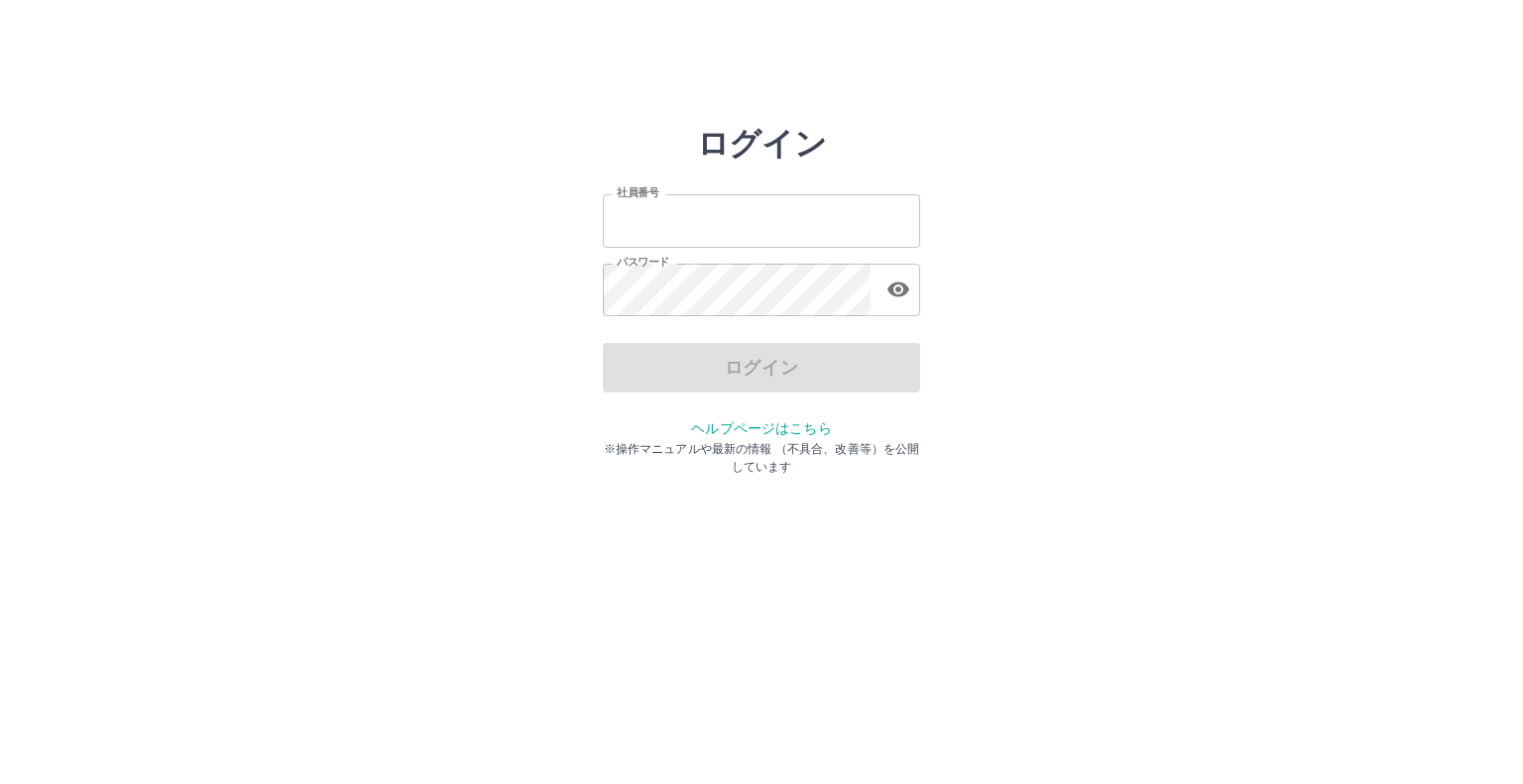 type on "*******" 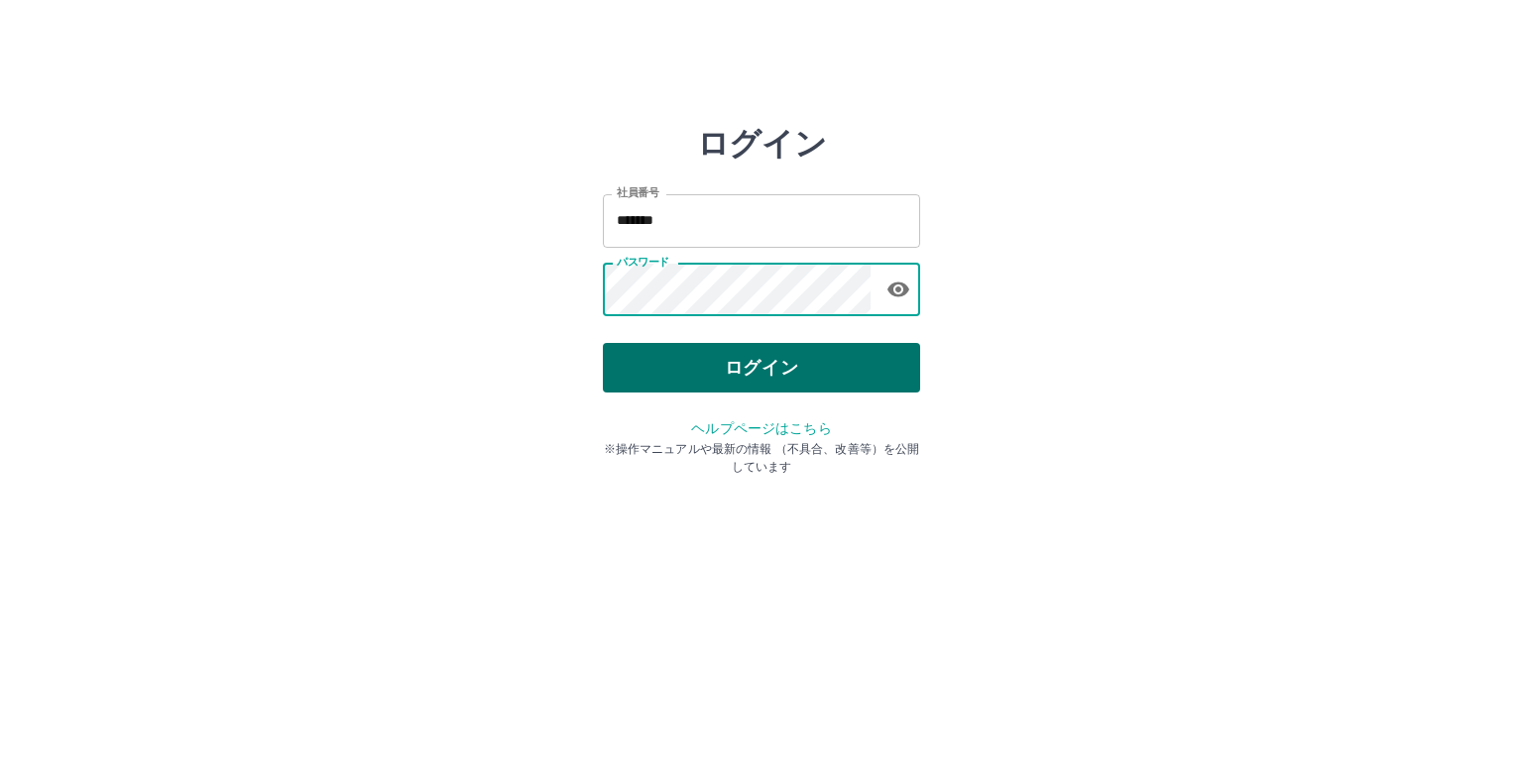 click on "ログイン" at bounding box center [762, 368] 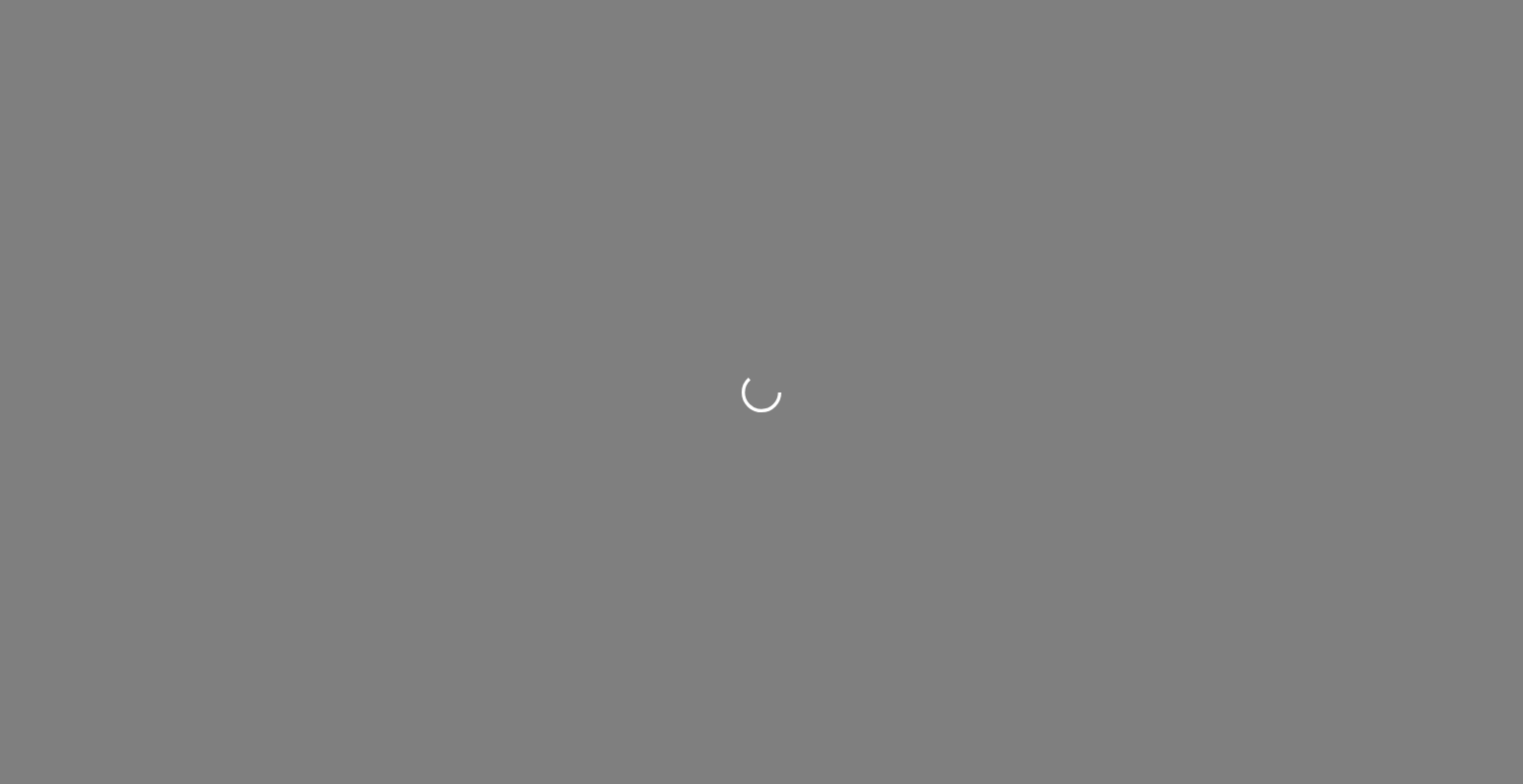 scroll, scrollTop: 0, scrollLeft: 0, axis: both 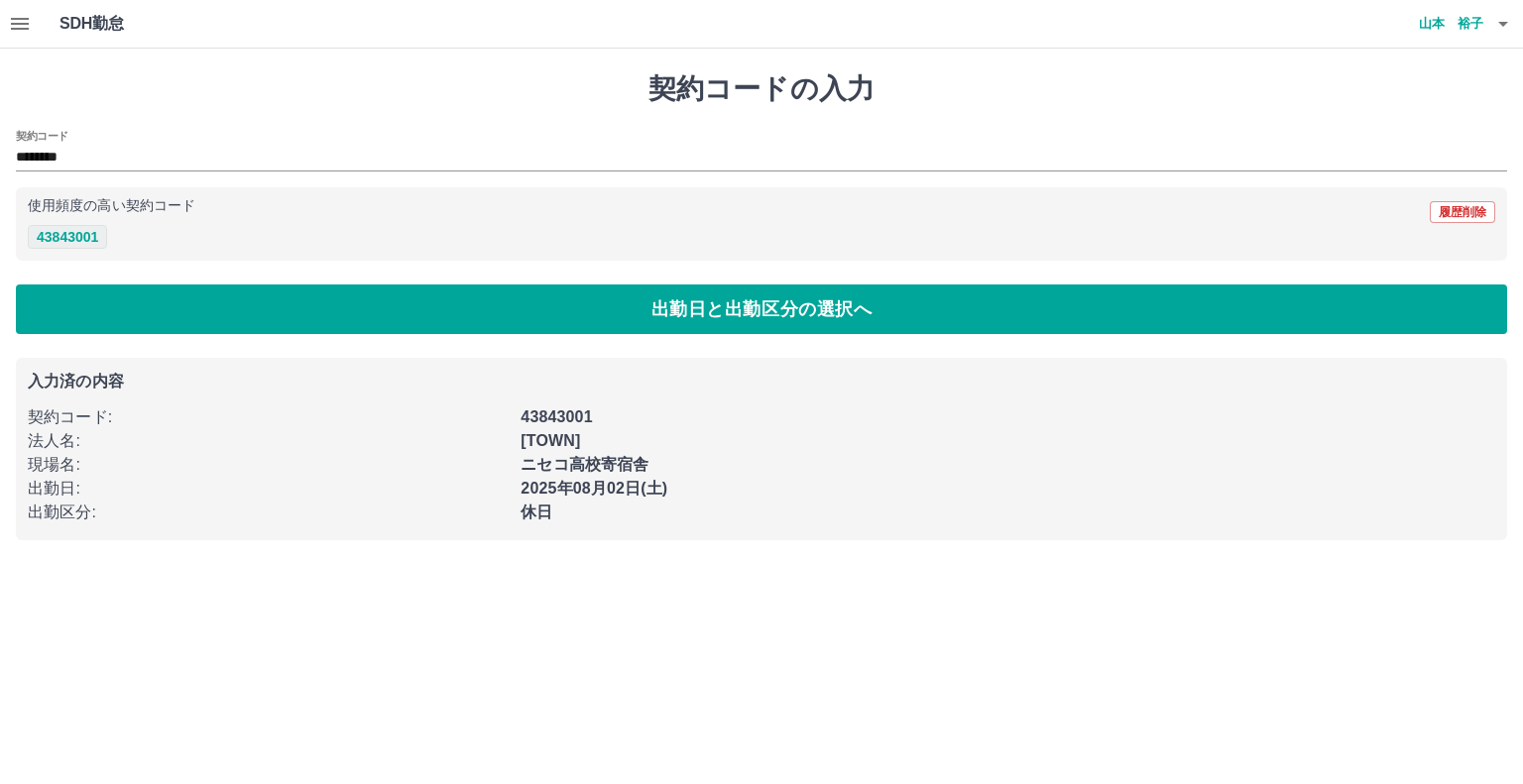 click on "43843001" at bounding box center [67, 237] 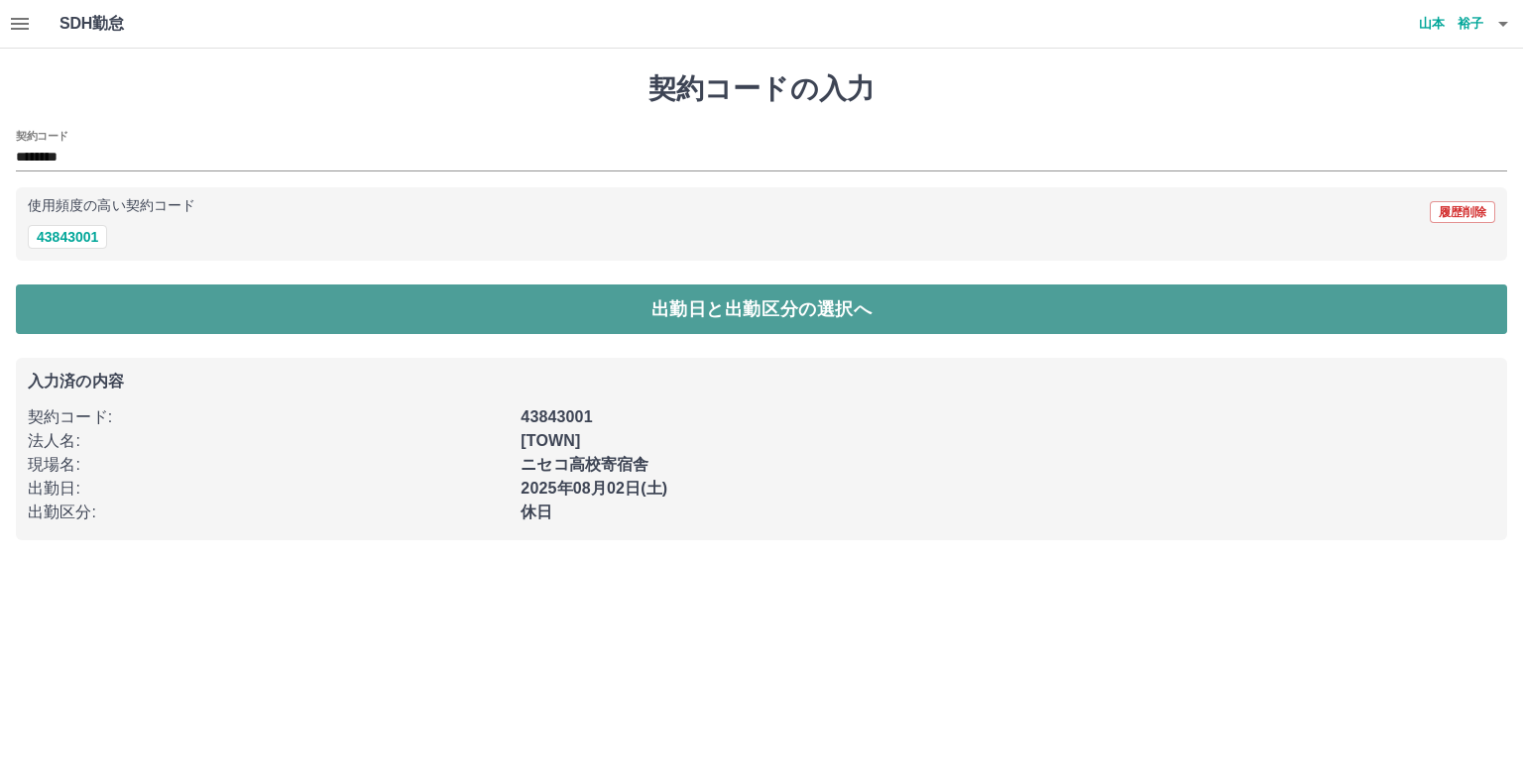 click on "出勤日と出勤区分の選択へ" at bounding box center (762, 309) 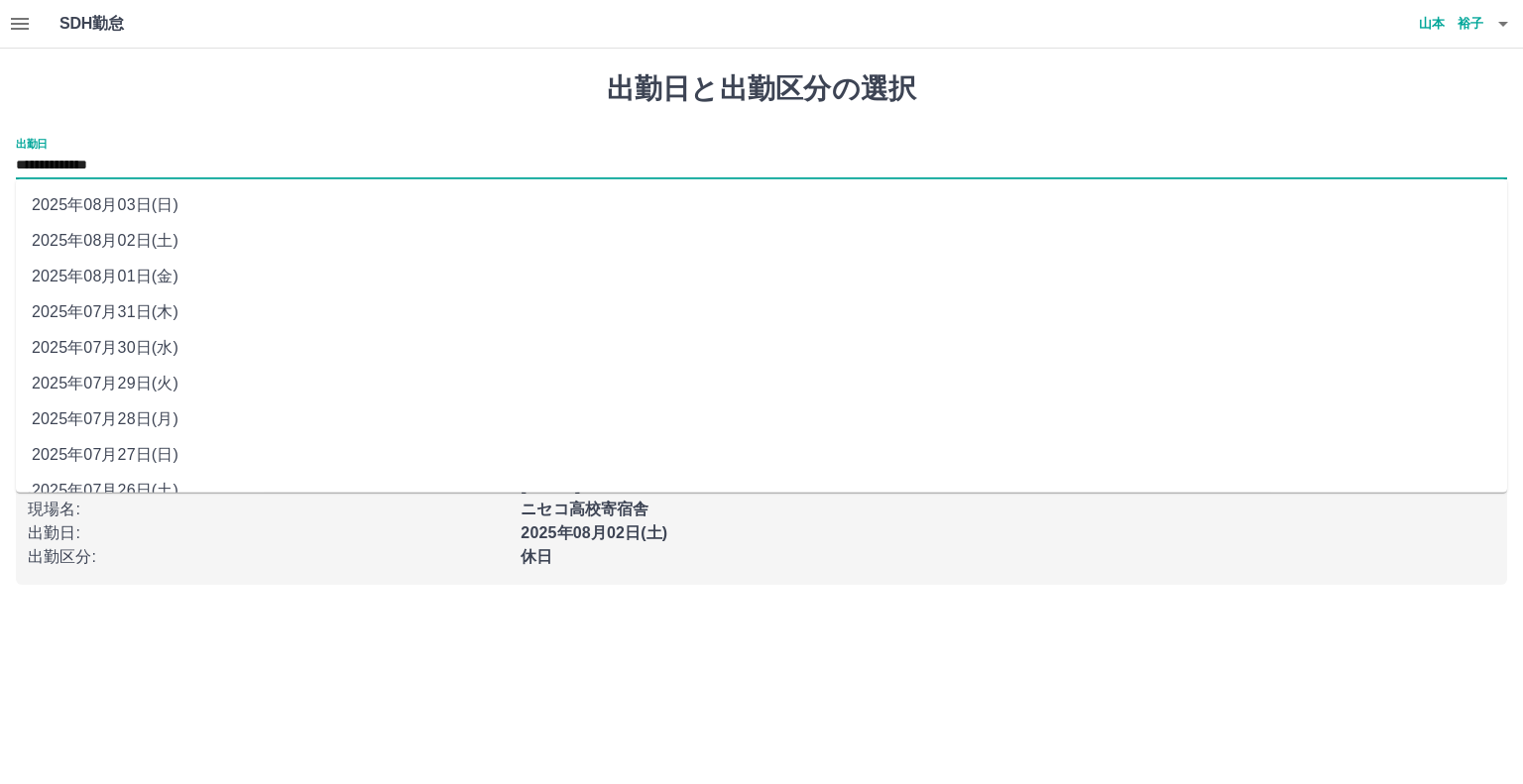 click on "**********" at bounding box center [762, 166] 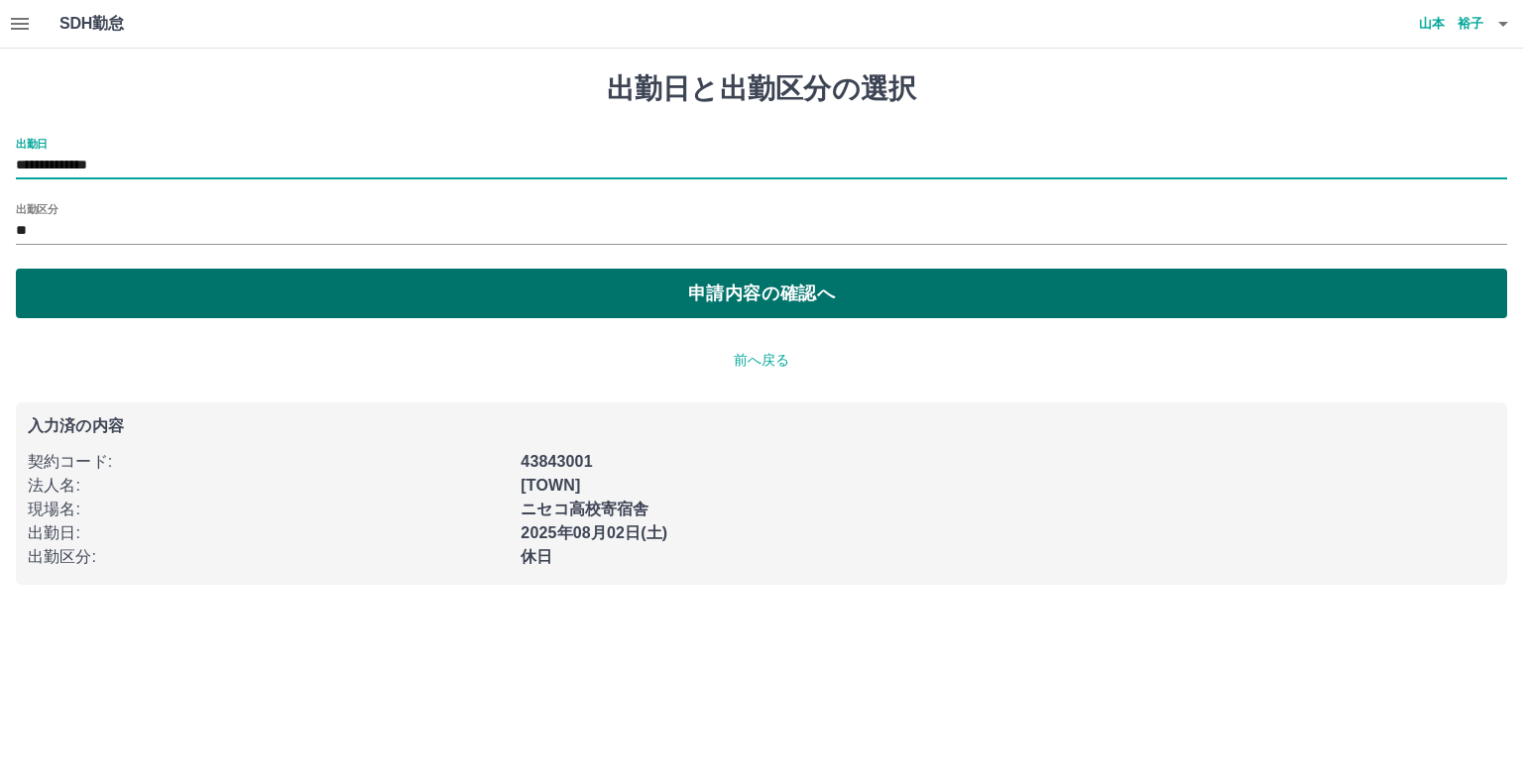 click on "申請内容の確認へ" at bounding box center [762, 293] 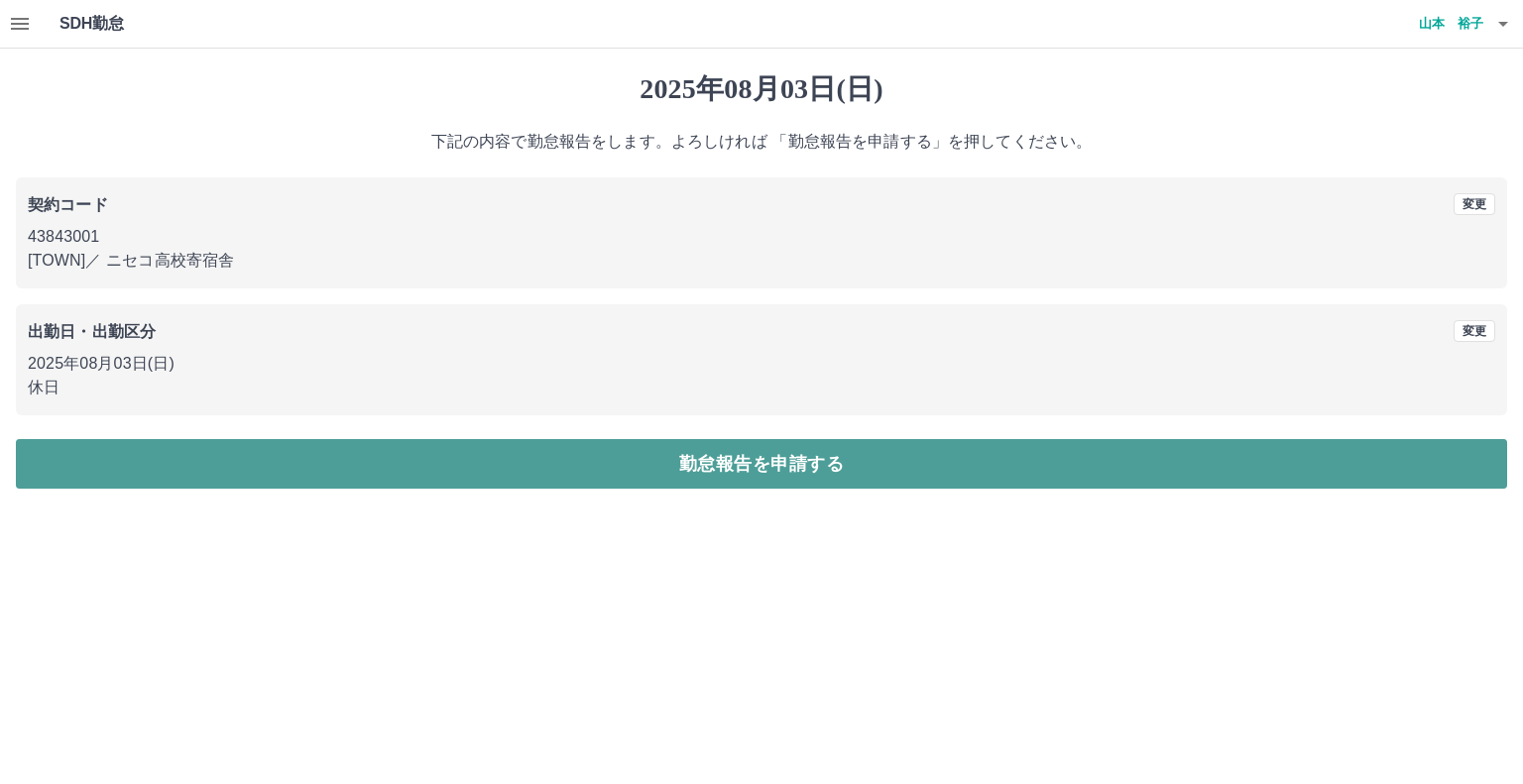 click on "勤怠報告を申請する" at bounding box center [762, 464] 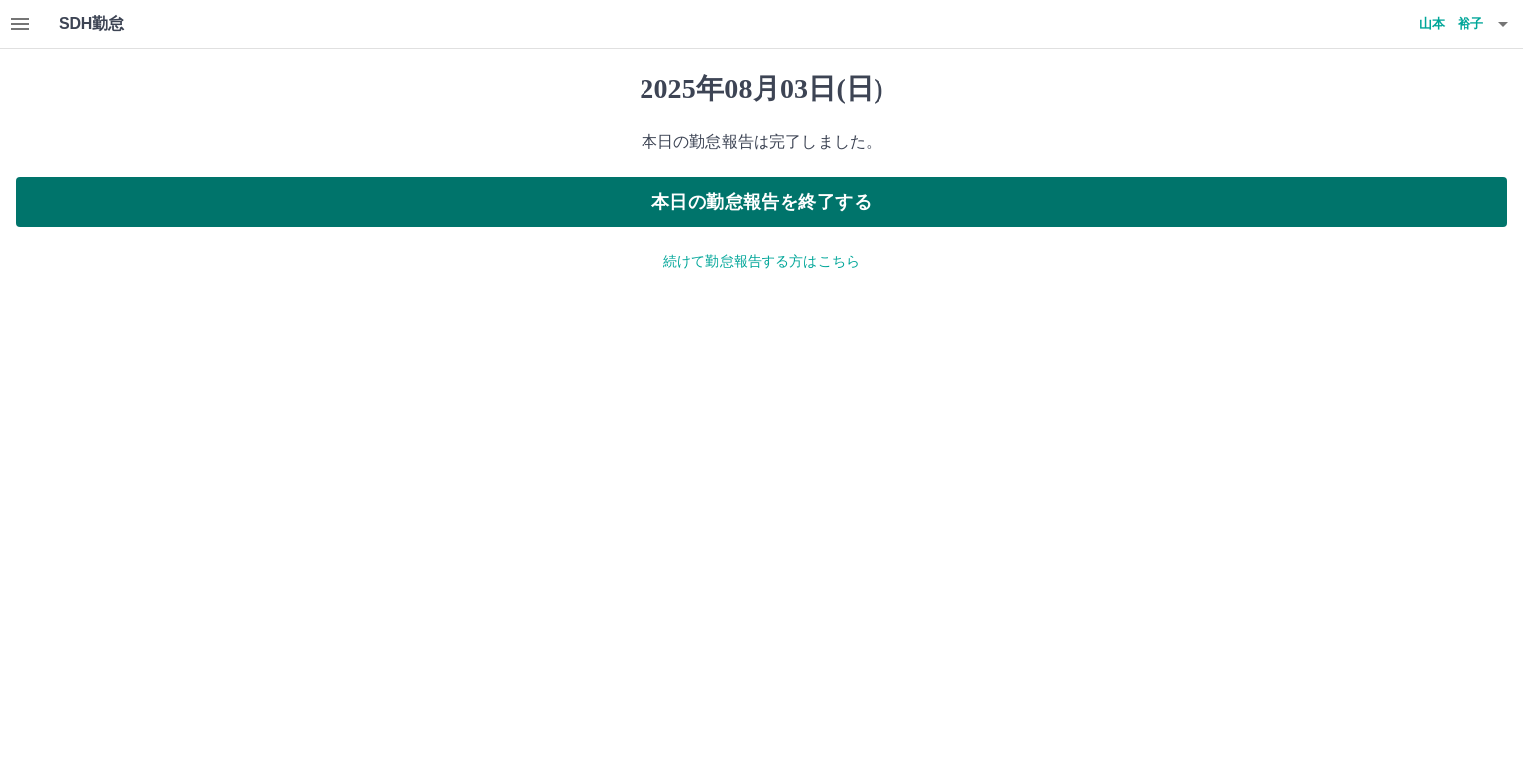 click on "本日の勤怠報告を終了する" at bounding box center (762, 202) 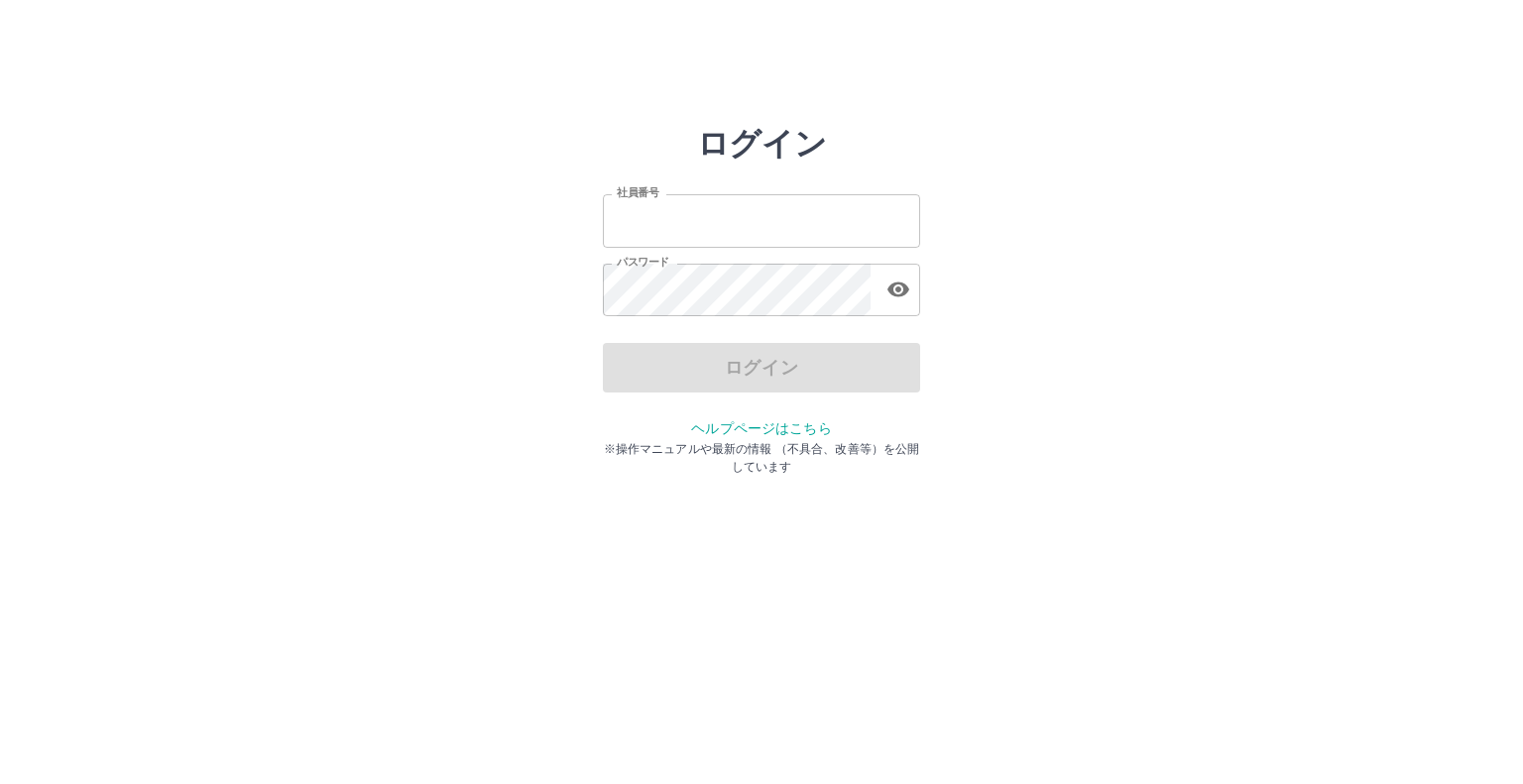 scroll, scrollTop: 0, scrollLeft: 0, axis: both 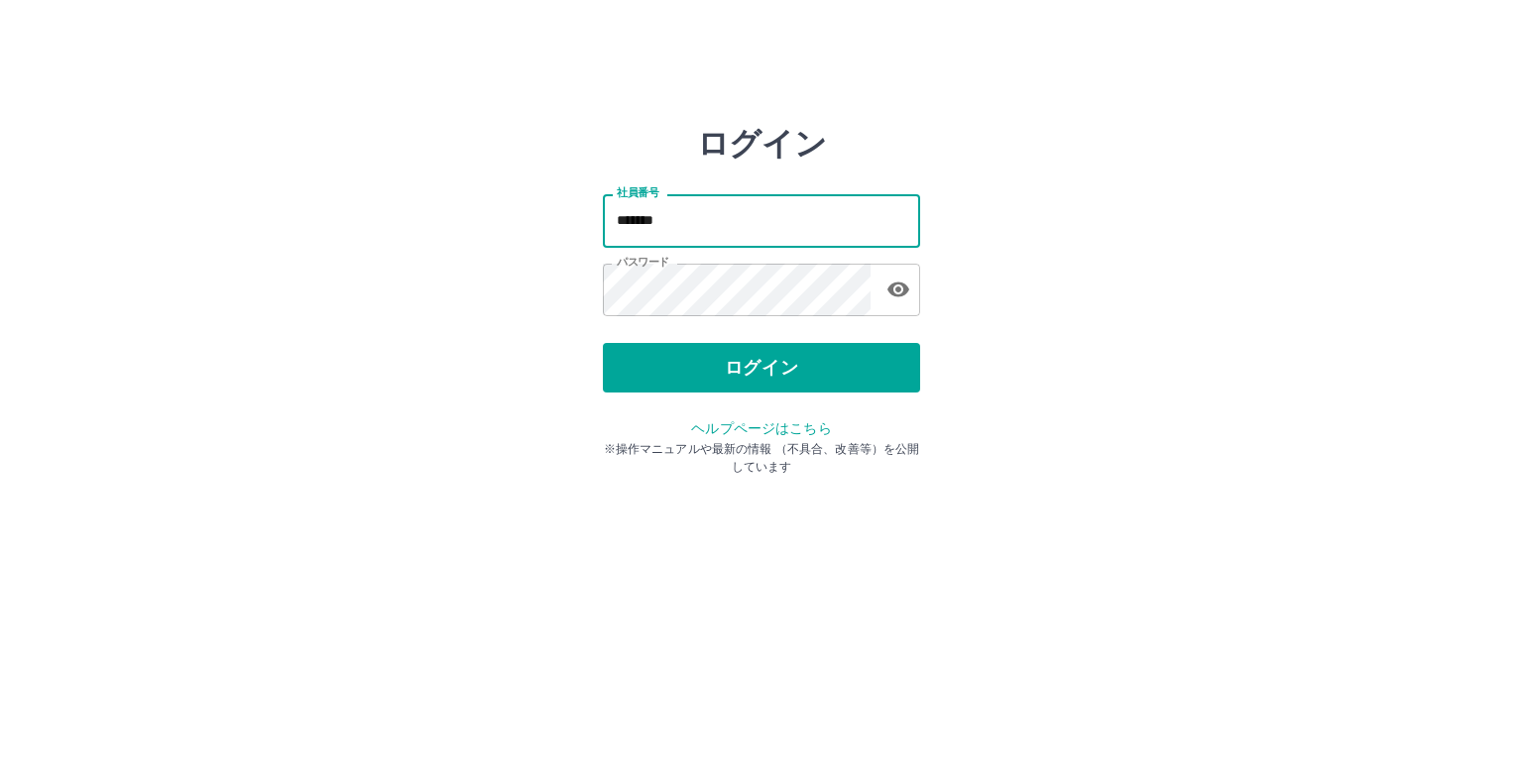 drag, startPoint x: 739, startPoint y: 223, endPoint x: 738, endPoint y: 234, distance: 11.045361 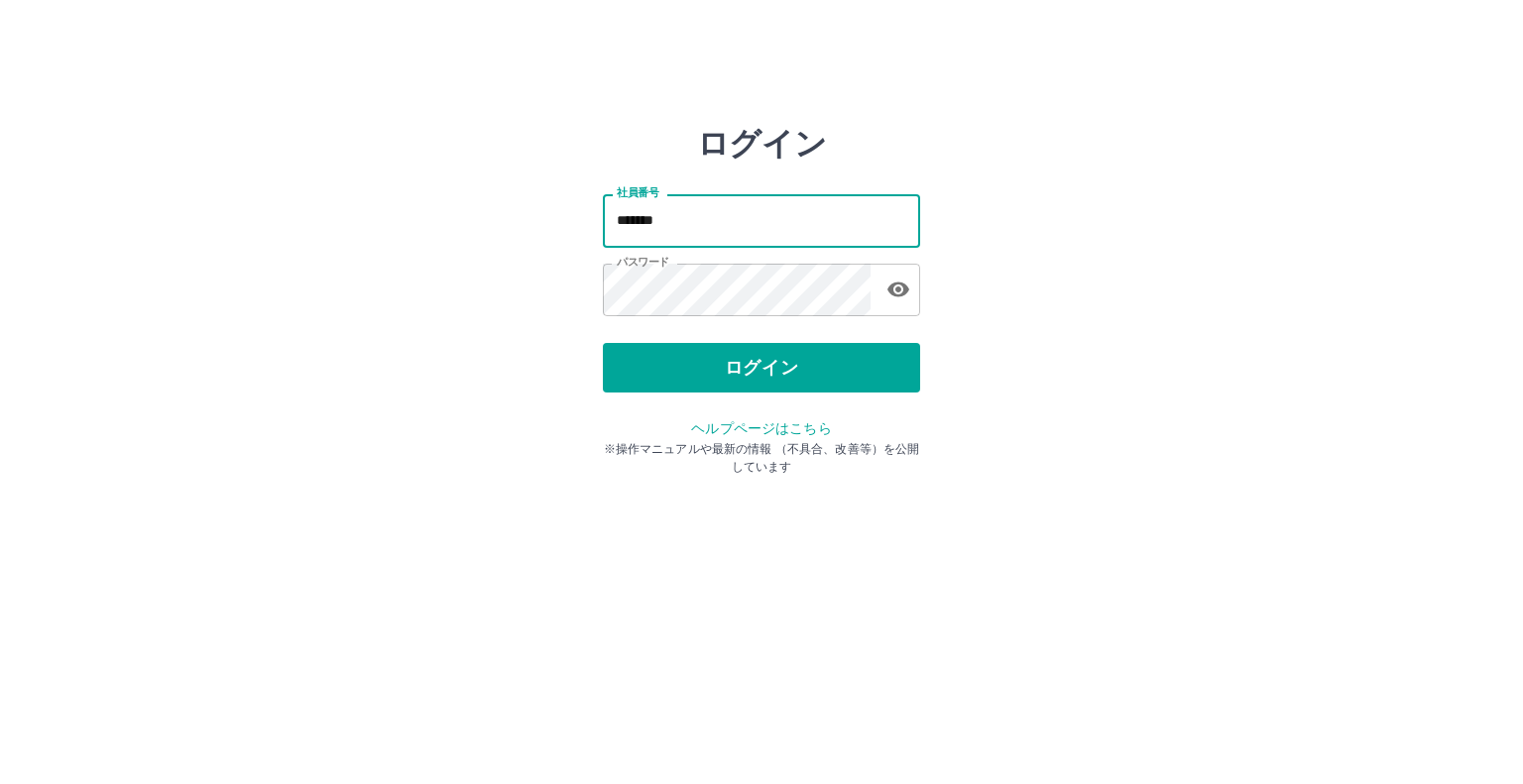 type on "*******" 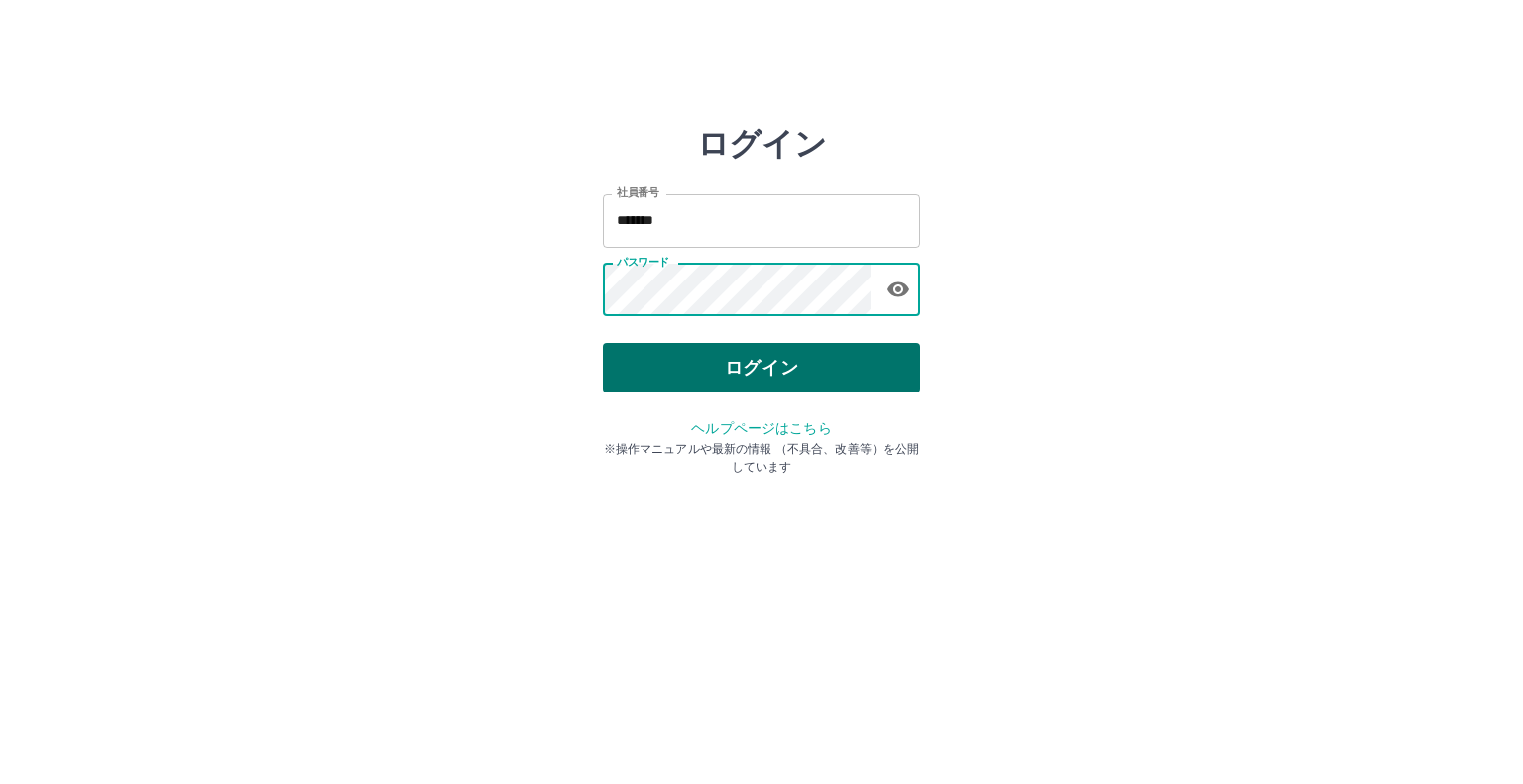 click on "ログイン" at bounding box center [762, 368] 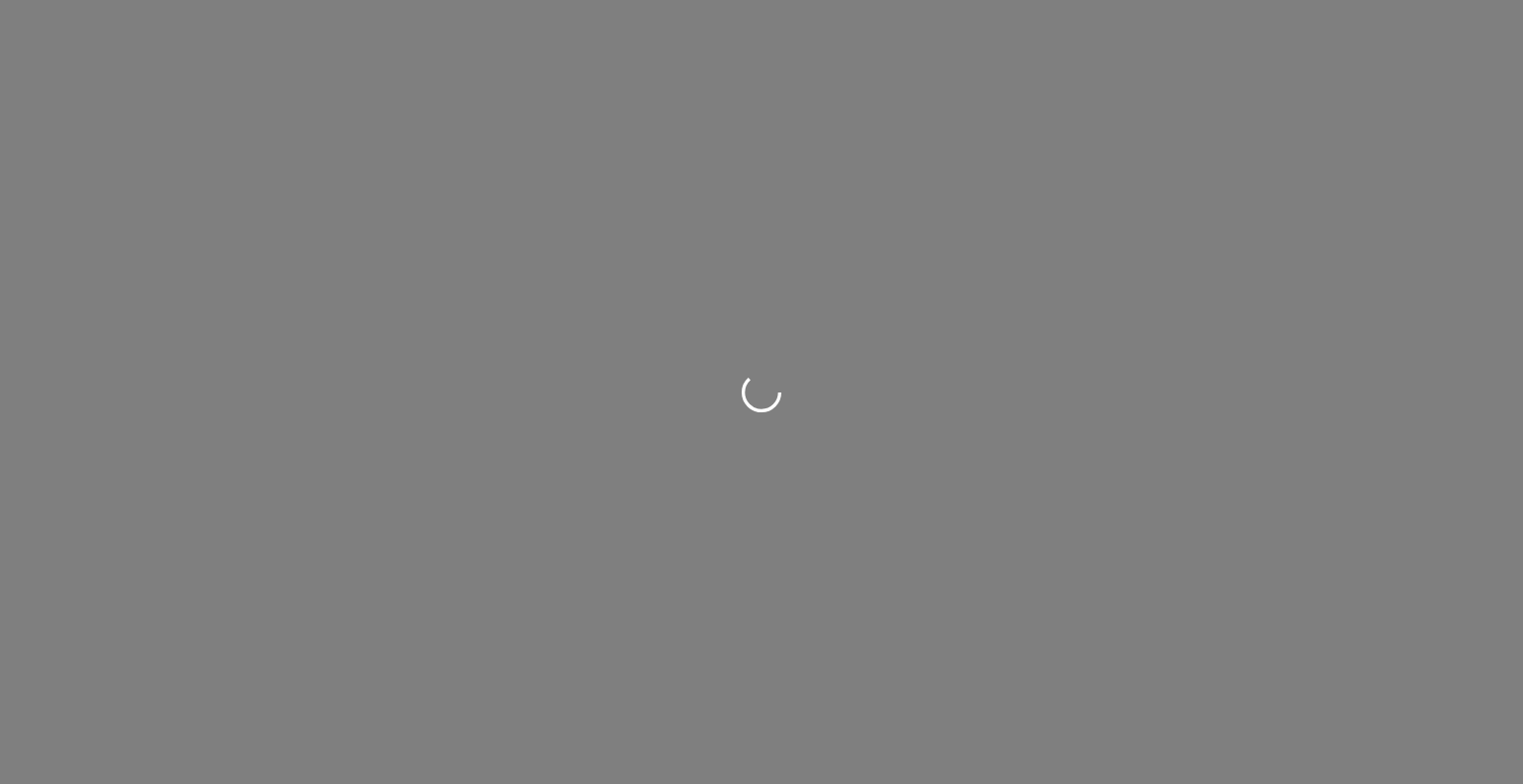 scroll, scrollTop: 0, scrollLeft: 0, axis: both 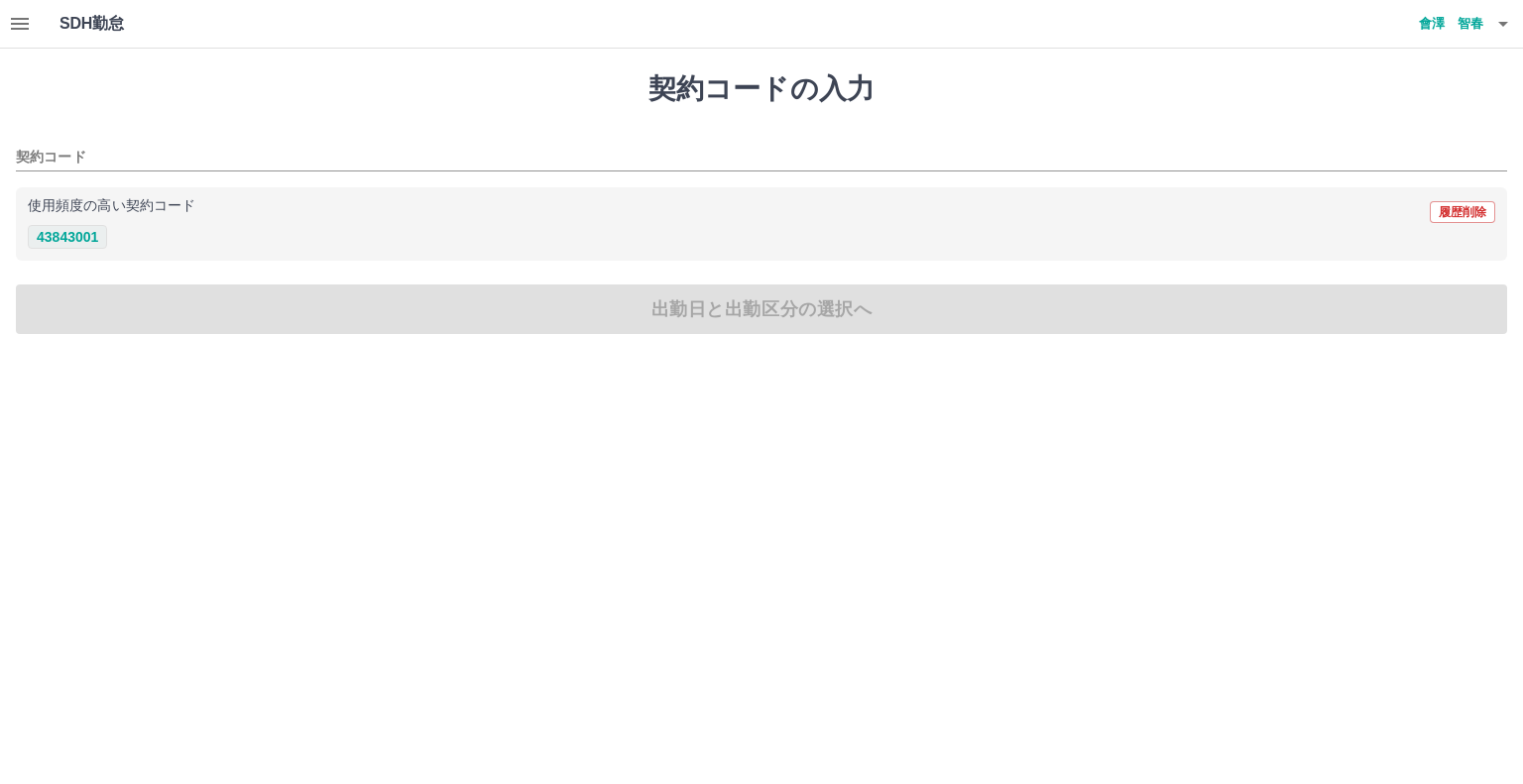 click on "43843001" at bounding box center (67, 237) 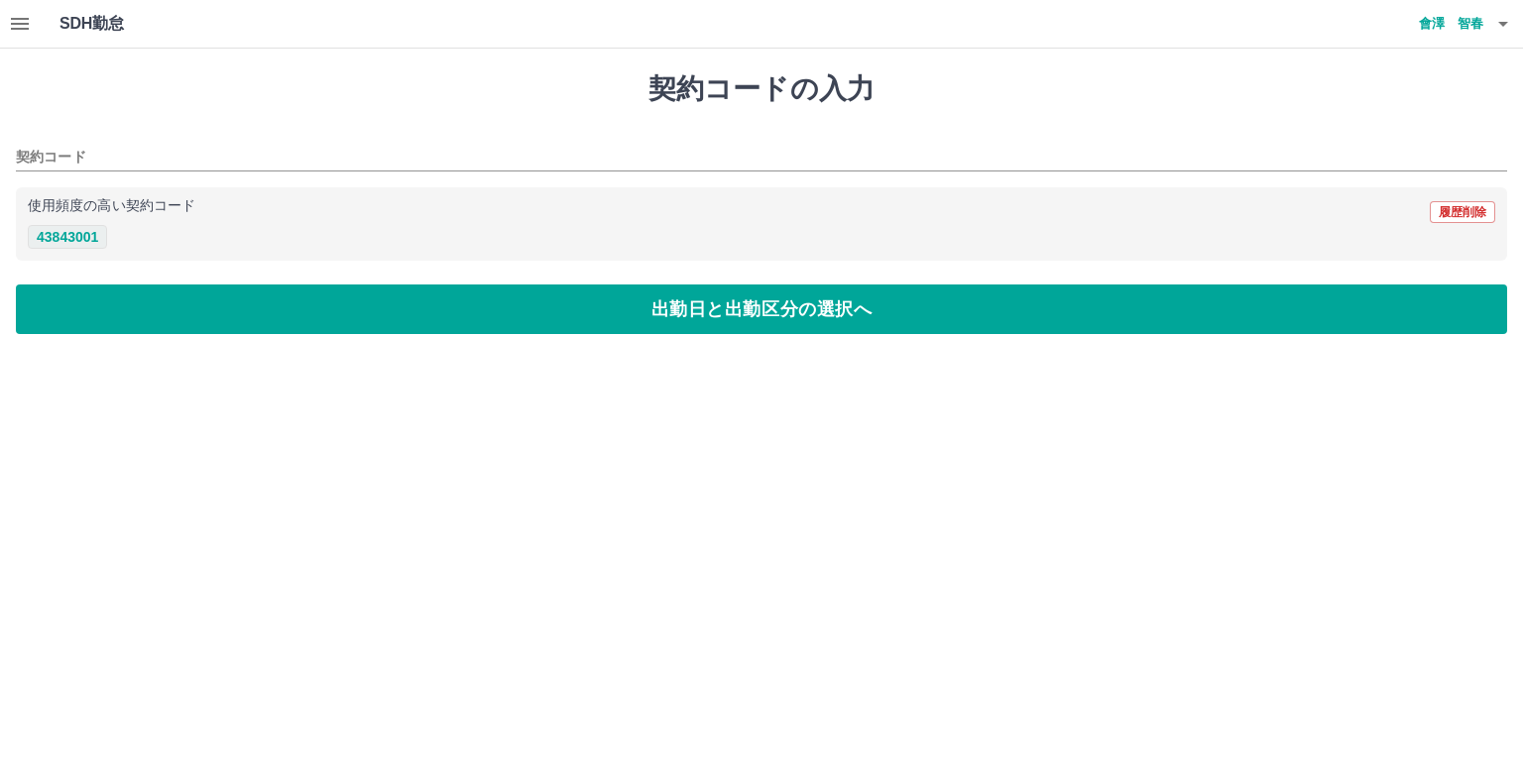 type on "********" 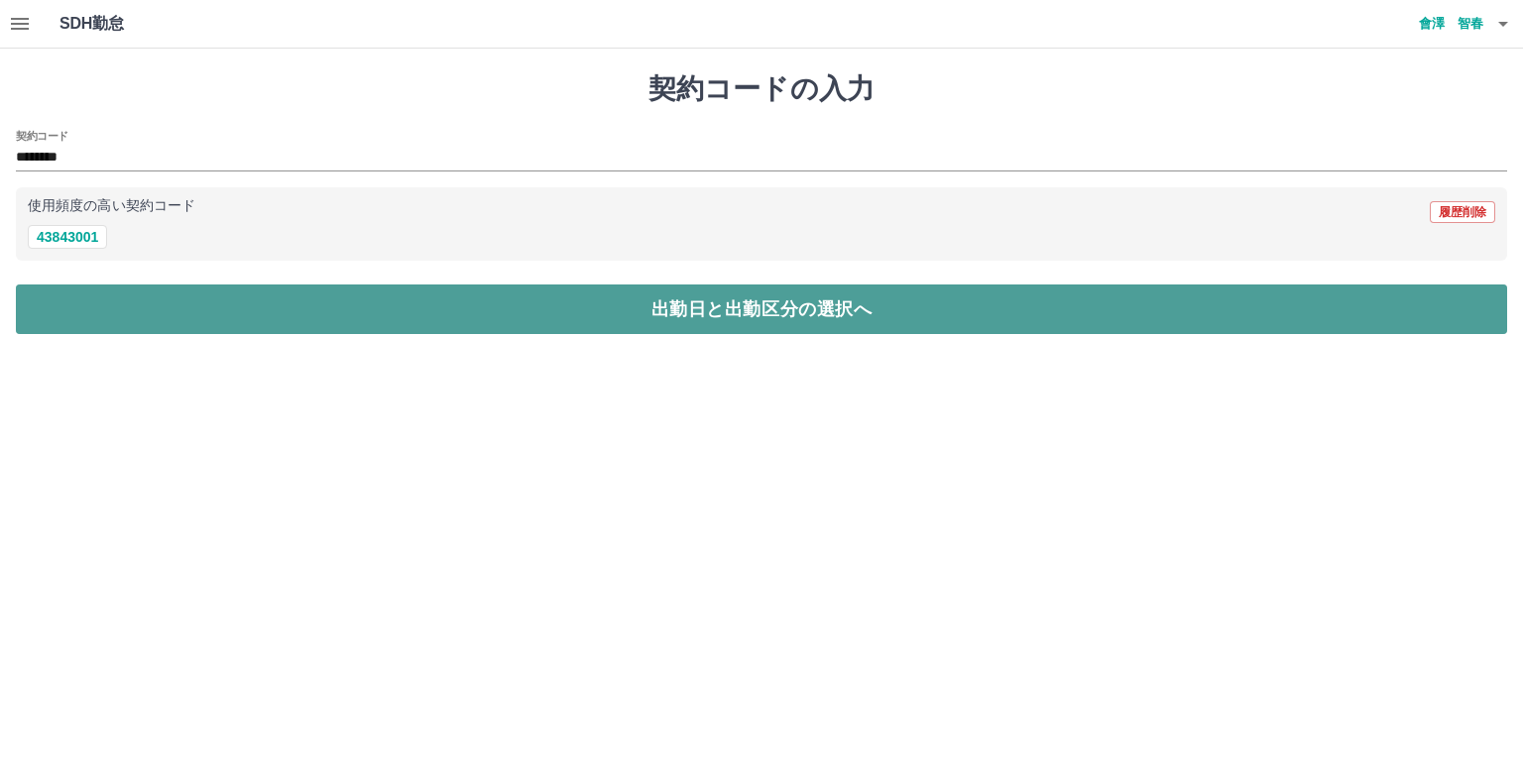 click on "出勤日と出勤区分の選択へ" at bounding box center [762, 309] 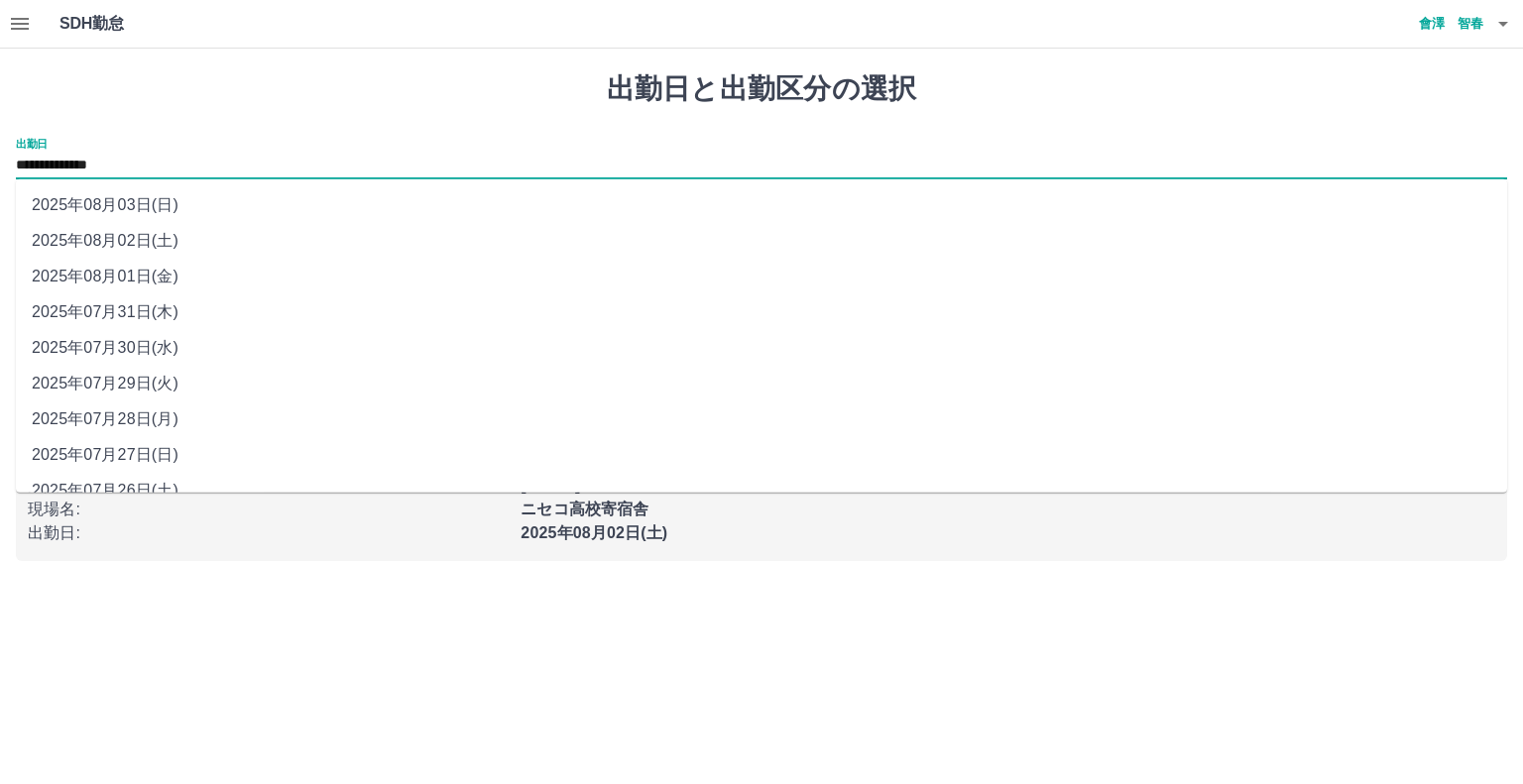 drag, startPoint x: 155, startPoint y: 156, endPoint x: 132, endPoint y: 181, distance: 33.970576 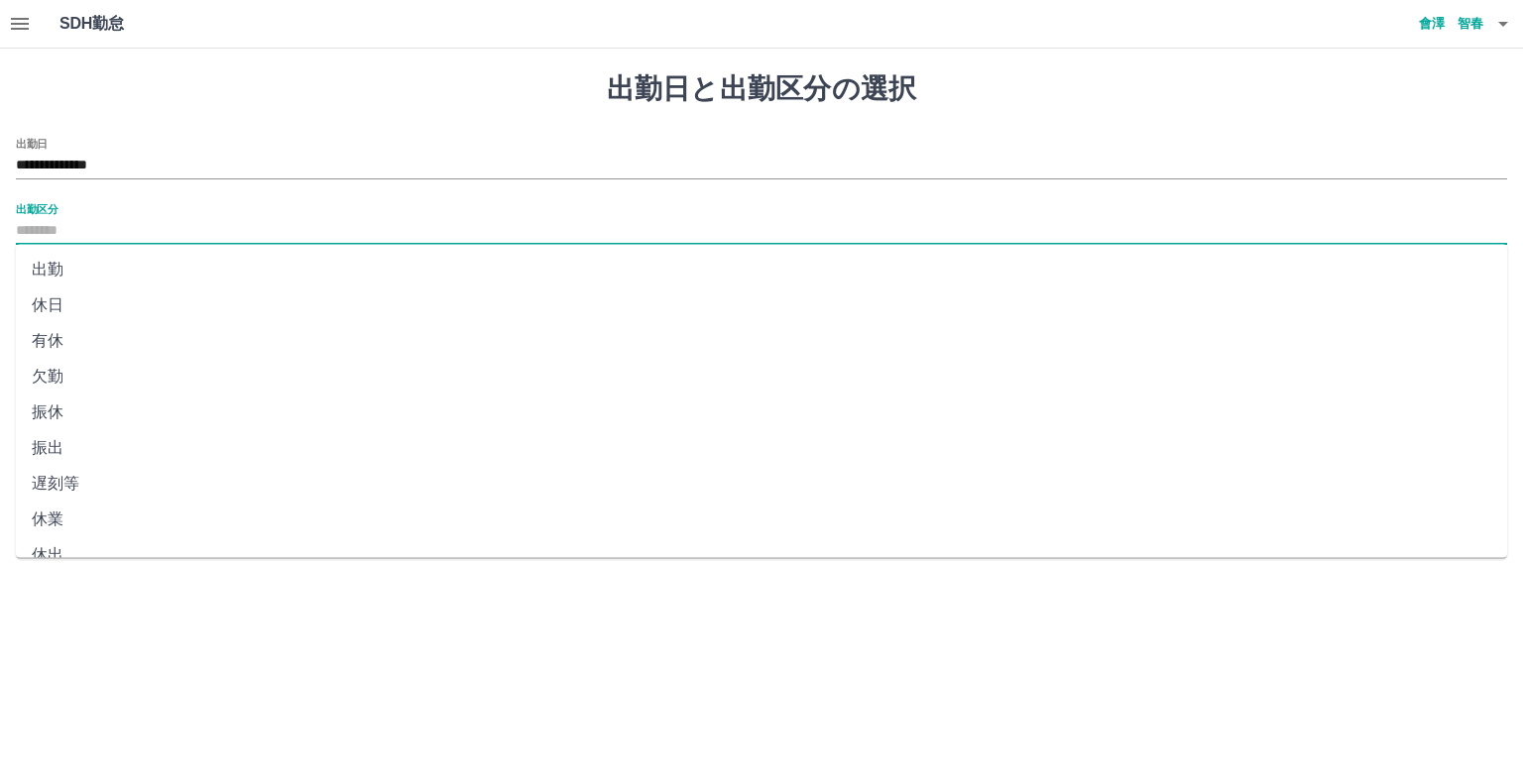 drag, startPoint x: 99, startPoint y: 225, endPoint x: 105, endPoint y: 254, distance: 29.614186 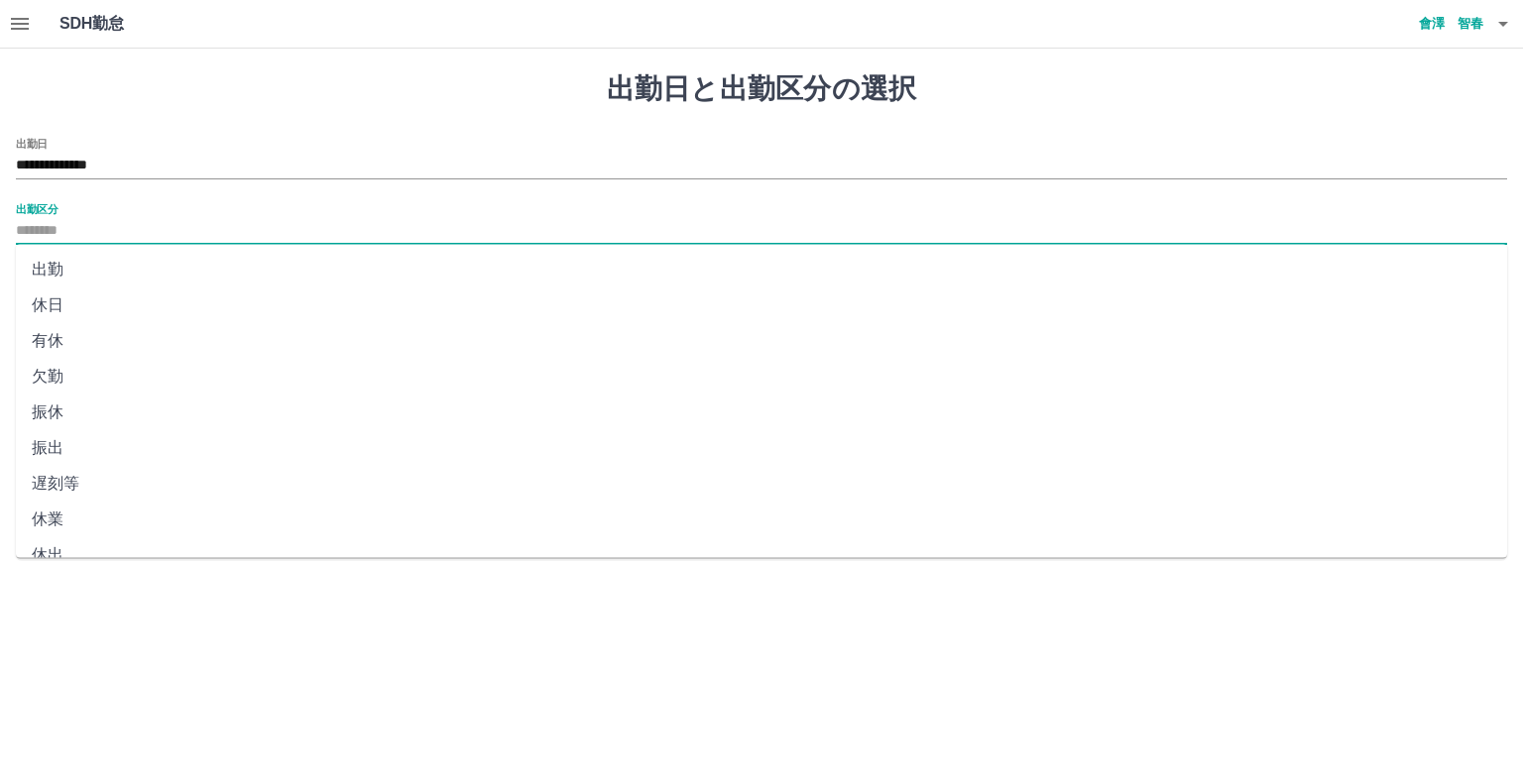 click on "出勤区分" at bounding box center (762, 231) 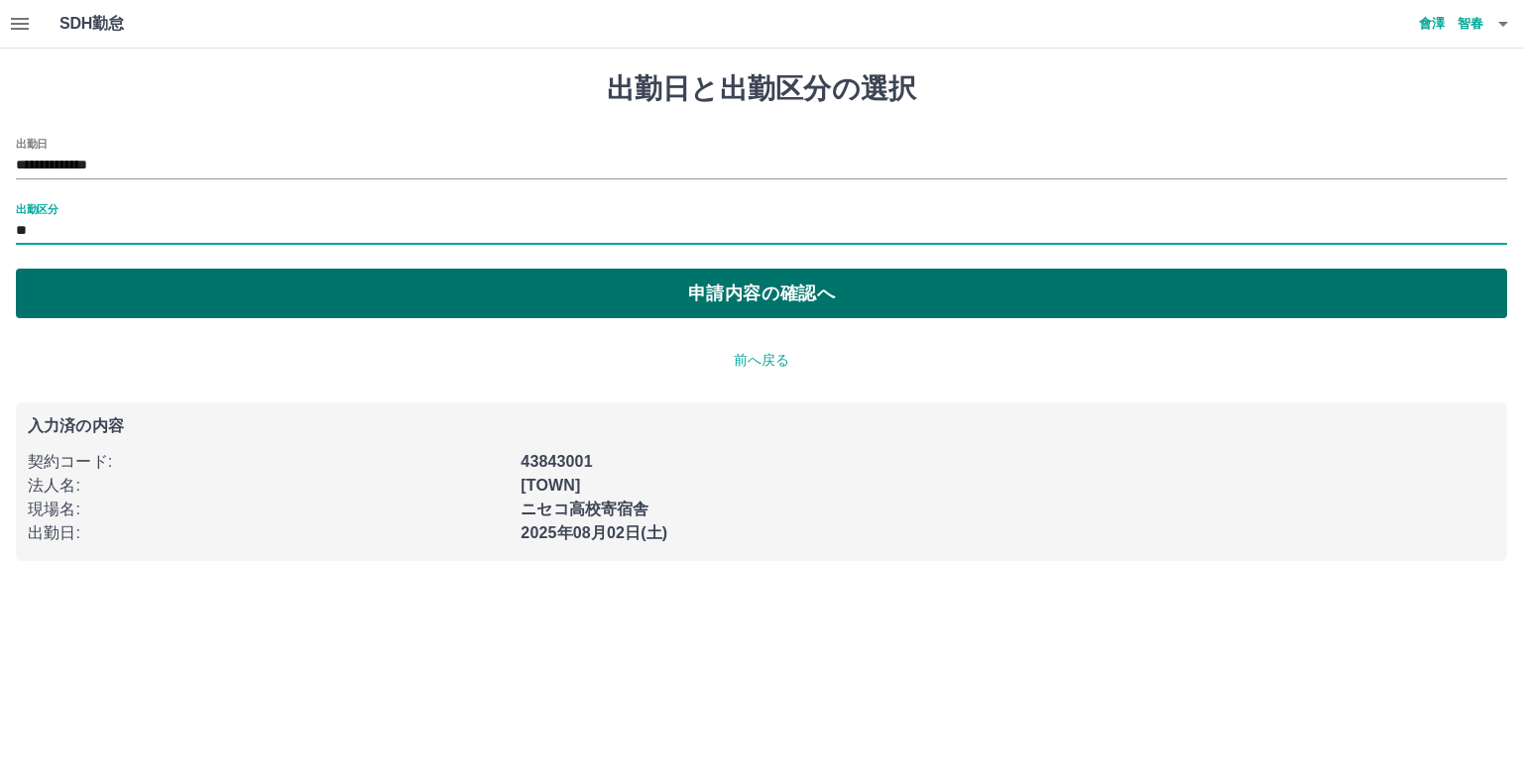 click on "申請内容の確認へ" at bounding box center (762, 293) 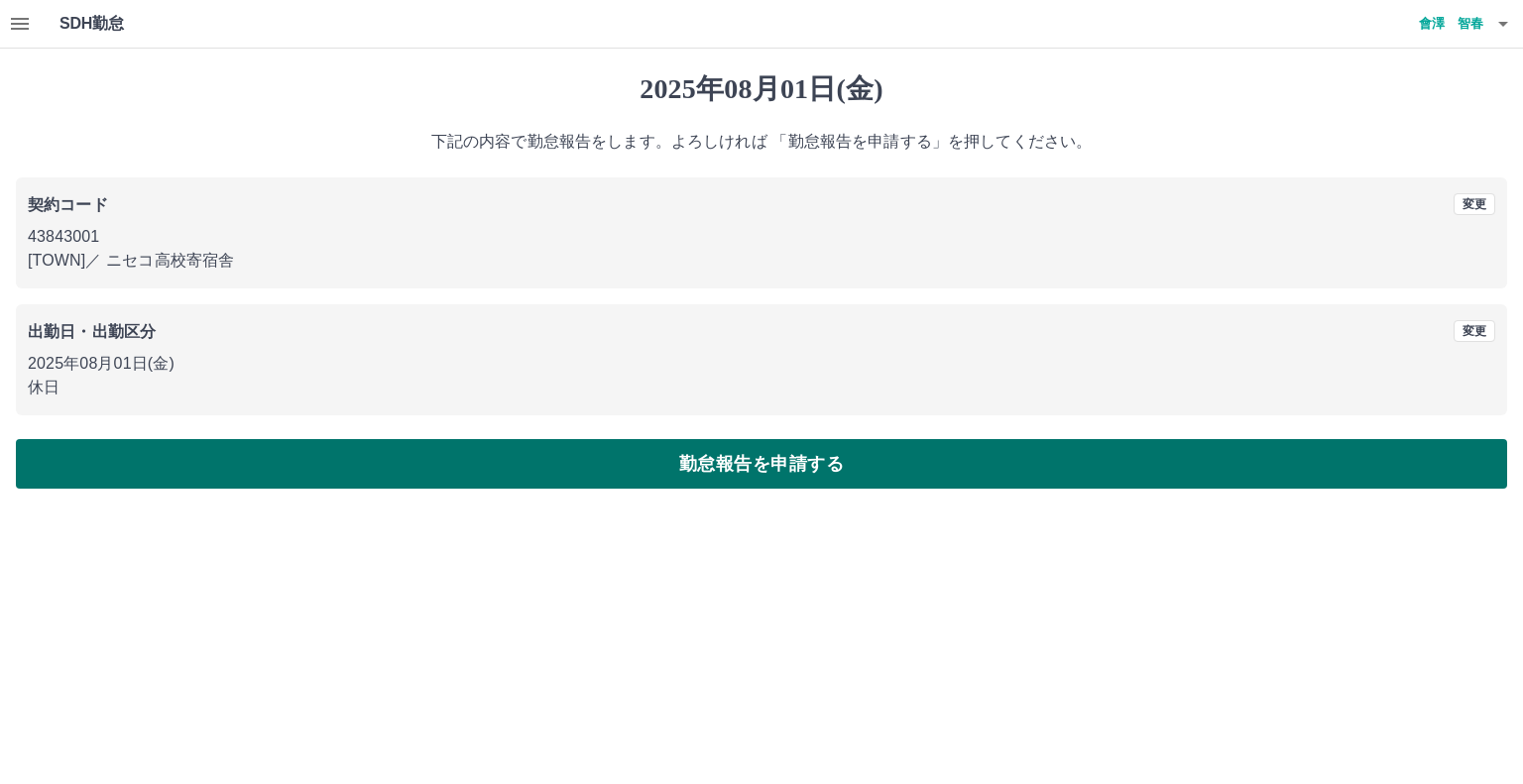 click on "勤怠報告を申請する" at bounding box center [762, 464] 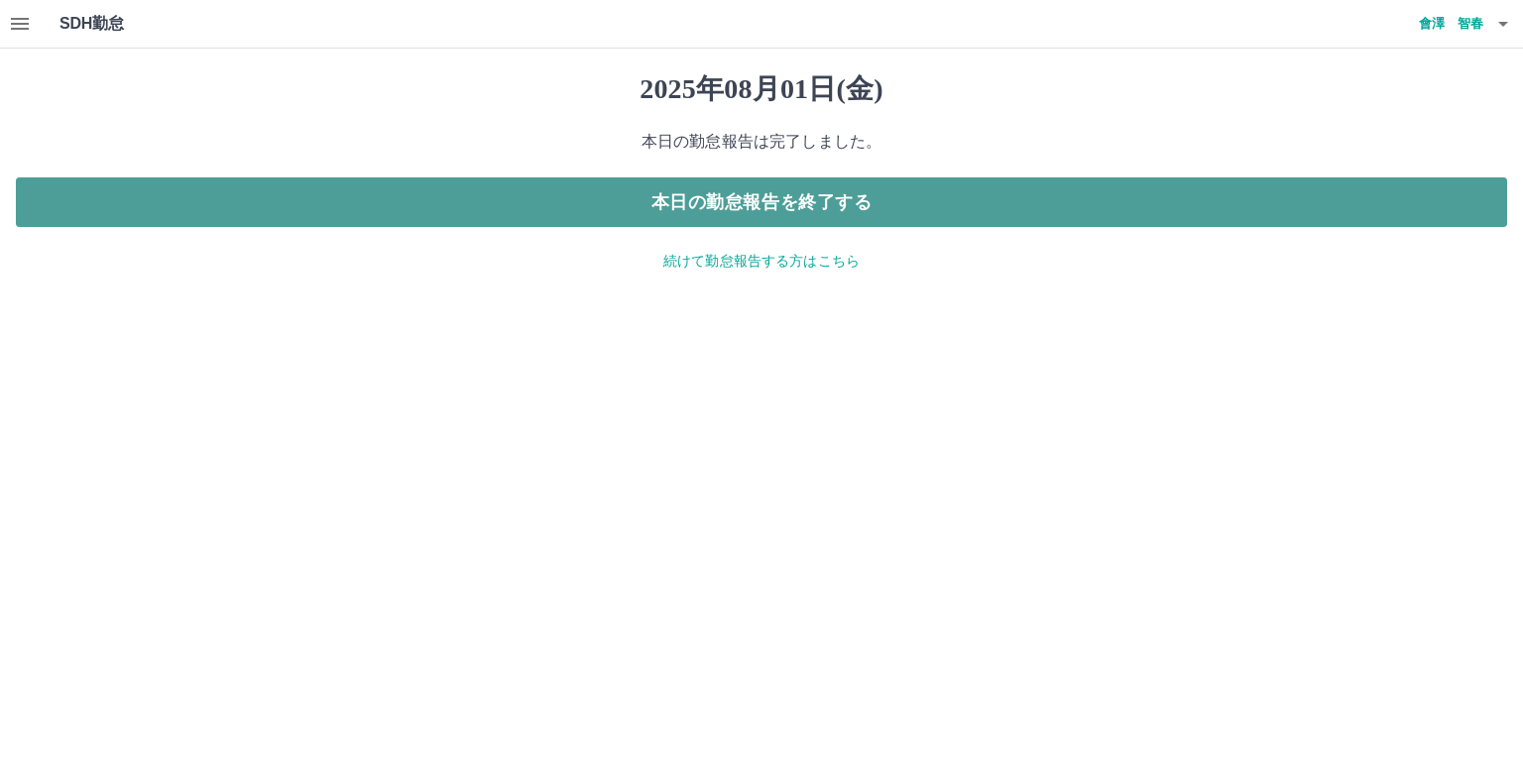 click on "本日の勤怠報告を終了する" at bounding box center [762, 202] 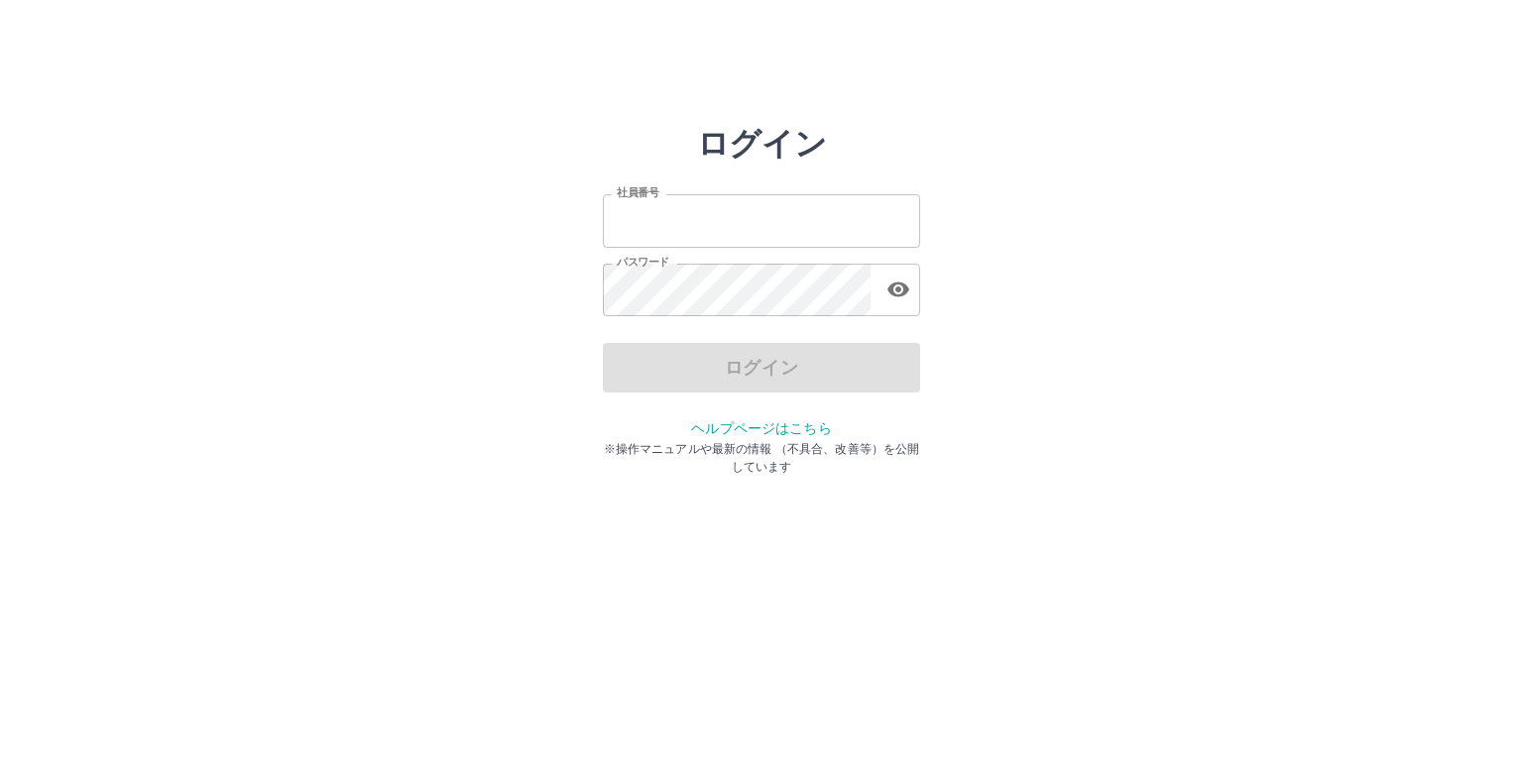 scroll, scrollTop: 0, scrollLeft: 0, axis: both 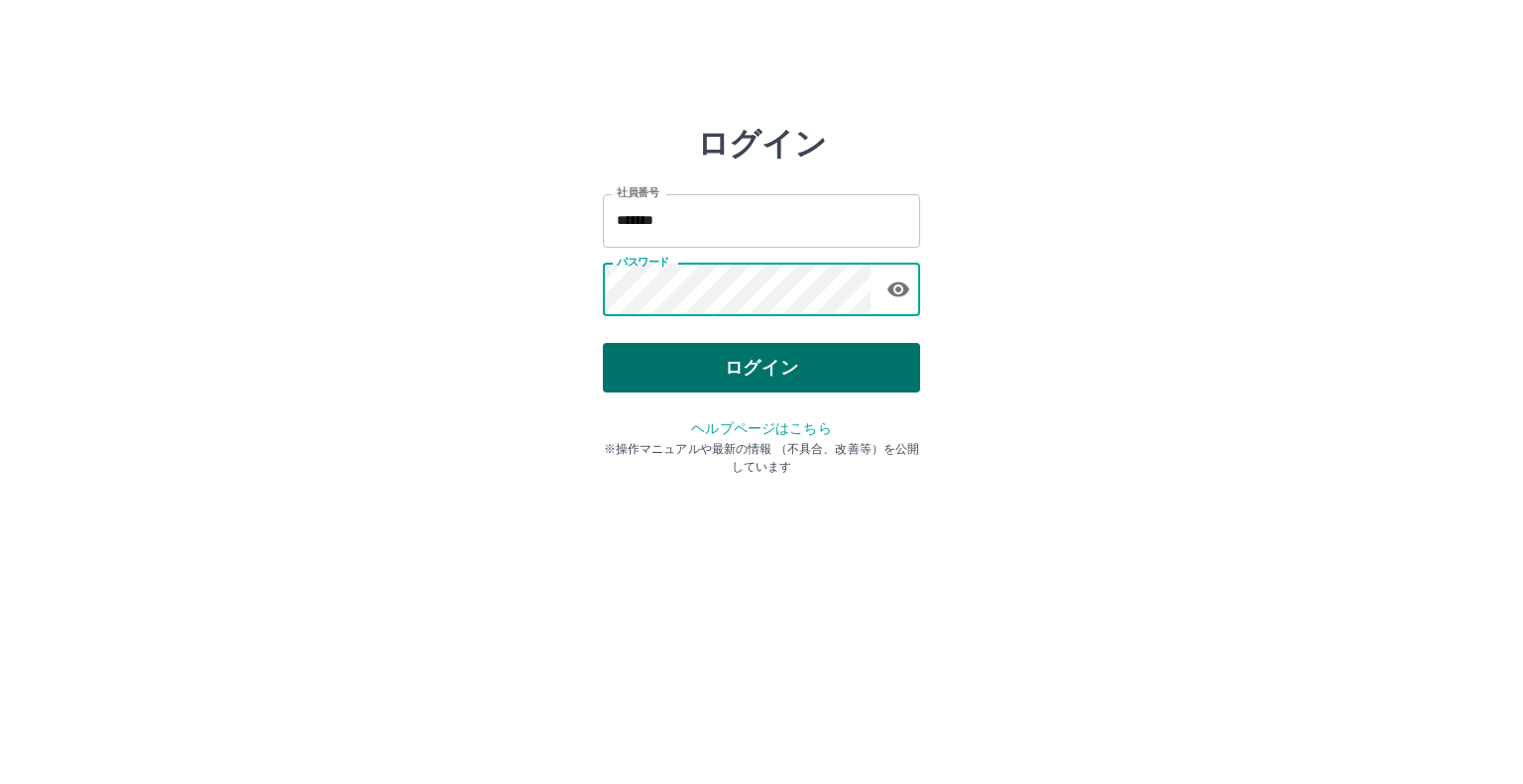 click on "ログイン" at bounding box center (762, 368) 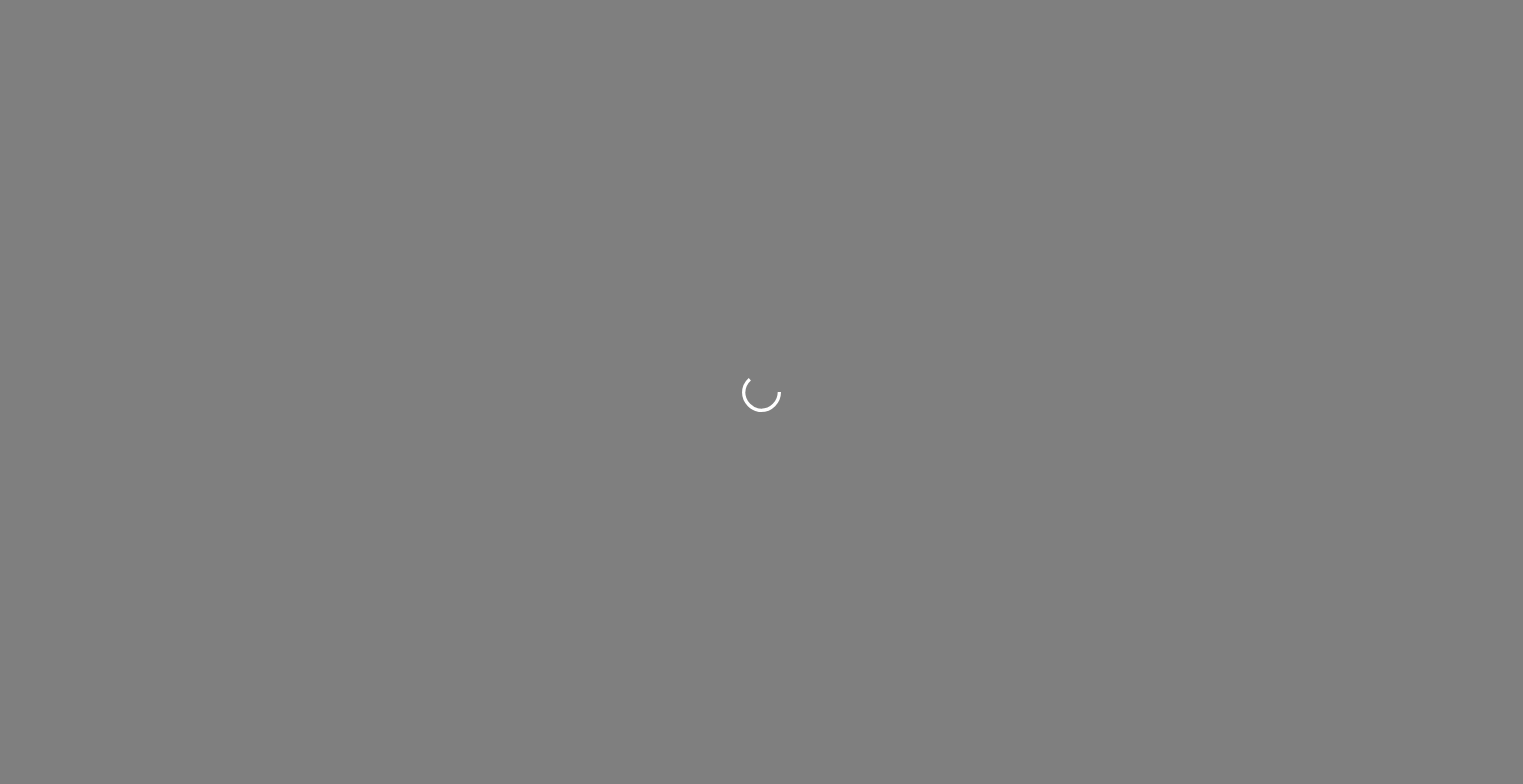 scroll, scrollTop: 0, scrollLeft: 0, axis: both 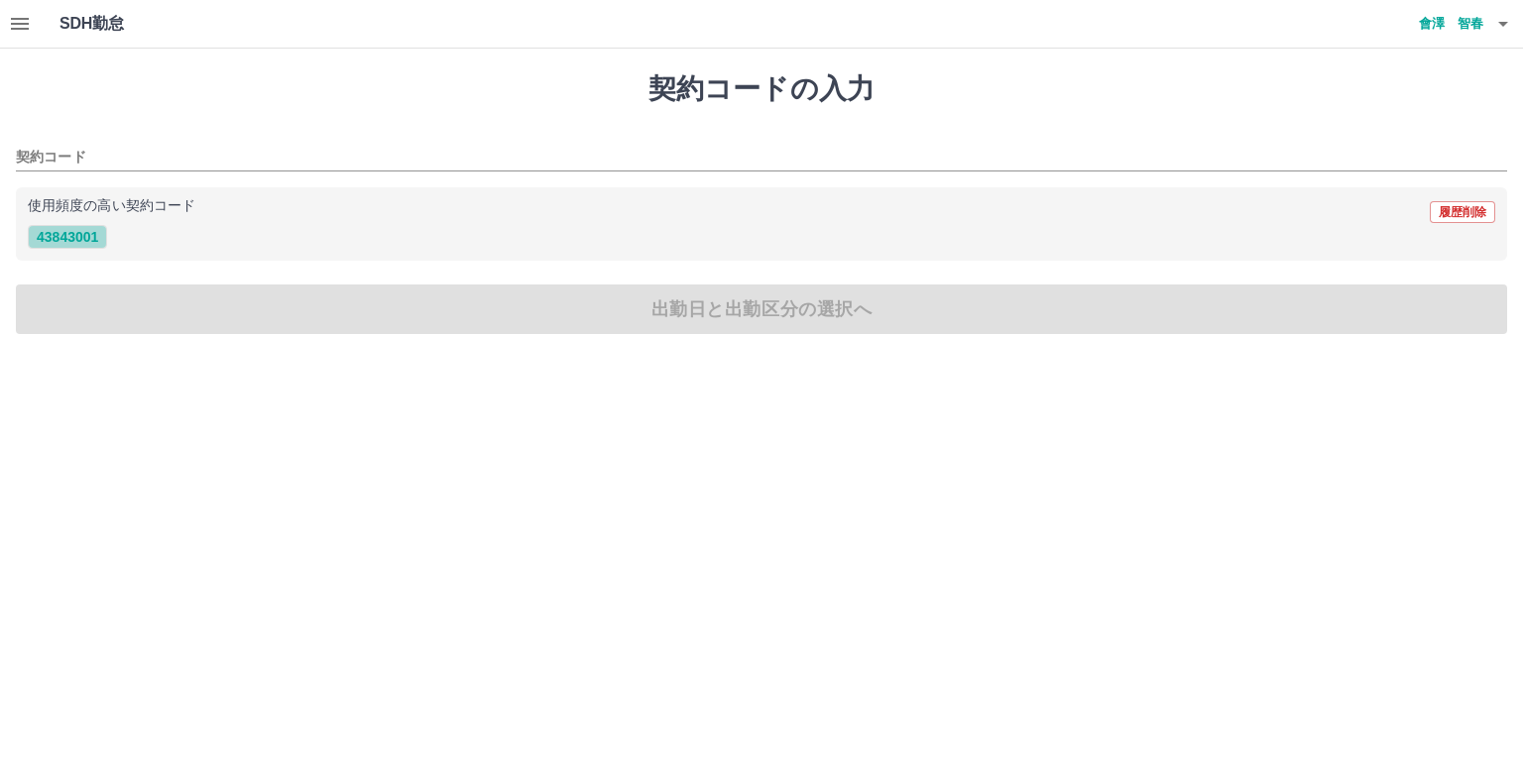 click on "43843001" at bounding box center [67, 237] 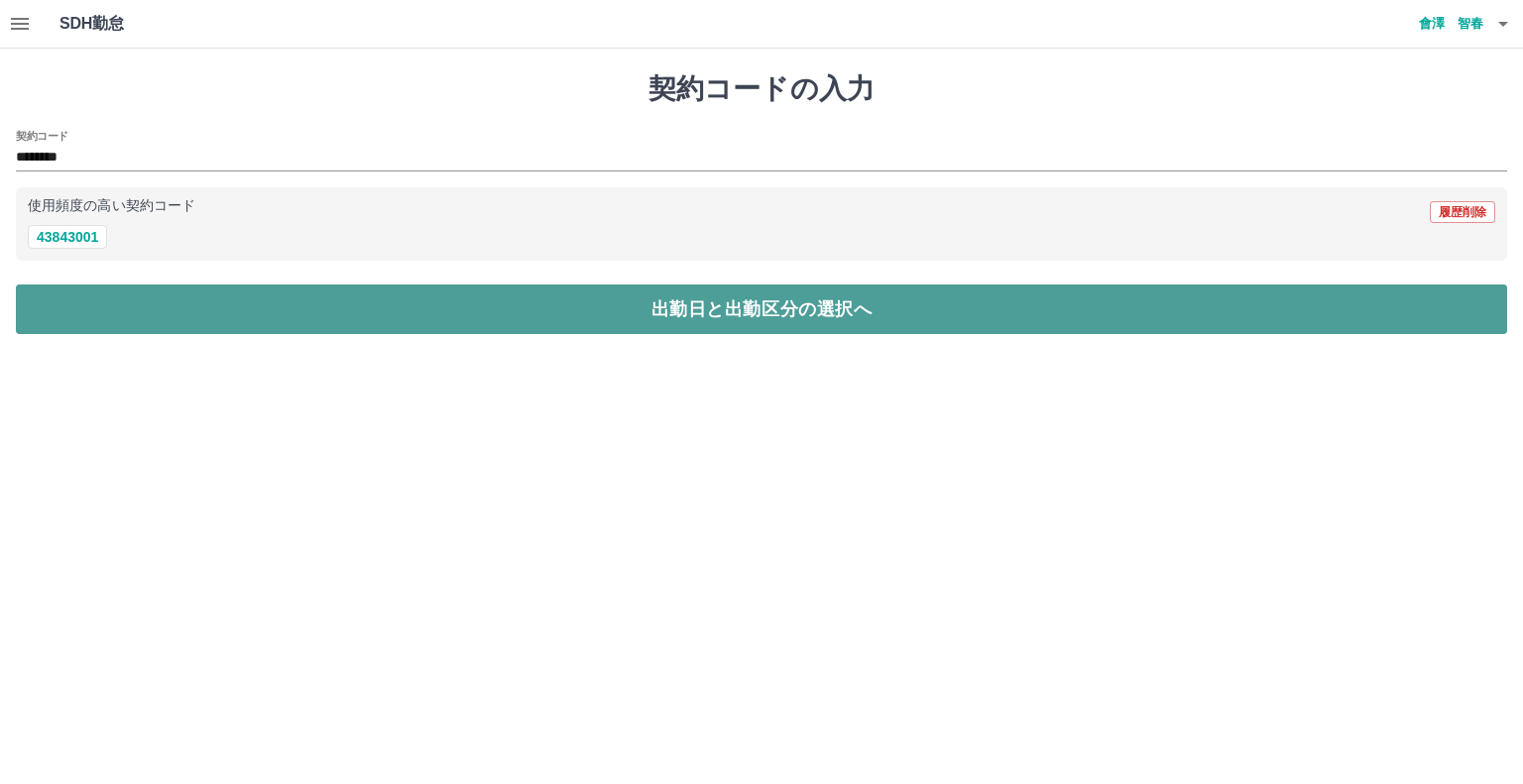 click on "出勤日と出勤区分の選択へ" at bounding box center [762, 309] 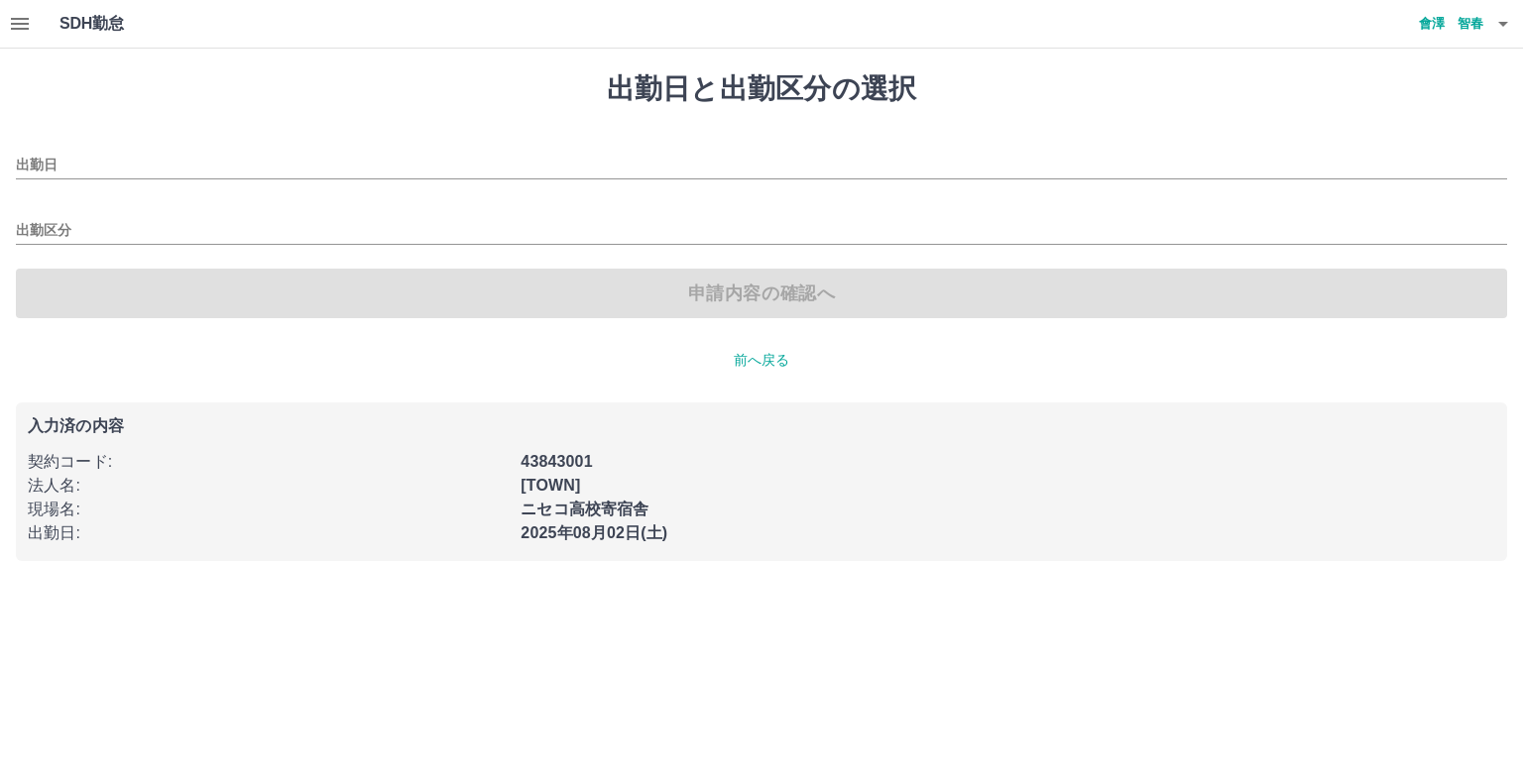 type on "**********" 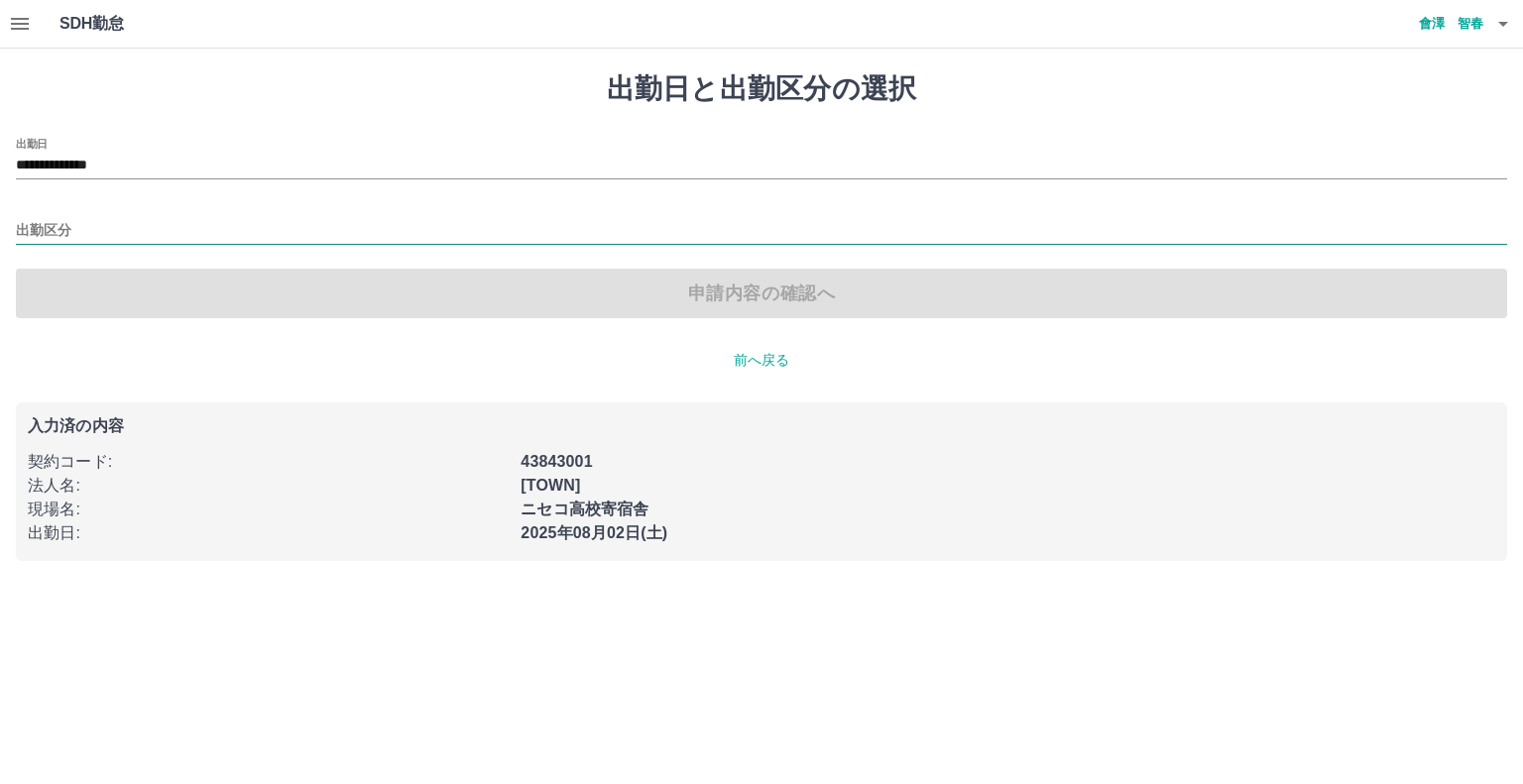 drag, startPoint x: 114, startPoint y: 225, endPoint x: 115, endPoint y: 236, distance: 11.045361 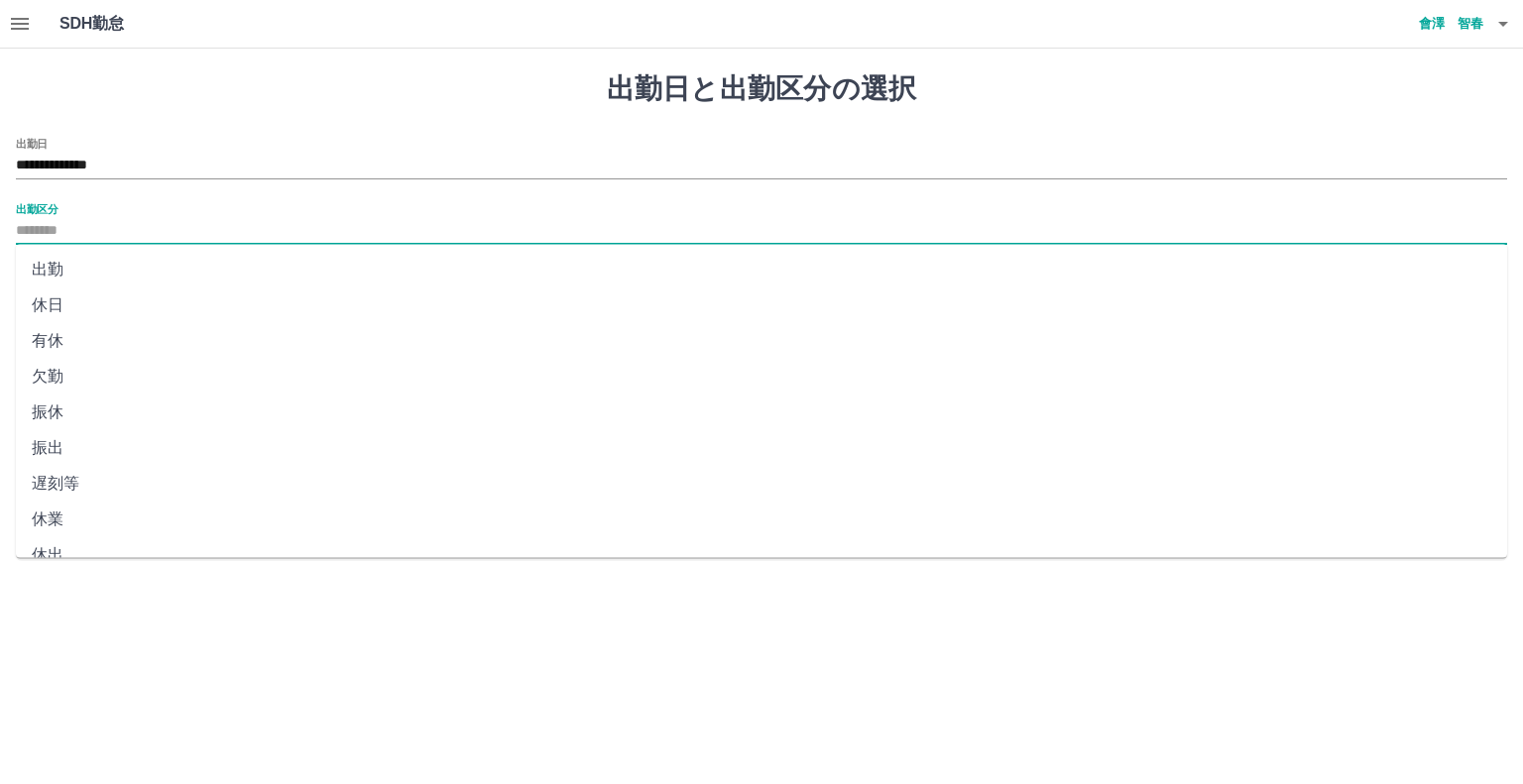 click on "休日" at bounding box center (762, 305) 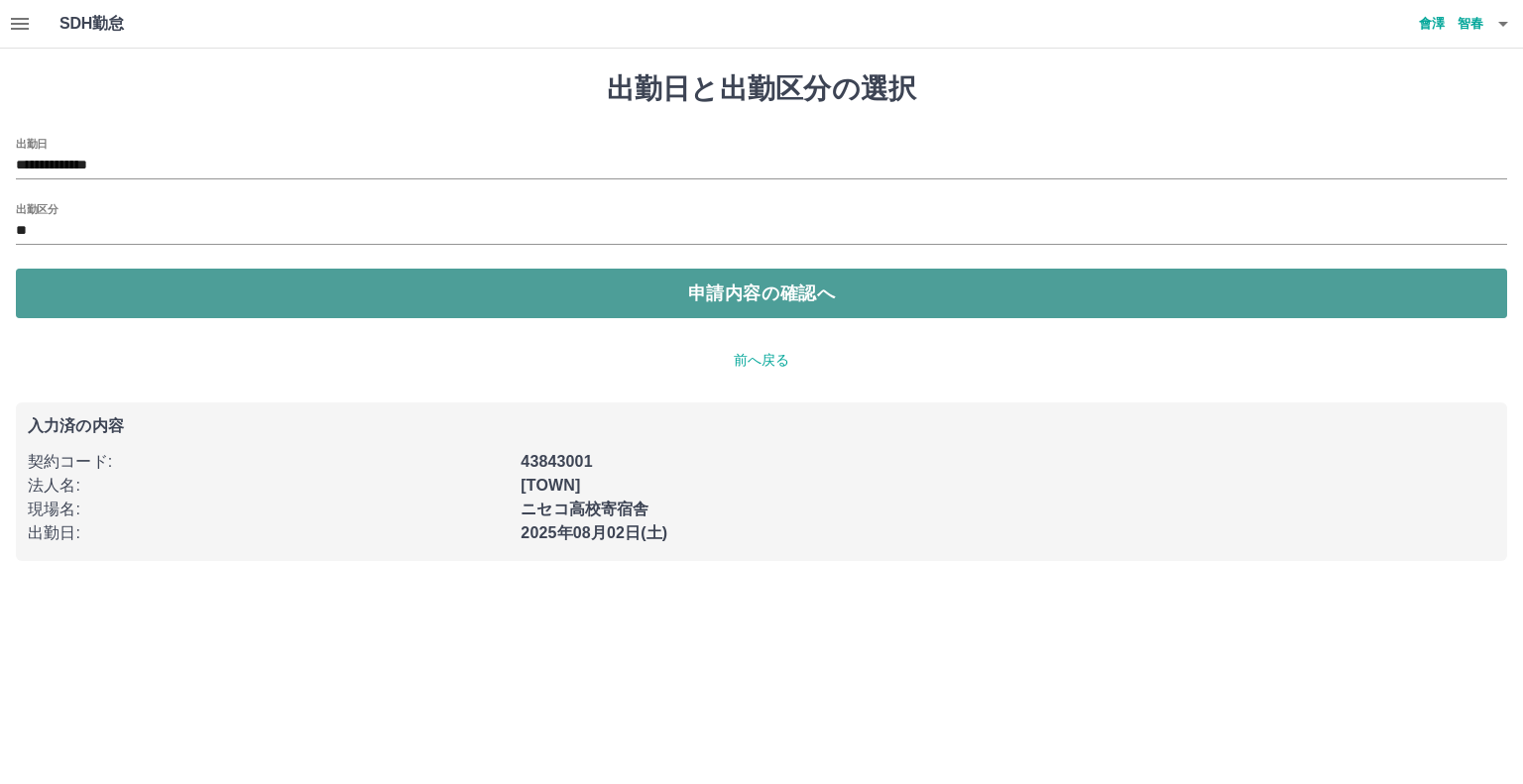 click on "申請内容の確認へ" at bounding box center [762, 293] 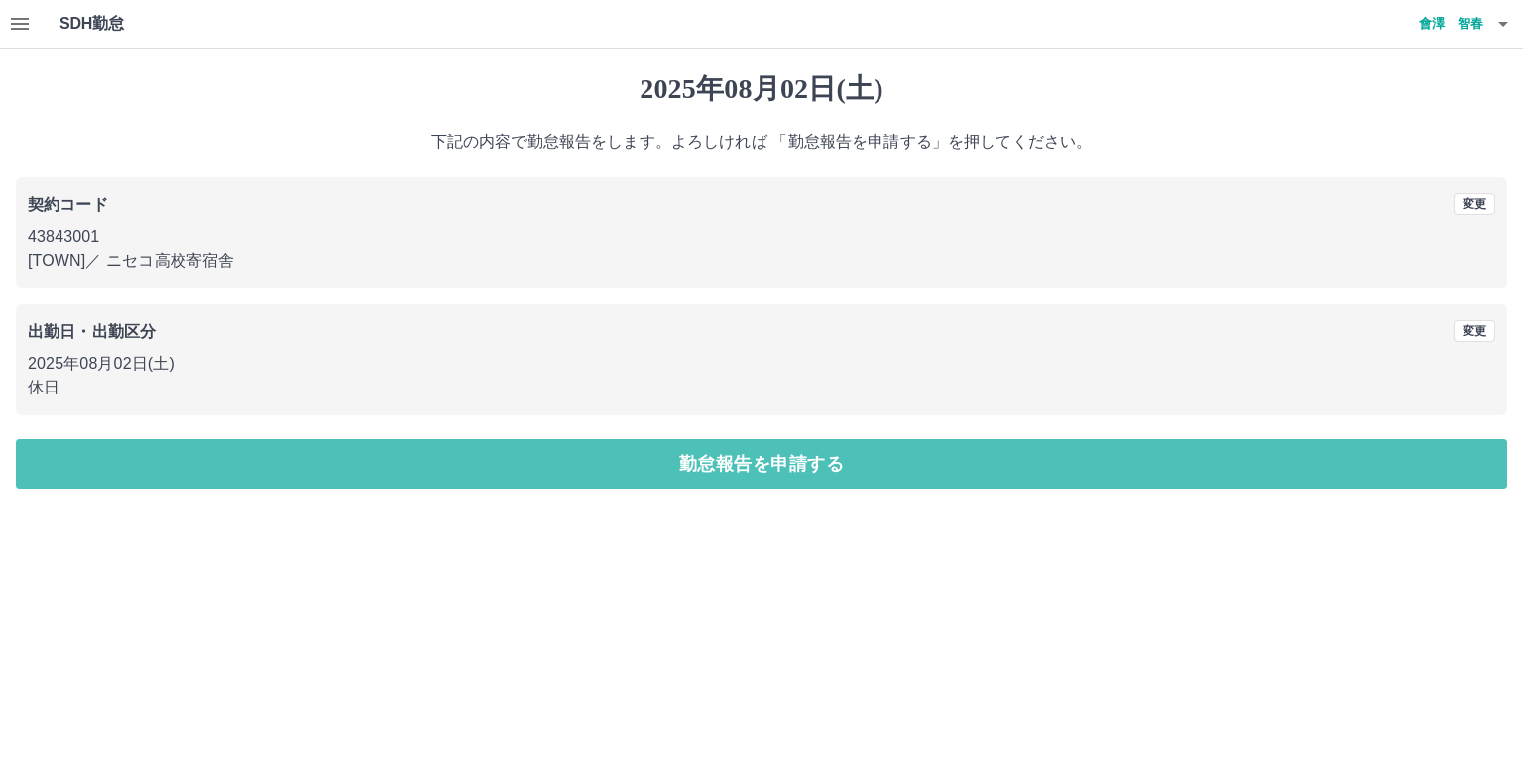 click on "勤怠報告を申請する" at bounding box center (762, 464) 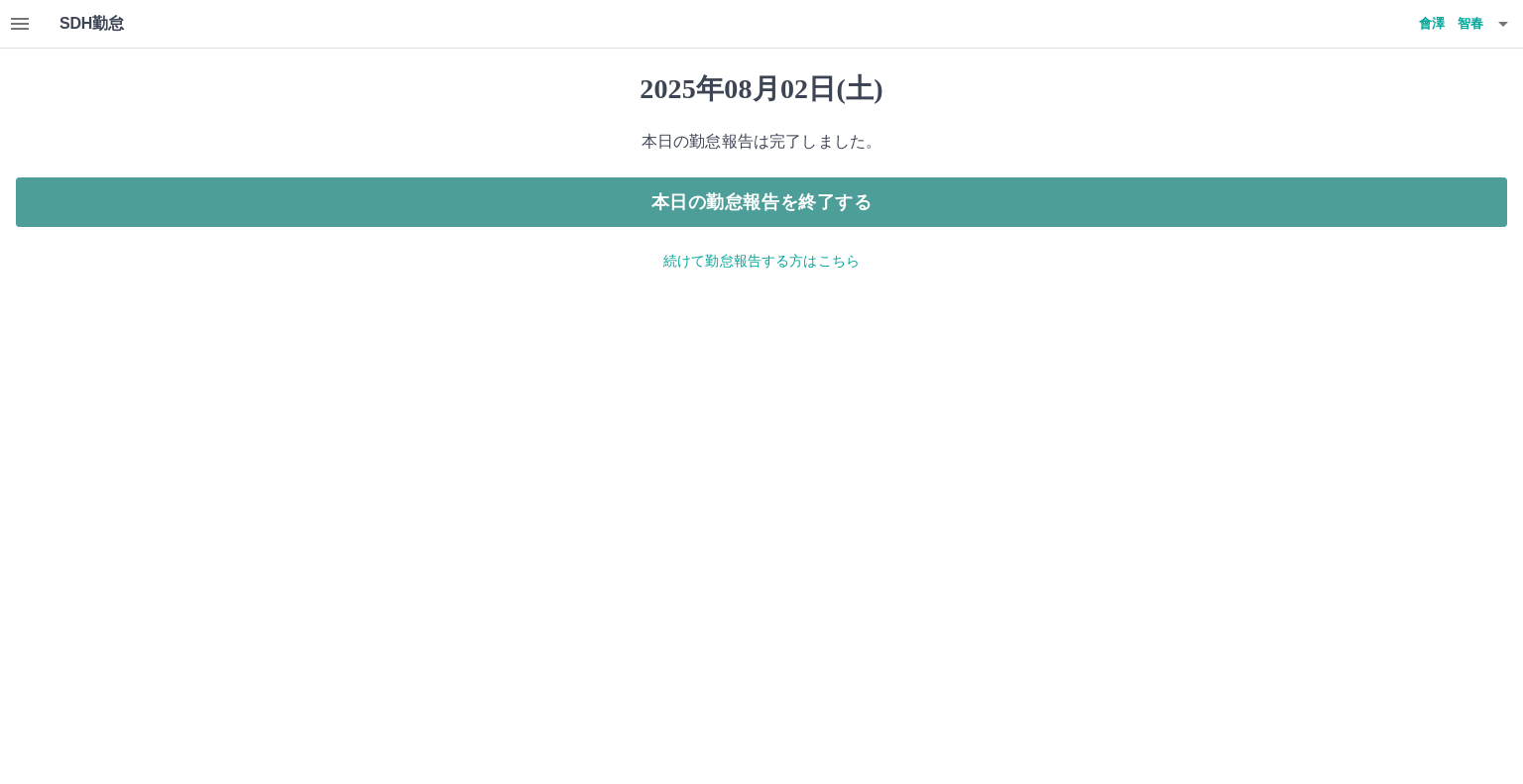 click on "本日の勤怠報告を終了する" at bounding box center (762, 202) 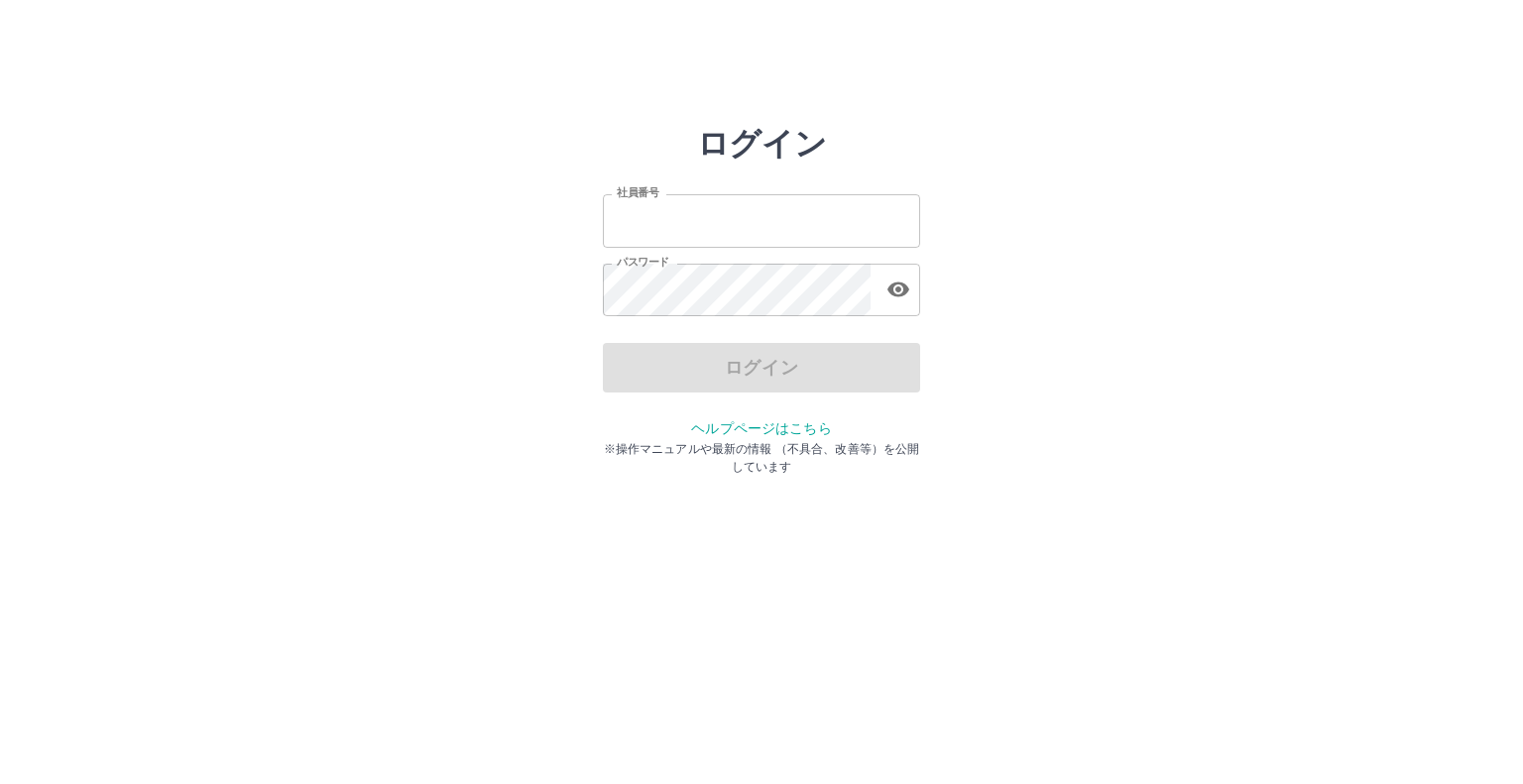 scroll, scrollTop: 0, scrollLeft: 0, axis: both 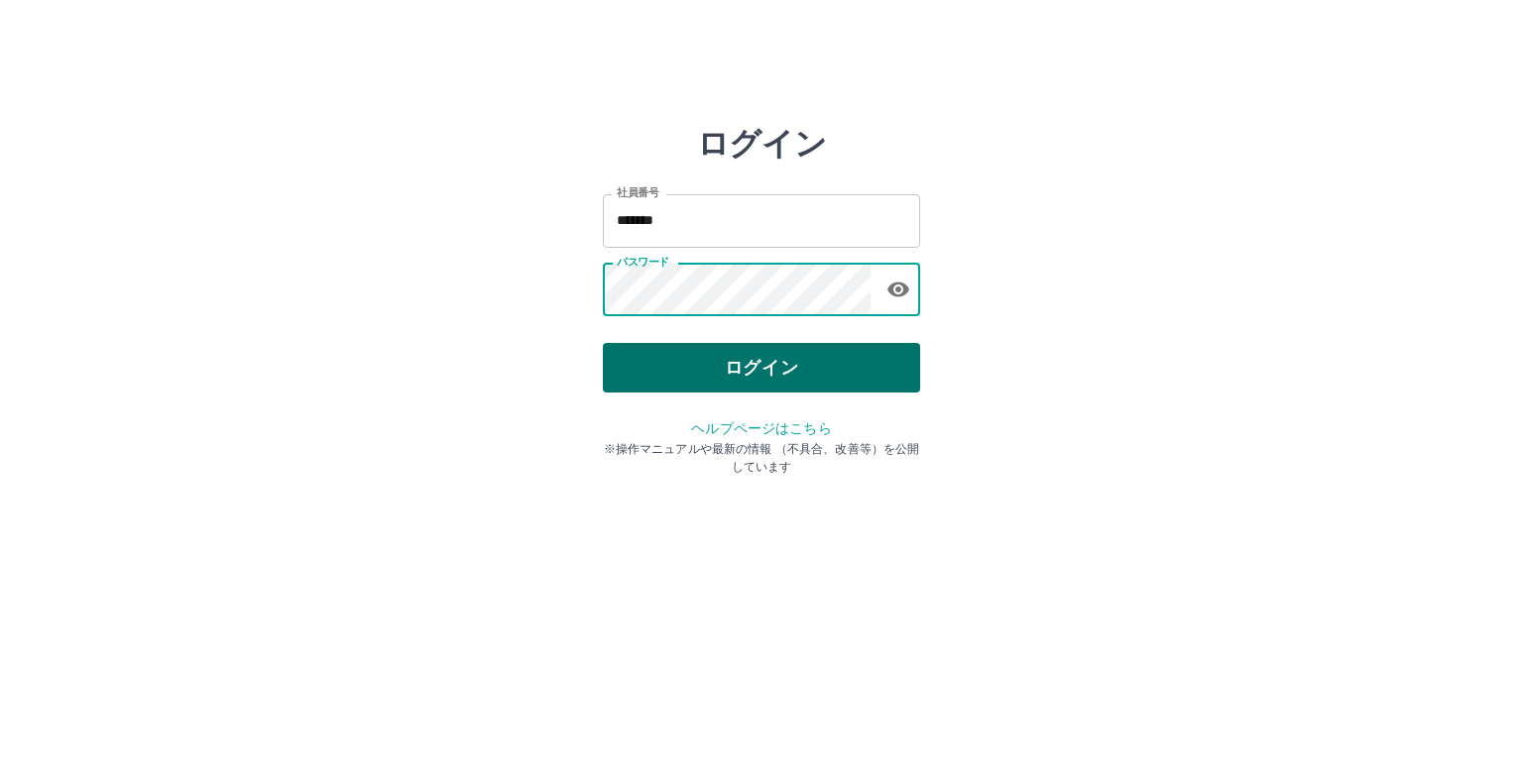 click on "ログイン" at bounding box center (762, 368) 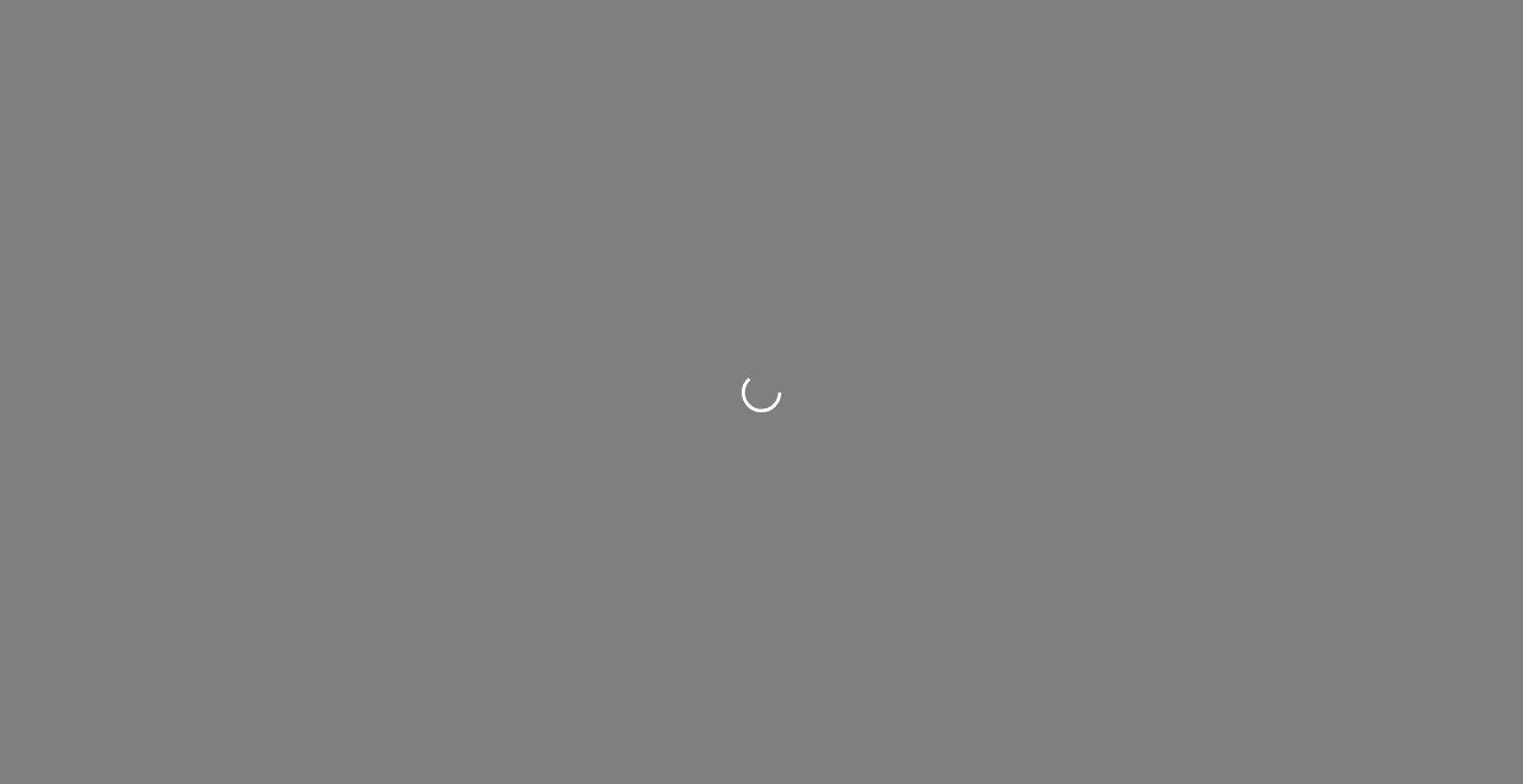 scroll, scrollTop: 0, scrollLeft: 0, axis: both 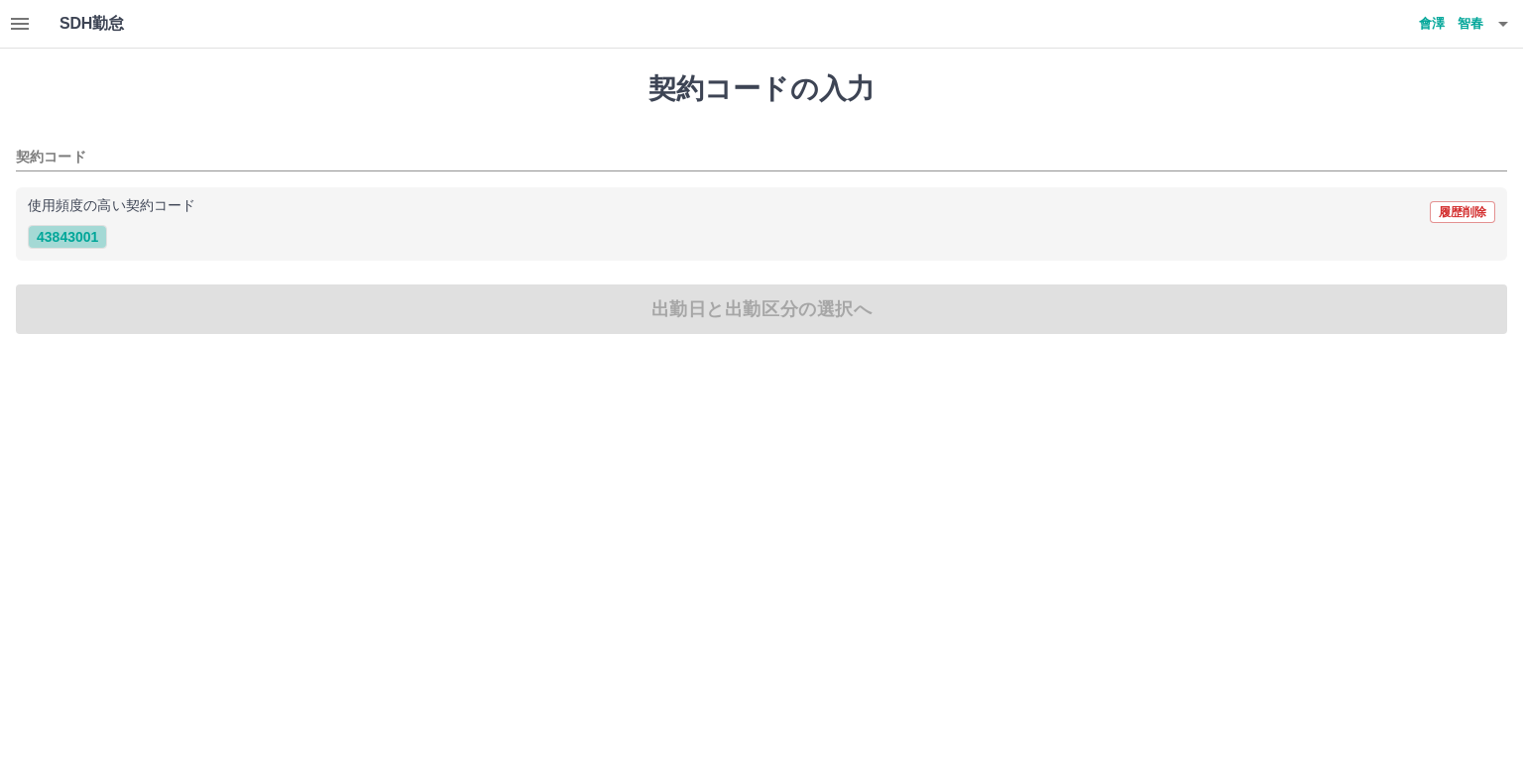 click on "43843001" at bounding box center (67, 237) 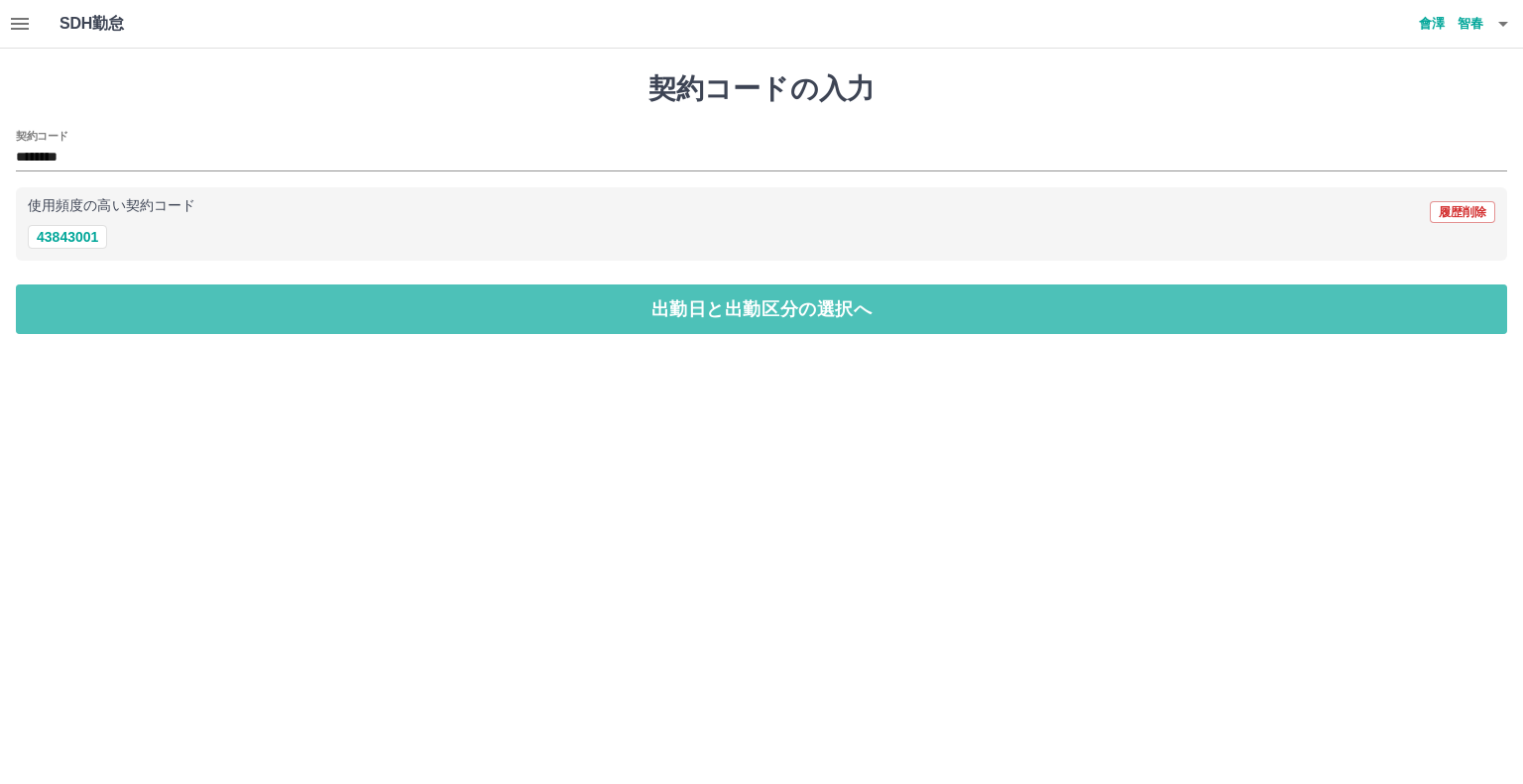 drag, startPoint x: 135, startPoint y: 318, endPoint x: 131, endPoint y: 261, distance: 57.140179 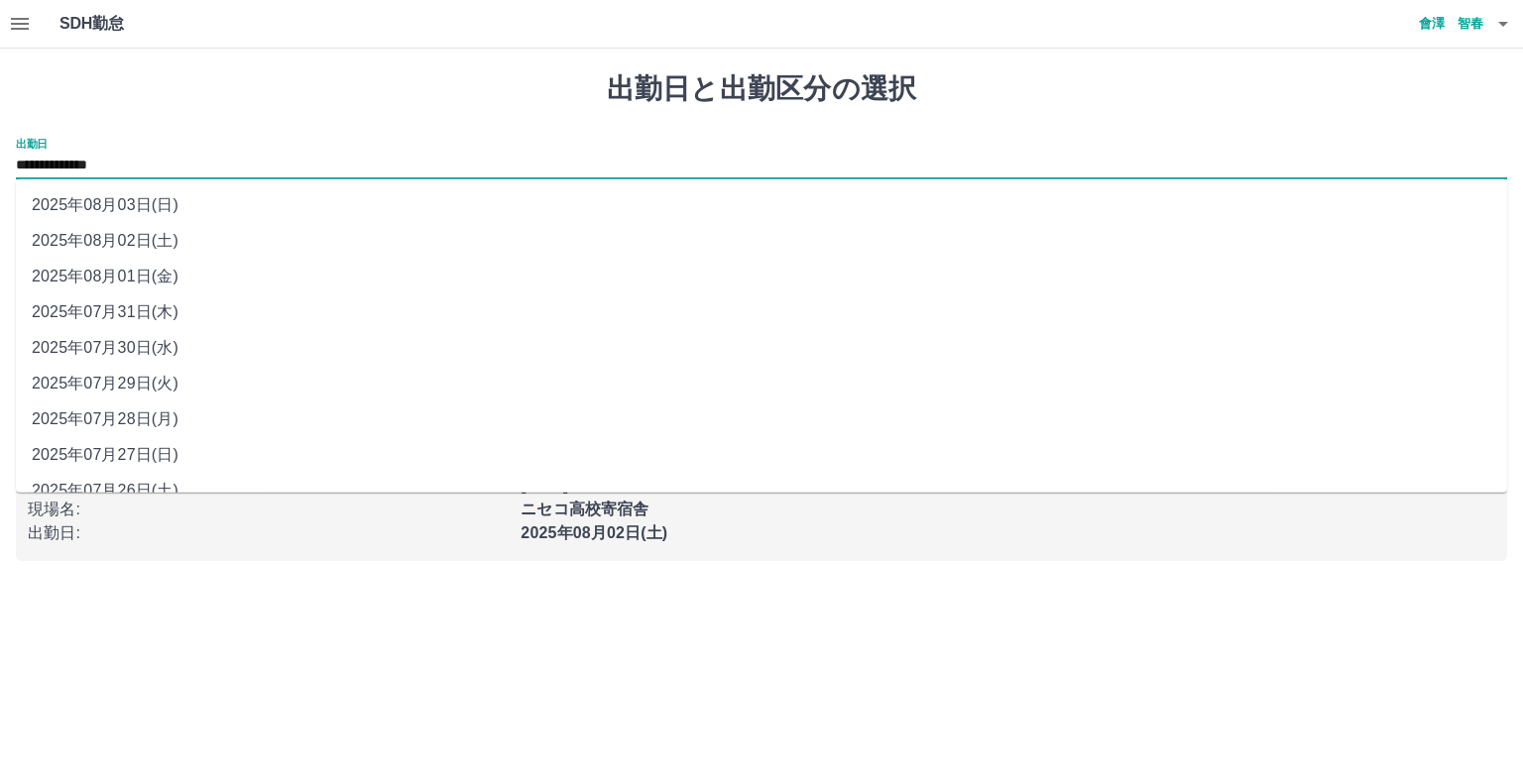click on "**********" at bounding box center [762, 166] 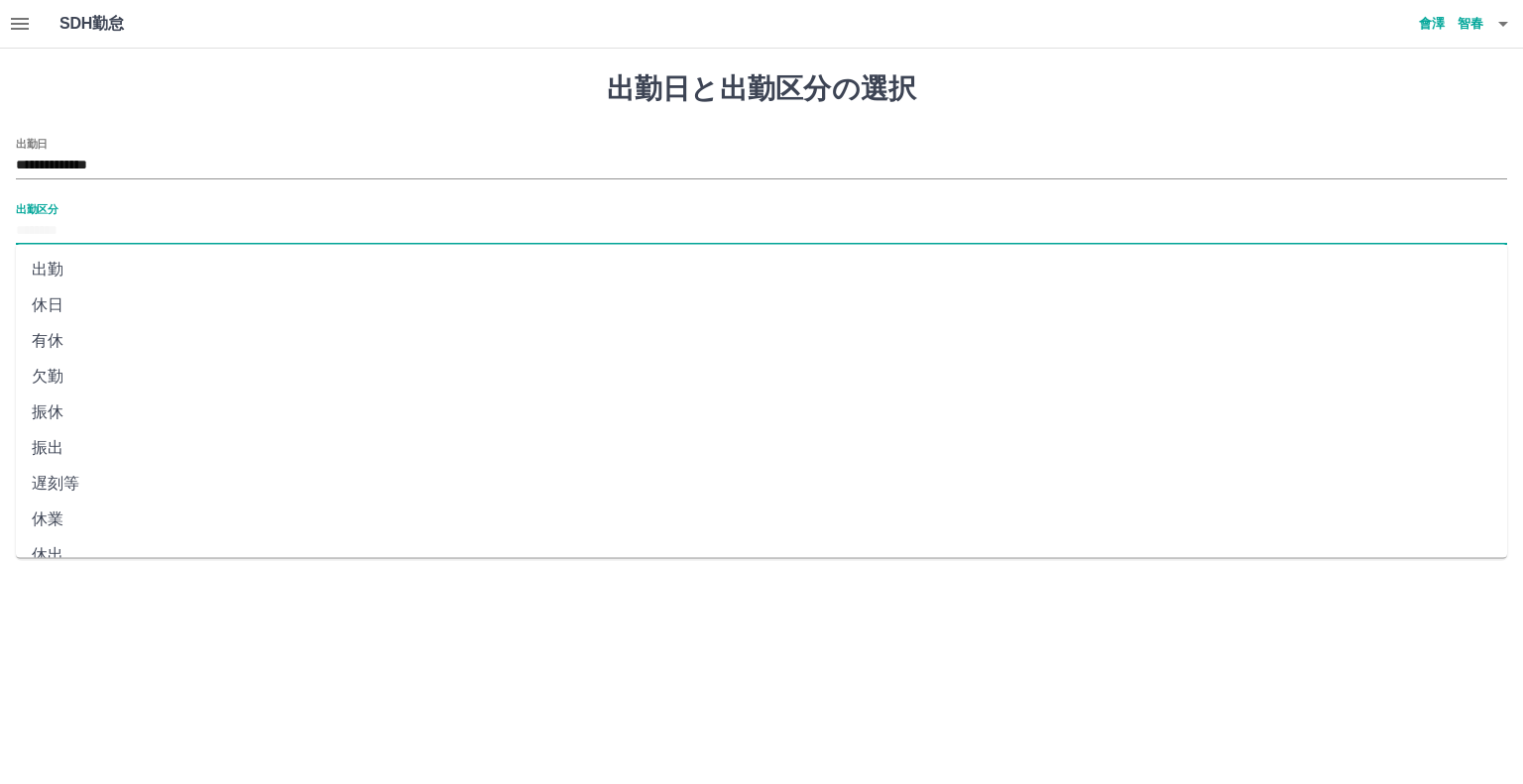 drag, startPoint x: 120, startPoint y: 235, endPoint x: 114, endPoint y: 253, distance: 18.973666 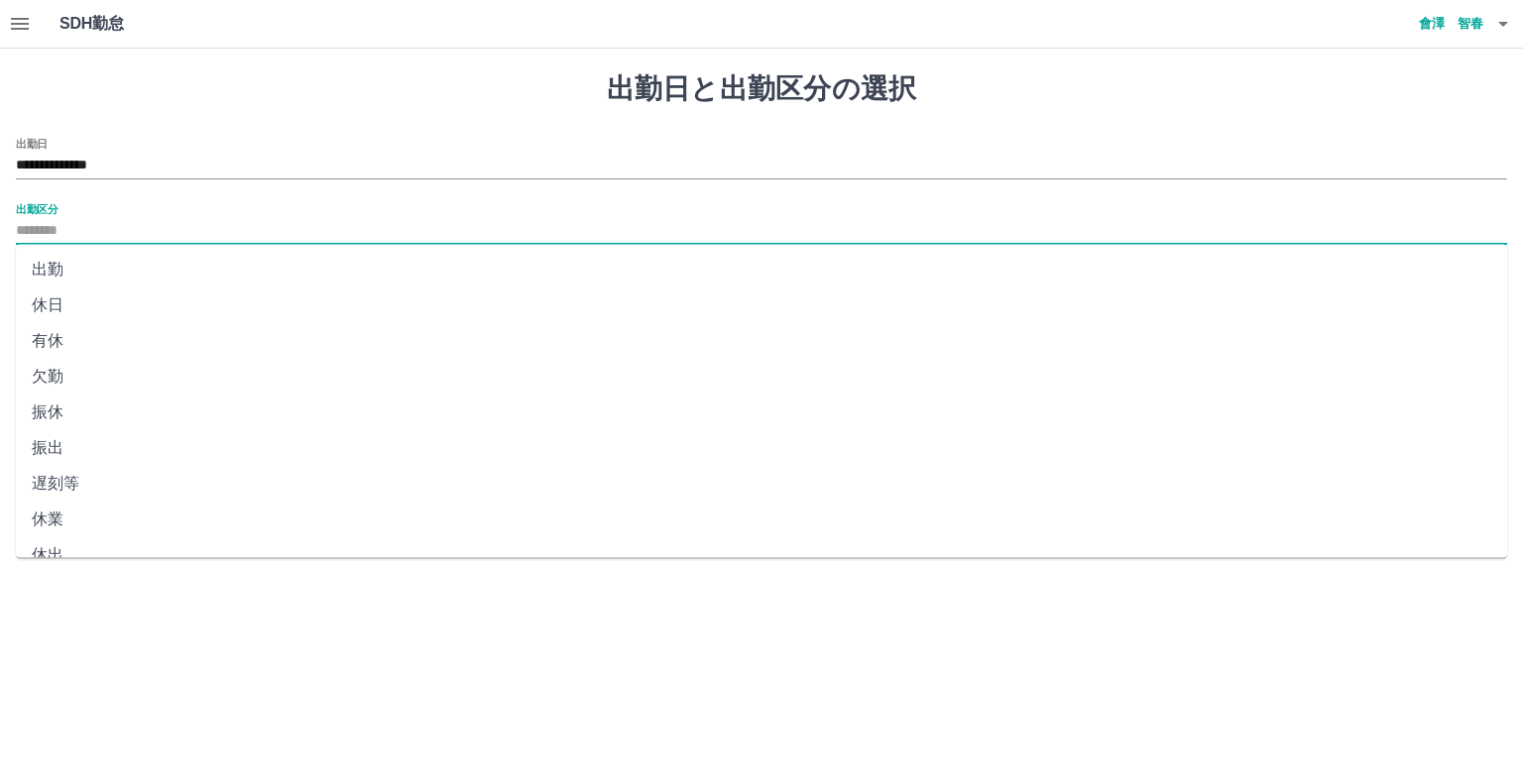 click on "**********" at bounding box center [762, 292] 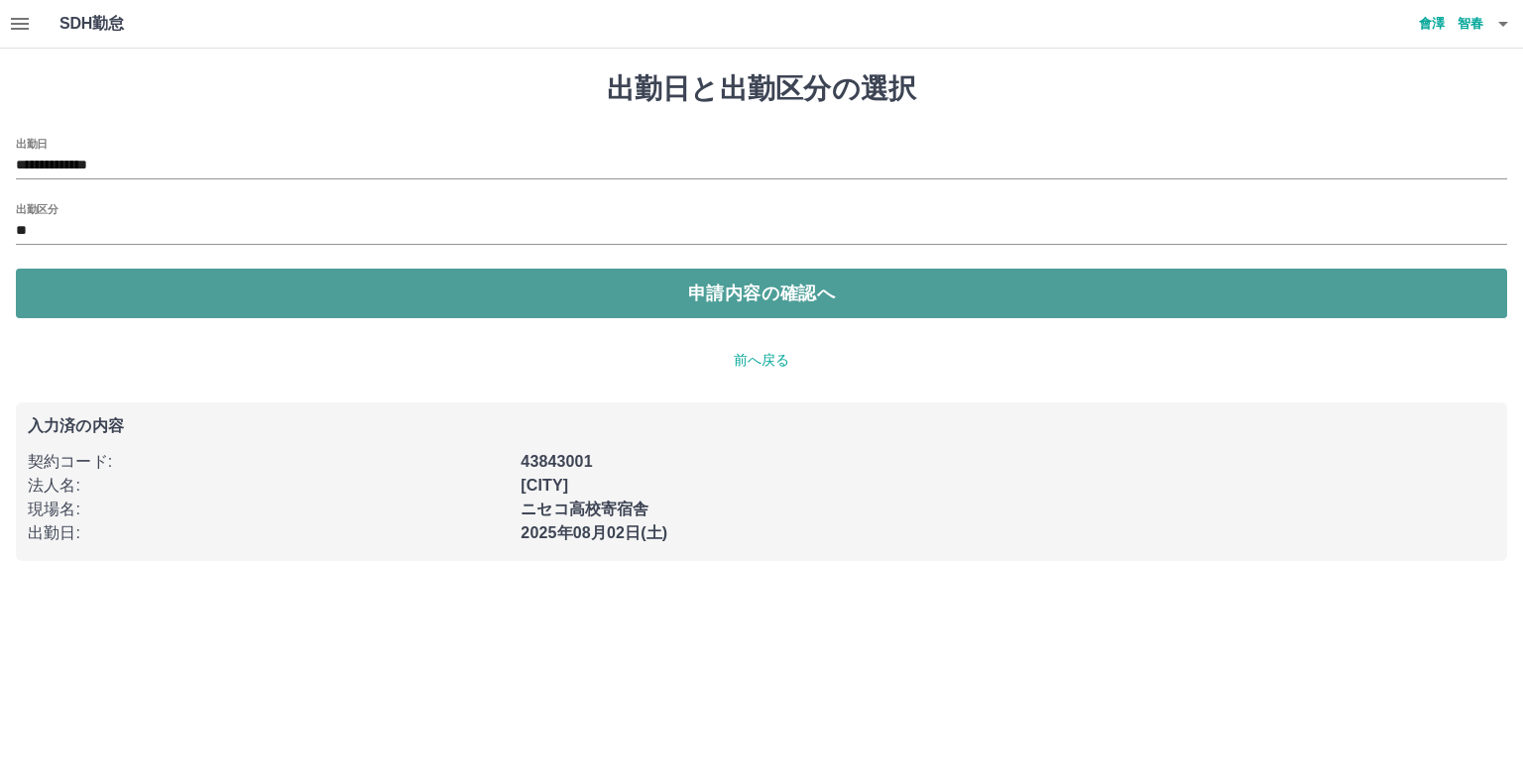 click on "申請内容の確認へ" at bounding box center [762, 293] 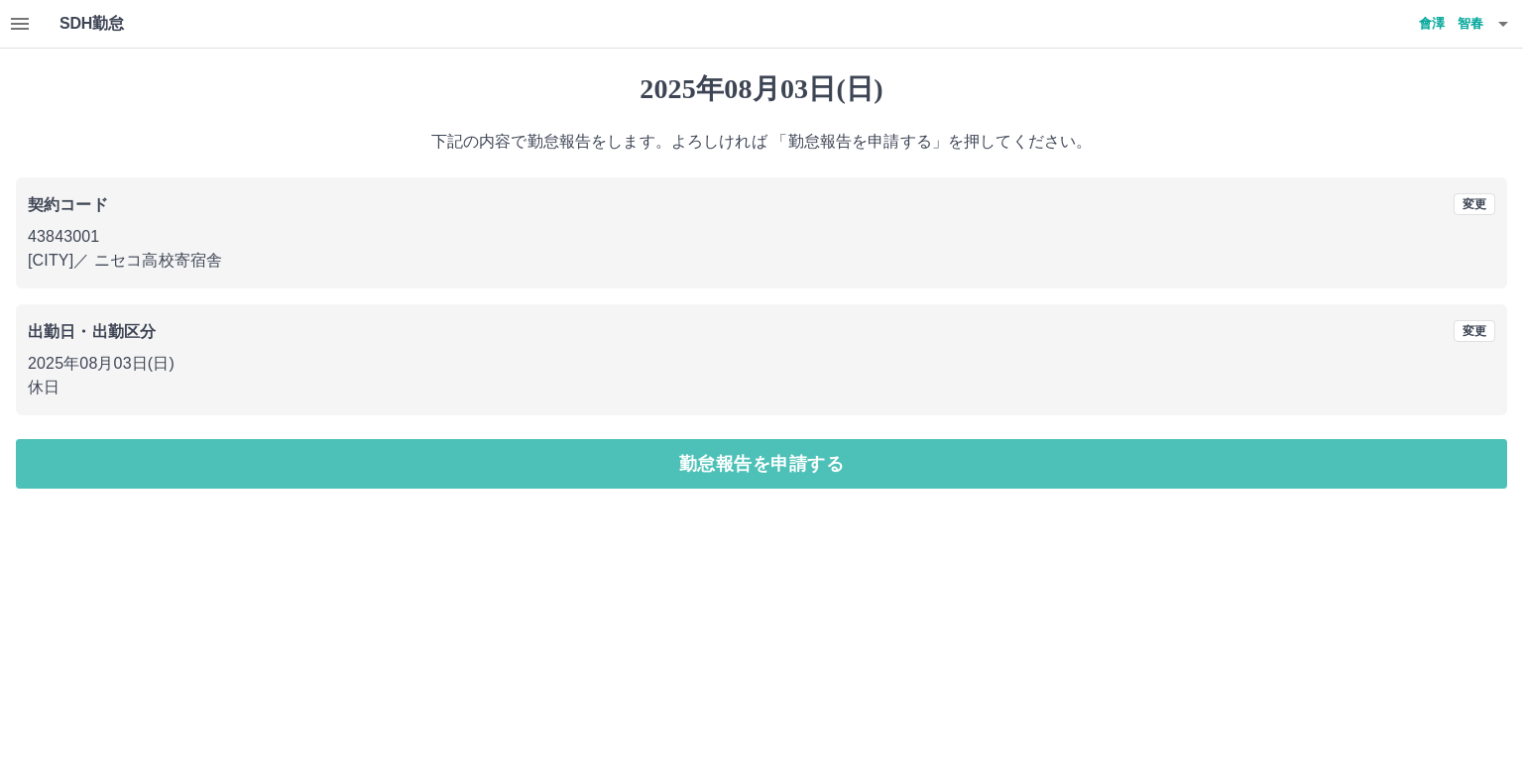 click on "勤怠報告を申請する" at bounding box center (762, 464) 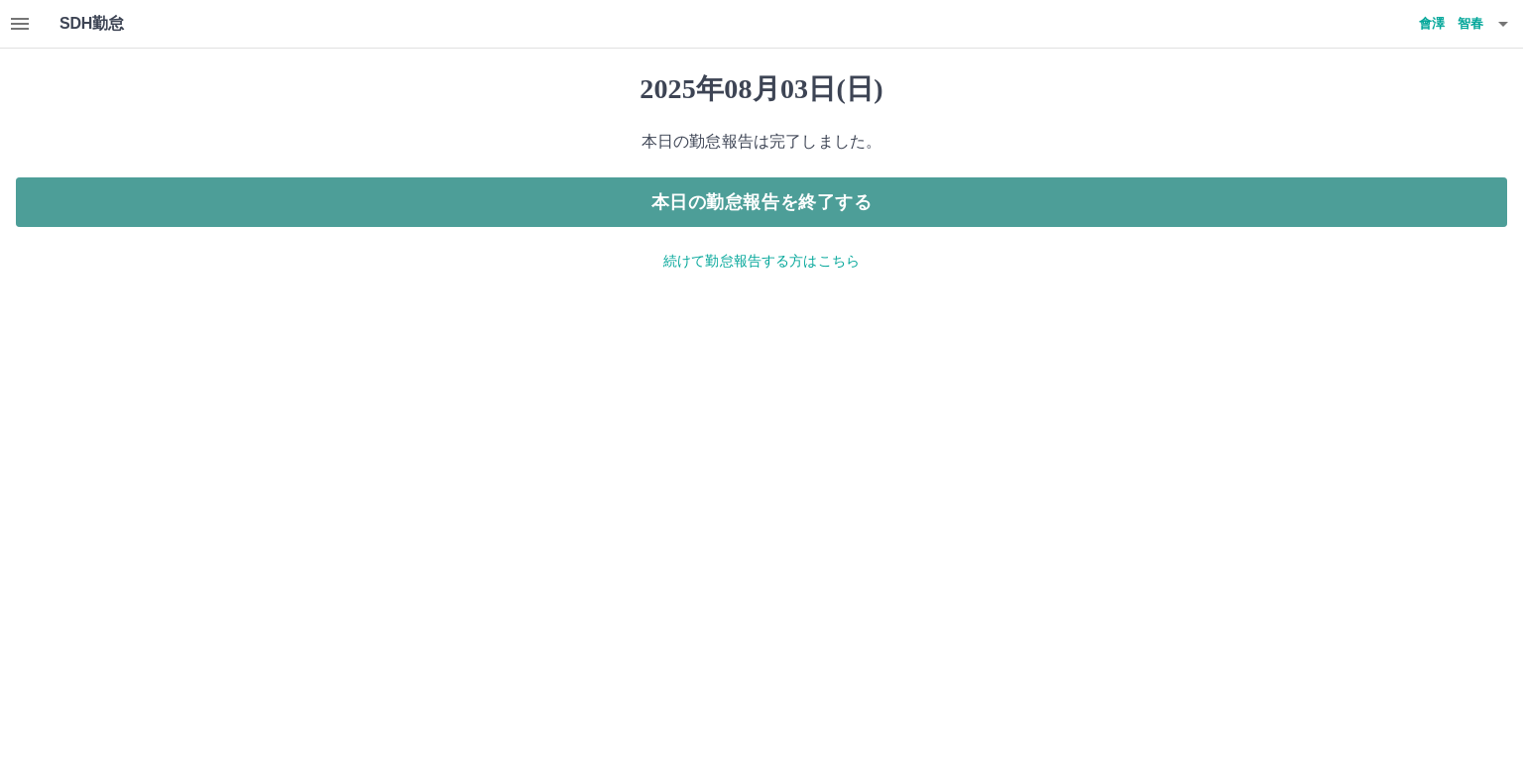 click on "本日の勤怠報告を終了する" at bounding box center (762, 202) 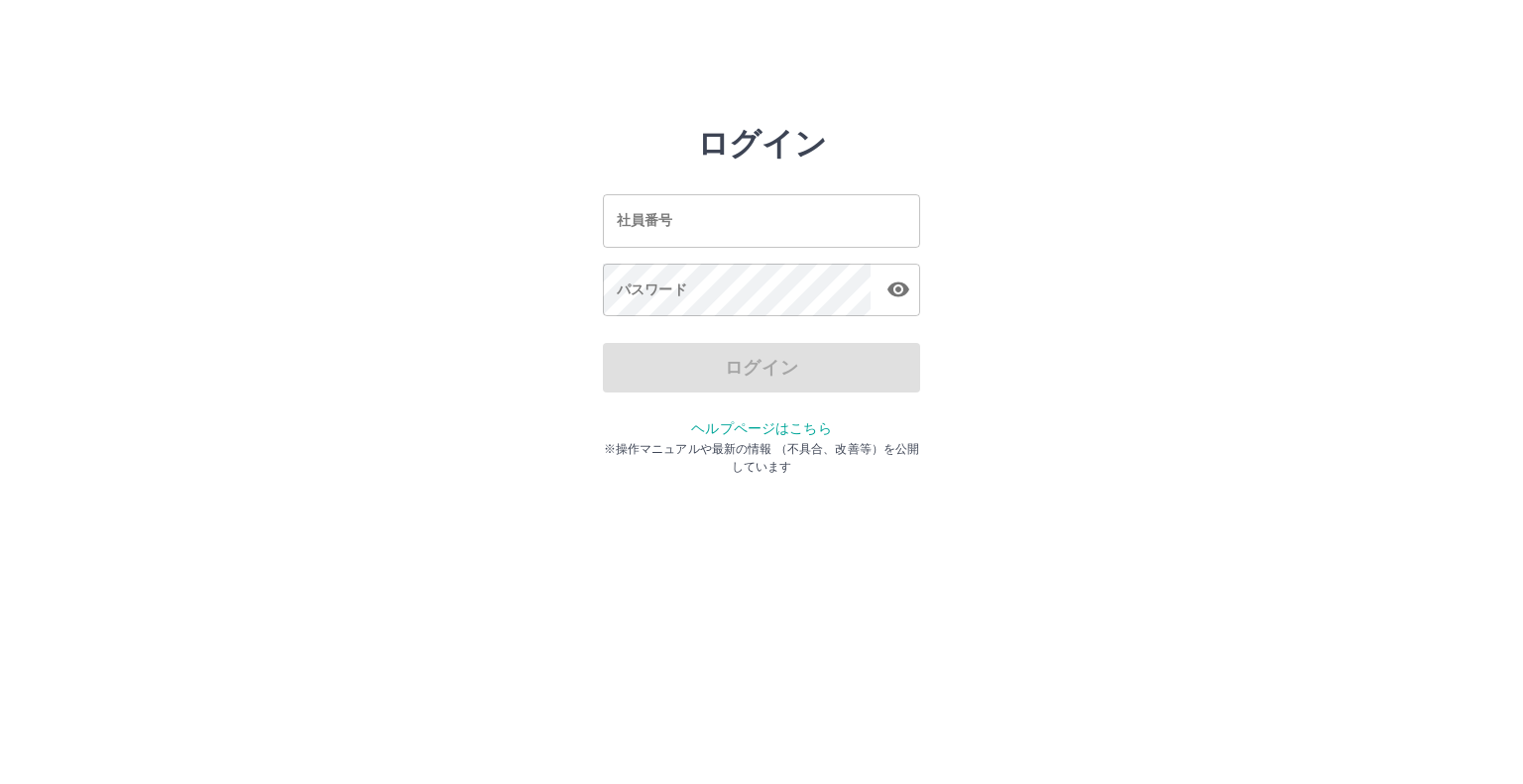 scroll, scrollTop: 0, scrollLeft: 0, axis: both 